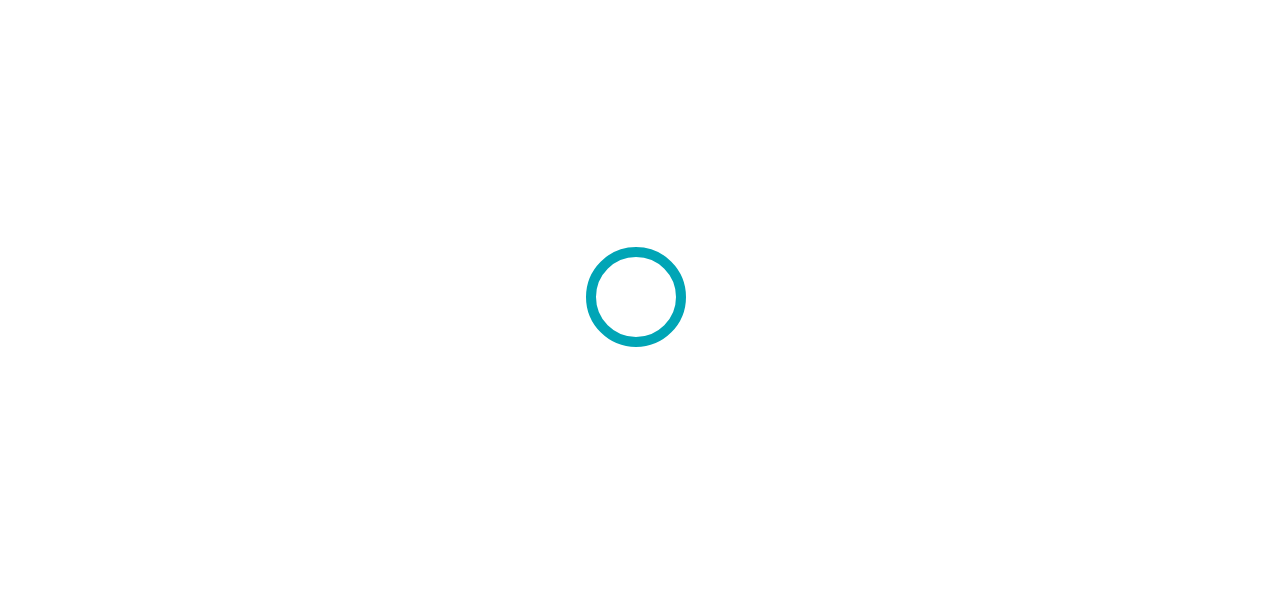 scroll, scrollTop: 0, scrollLeft: 0, axis: both 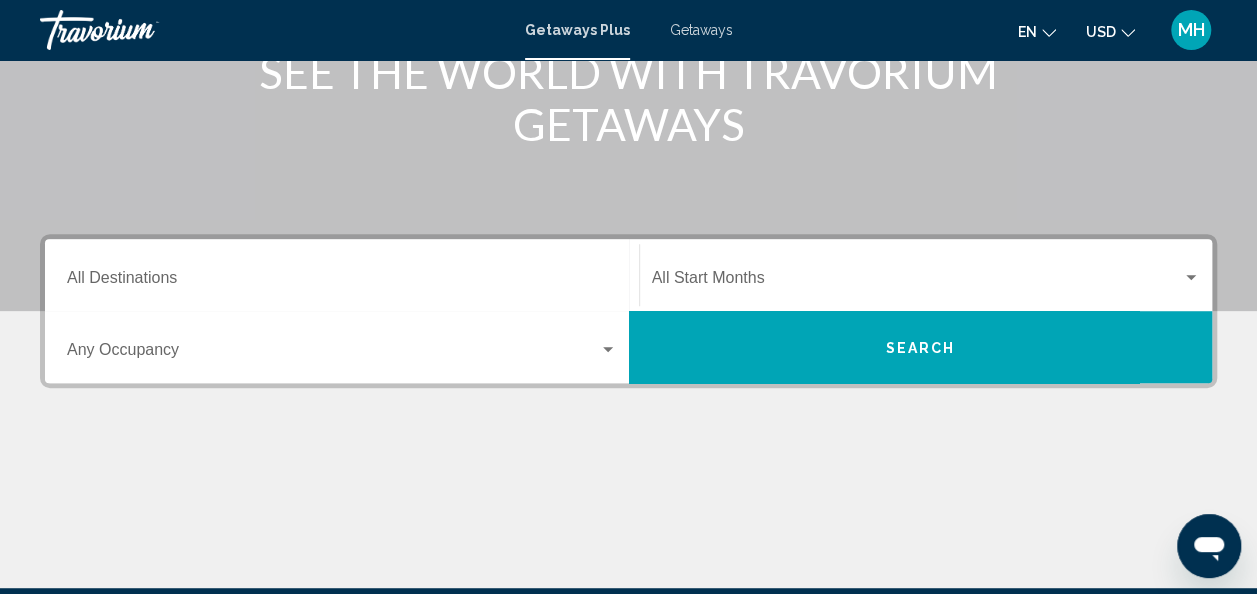 click on "Destination All Destinations" at bounding box center (342, 275) 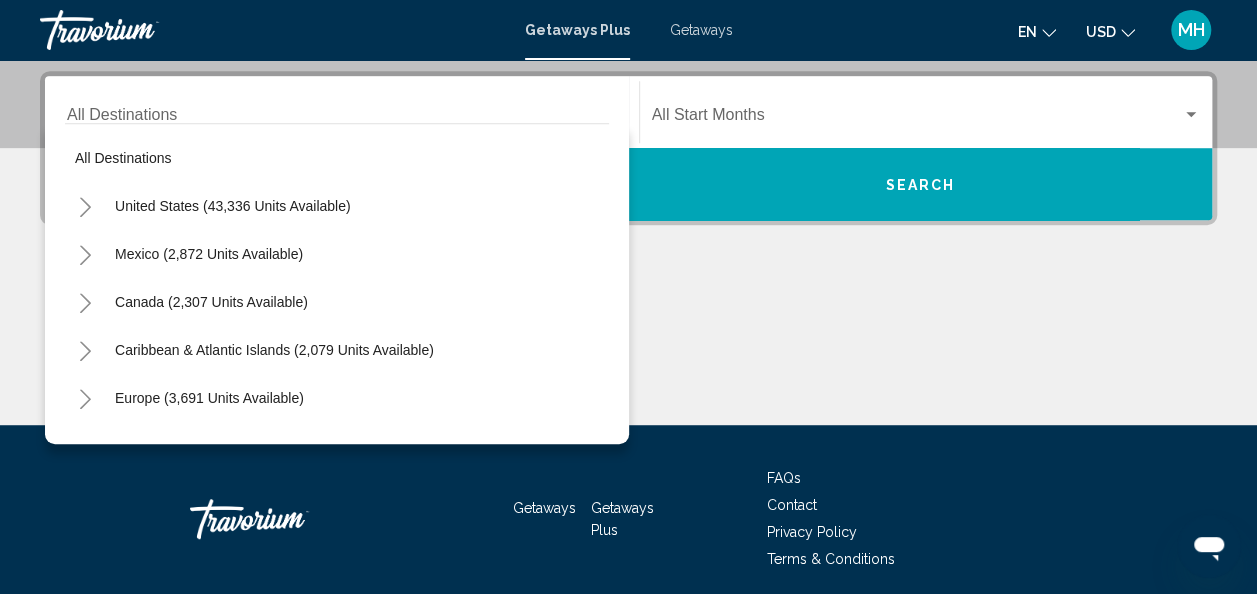 scroll, scrollTop: 458, scrollLeft: 0, axis: vertical 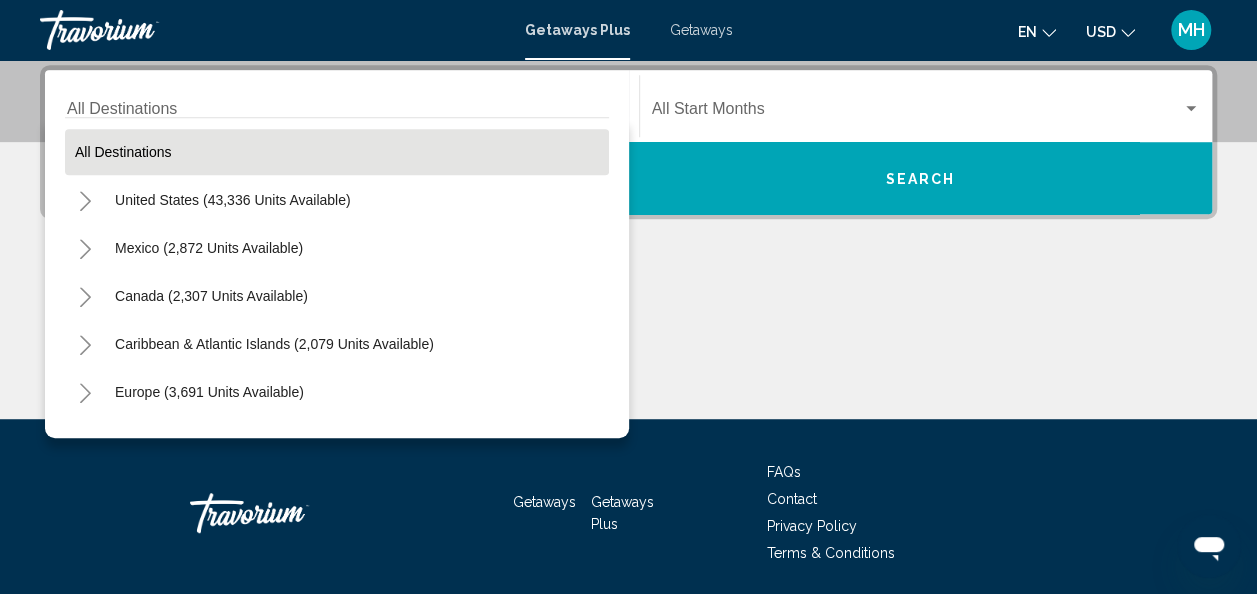 drag, startPoint x: 453, startPoint y: 264, endPoint x: 400, endPoint y: 128, distance: 145.96233 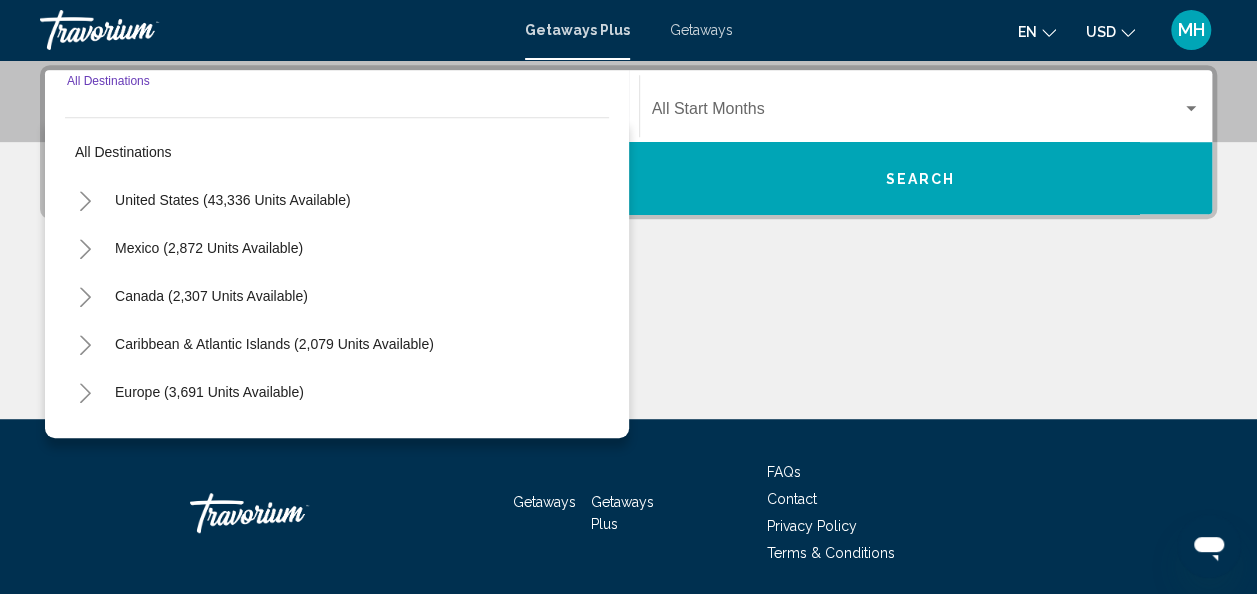 click on "Destination All Destinations" at bounding box center (342, 113) 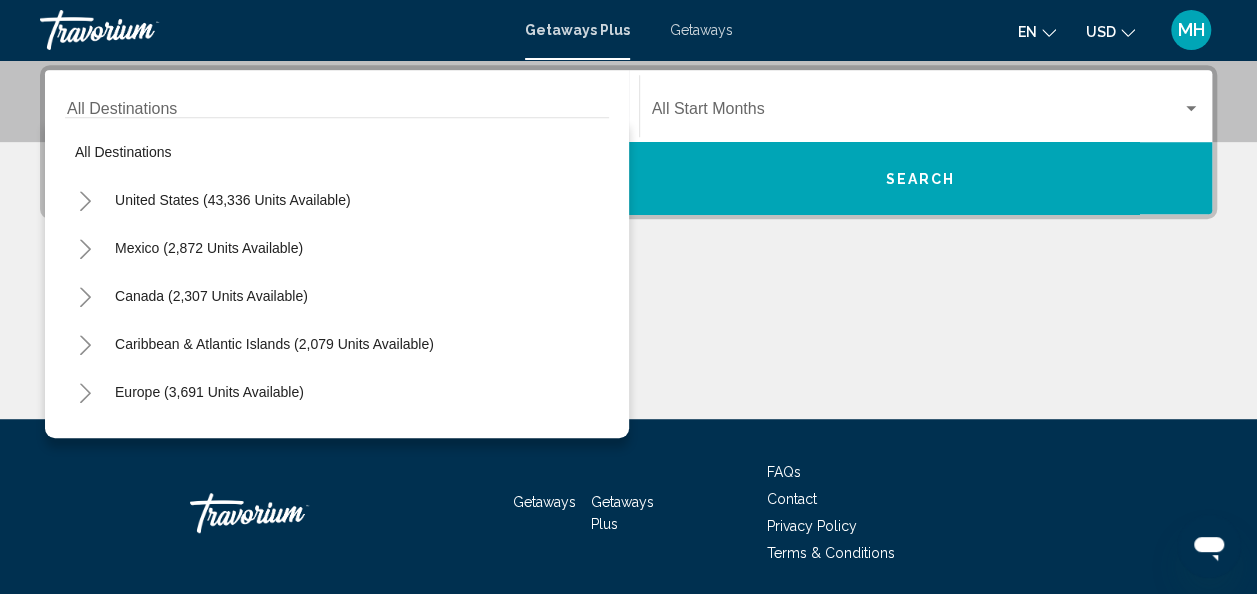 click on "Destination All Destinations" at bounding box center (342, 106) 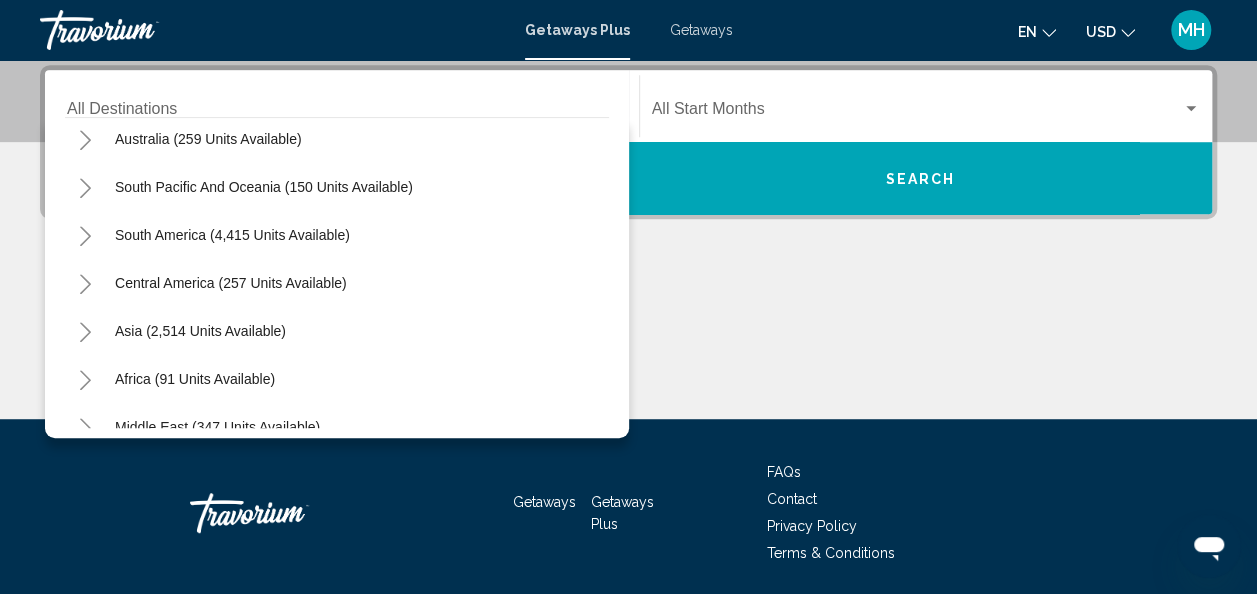scroll, scrollTop: 324, scrollLeft: 0, axis: vertical 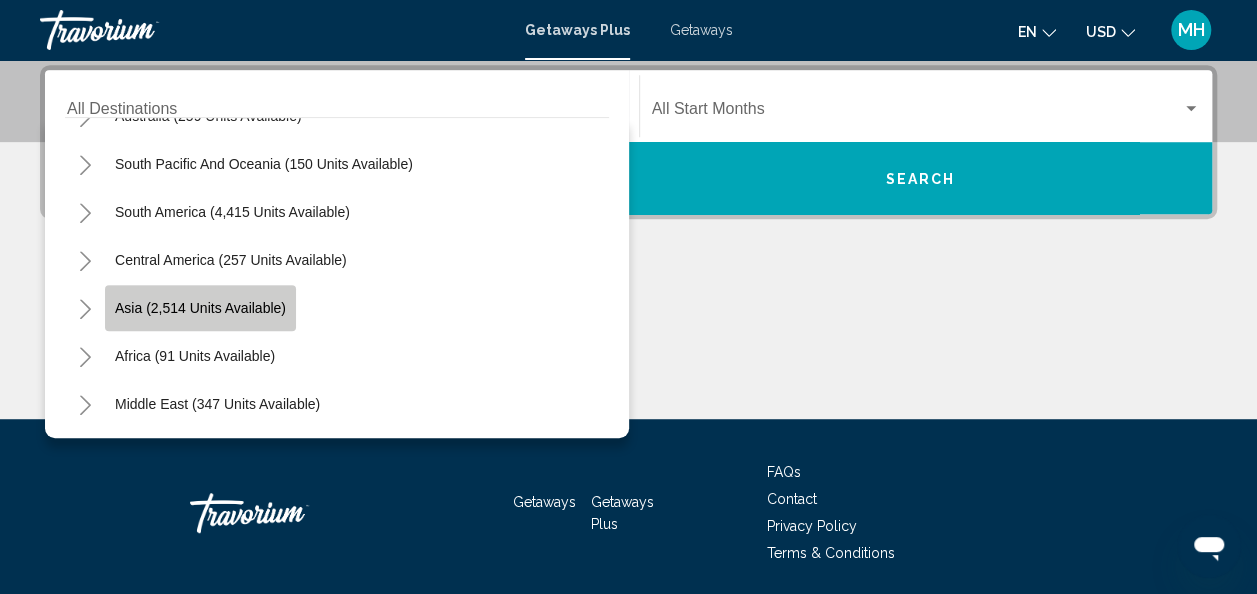 click on "Asia (2,514 units available)" 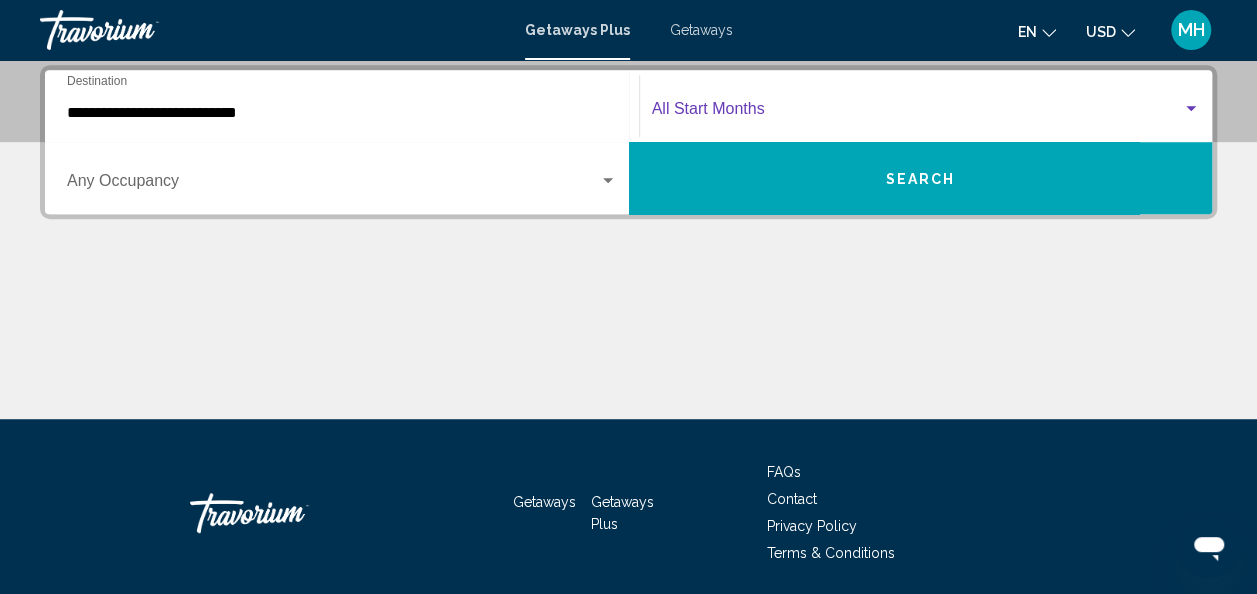 click at bounding box center (917, 113) 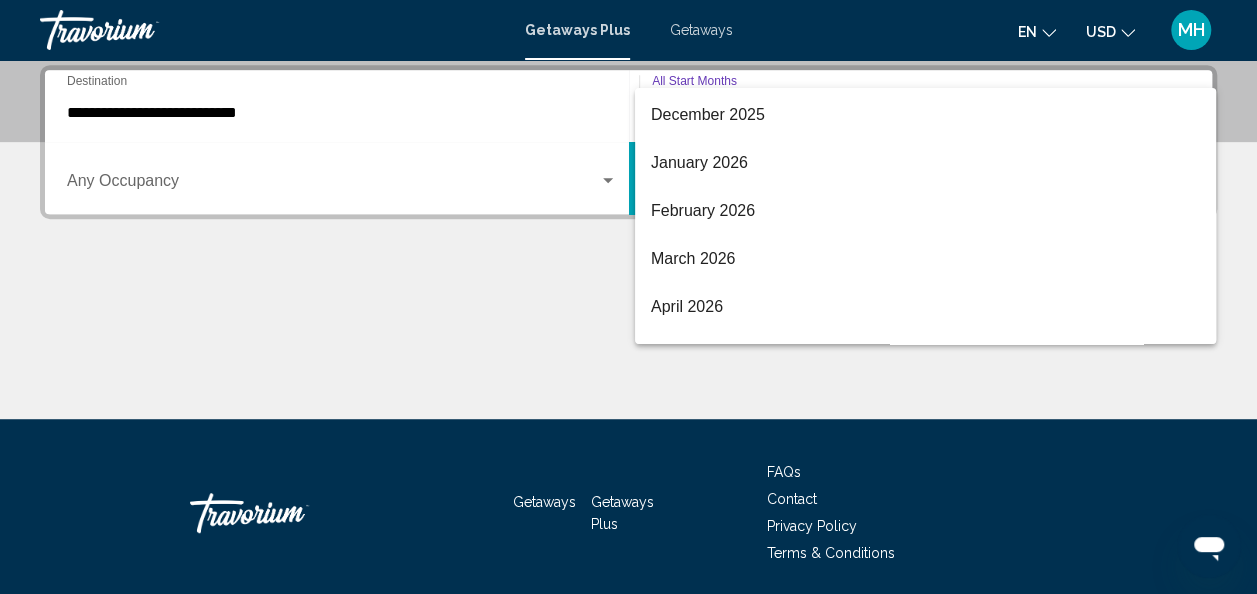 scroll, scrollTop: 296, scrollLeft: 0, axis: vertical 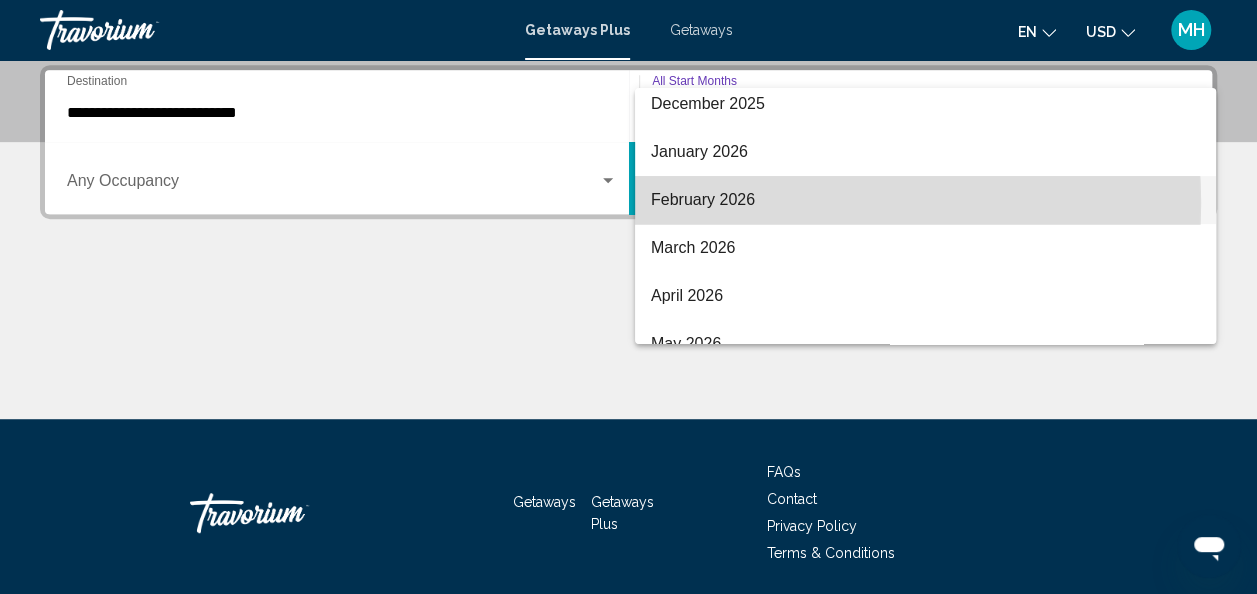 click on "February 2026" at bounding box center (925, 200) 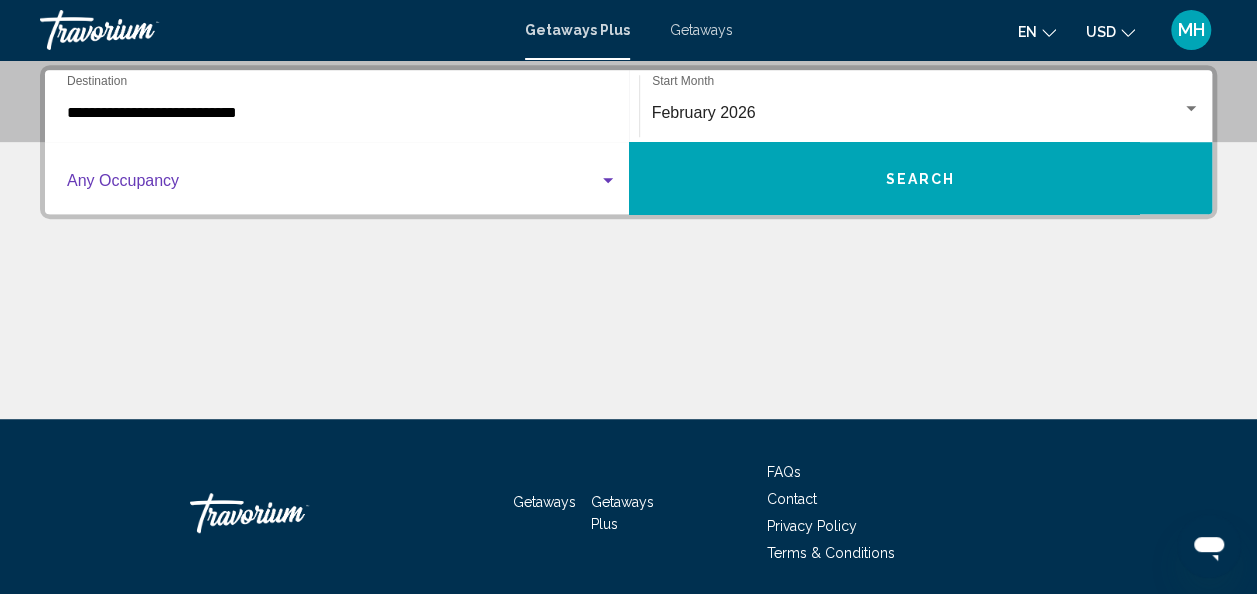 click at bounding box center (333, 185) 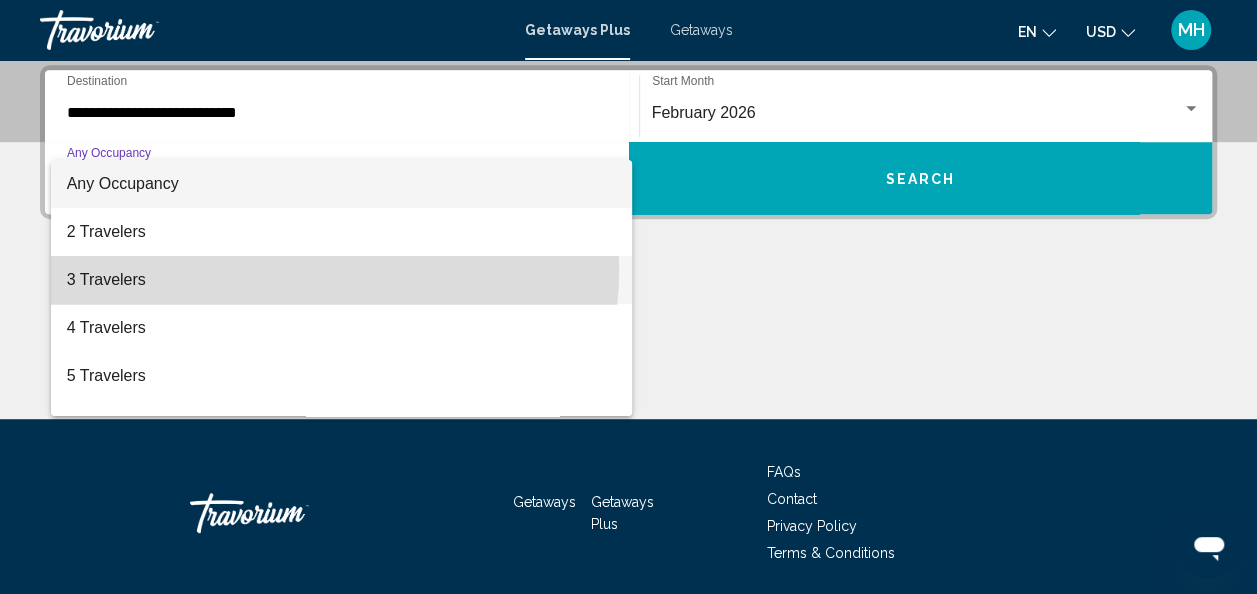 click on "3 Travelers" at bounding box center (342, 280) 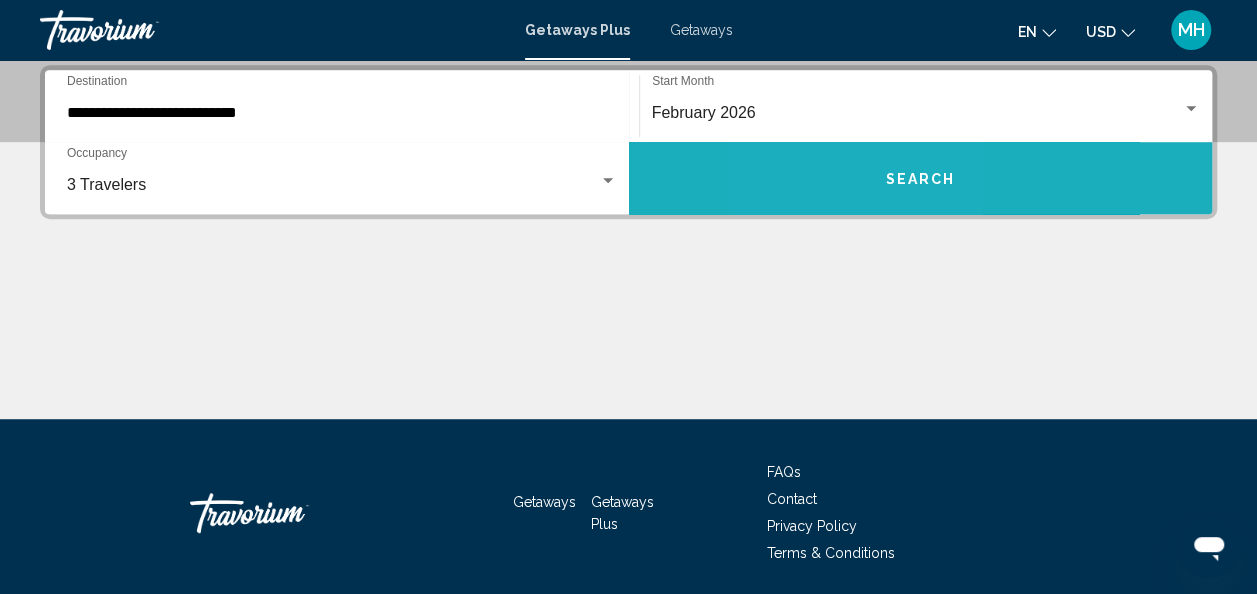 click on "Search" at bounding box center [921, 178] 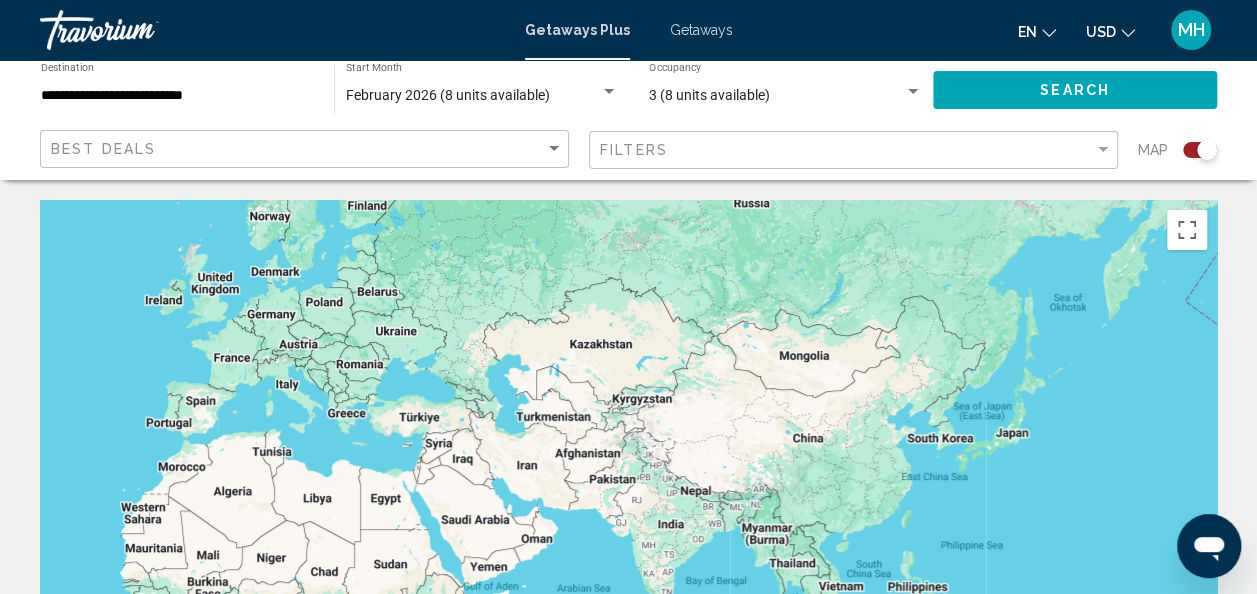 drag, startPoint x: 889, startPoint y: 316, endPoint x: 290, endPoint y: 289, distance: 599.6082 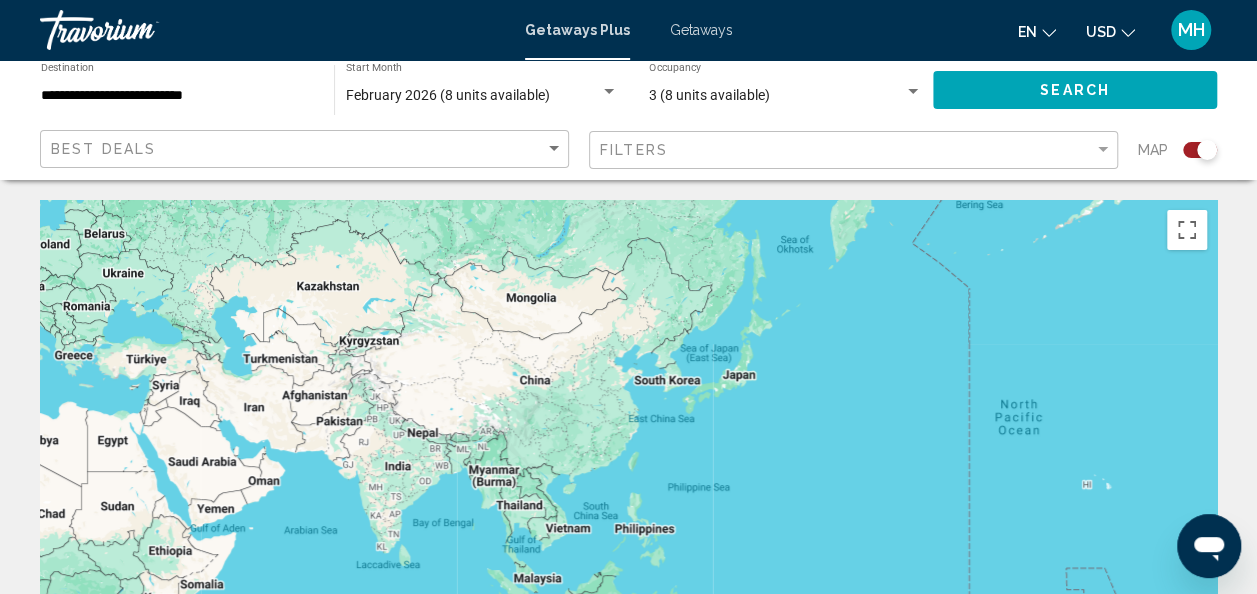 drag, startPoint x: 547, startPoint y: 396, endPoint x: 270, endPoint y: 343, distance: 282.0248 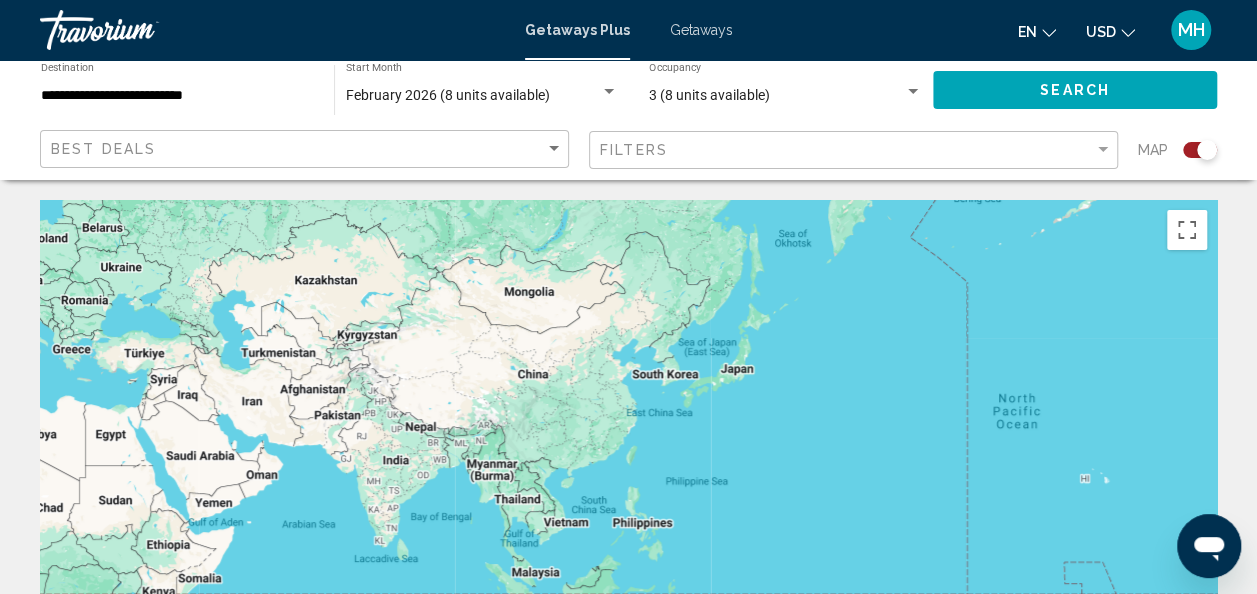 click on "To activate drag with keyboard, press Alt + Enter. Once in keyboard drag state, use the arrow keys to move the marker. To complete the drag, press the Enter key. To cancel, press Escape." at bounding box center [628, 500] 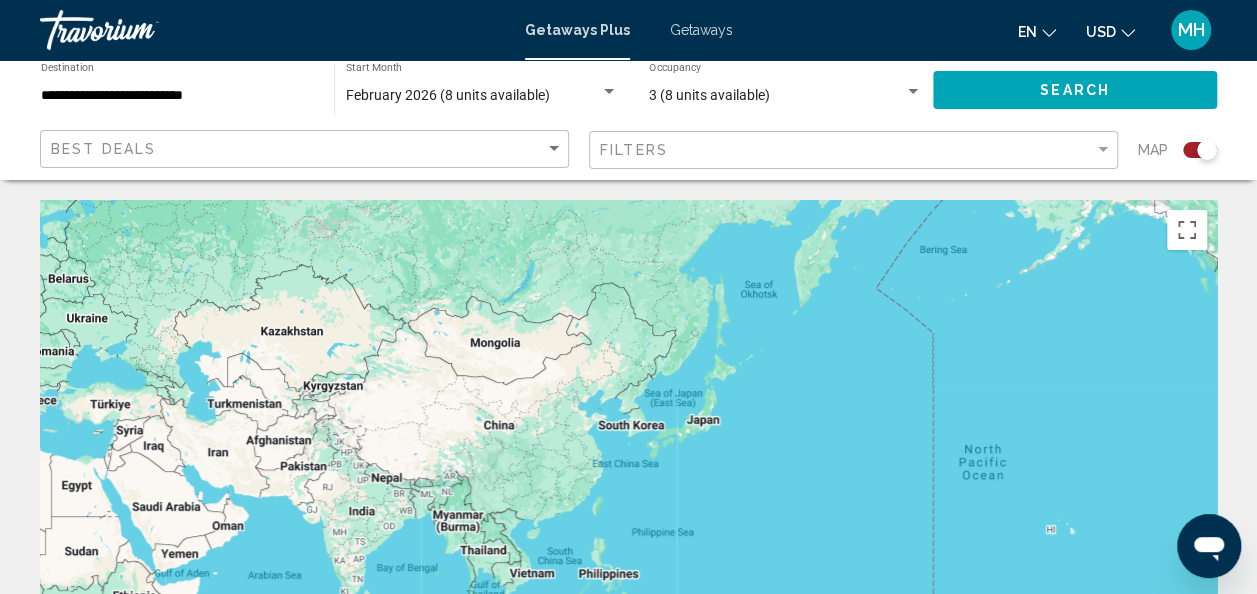 drag, startPoint x: 722, startPoint y: 325, endPoint x: 684, endPoint y: 381, distance: 67.6757 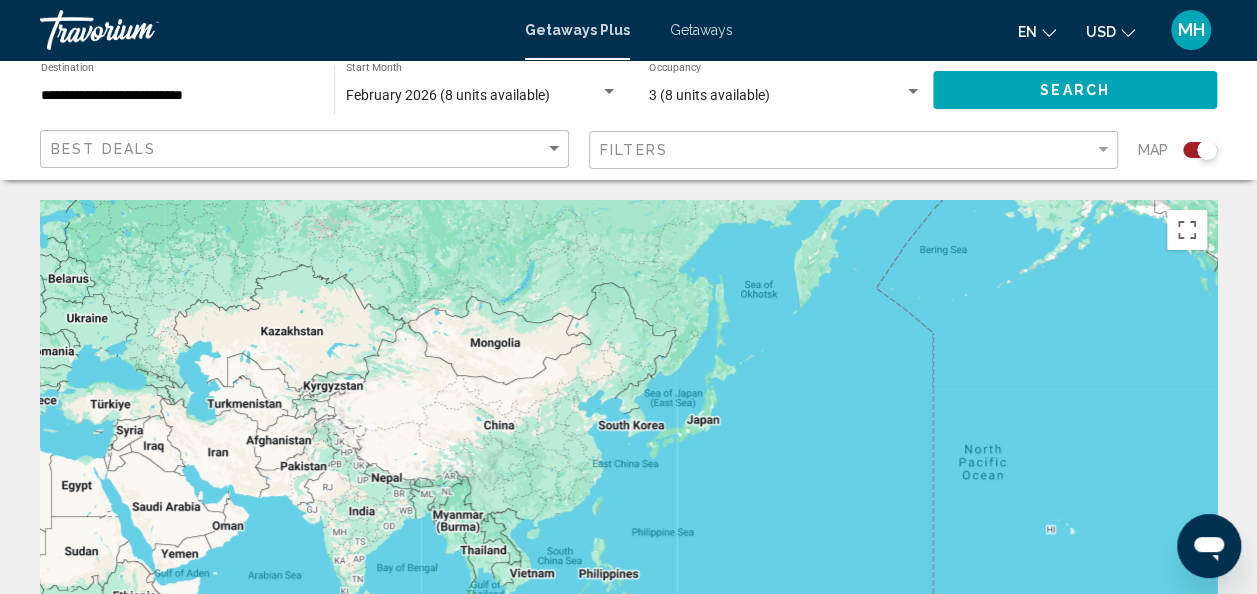 click on "To activate drag with keyboard, press Alt + Enter. Once in keyboard drag state, use the arrow keys to move the marker. To complete the drag, press the Enter key. To cancel, press Escape." at bounding box center (628, 500) 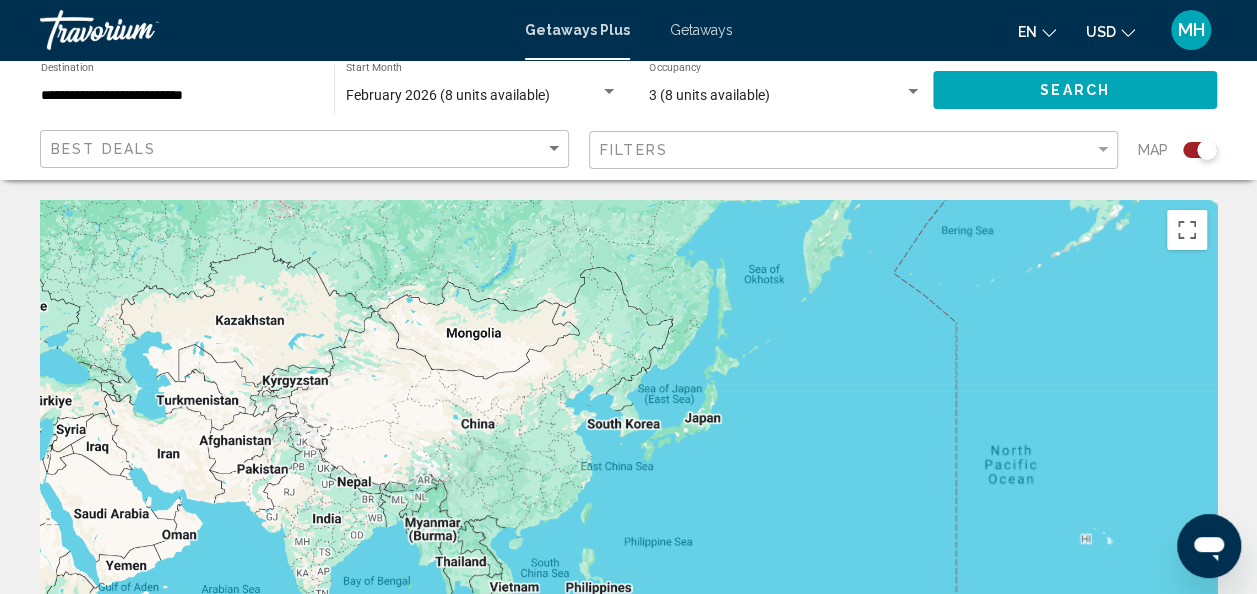 click on "To activate drag with keyboard, press Alt + Enter. Once in keyboard drag state, use the arrow keys to move the marker. To complete the drag, press the Enter key. To cancel, press Escape." at bounding box center (628, 500) 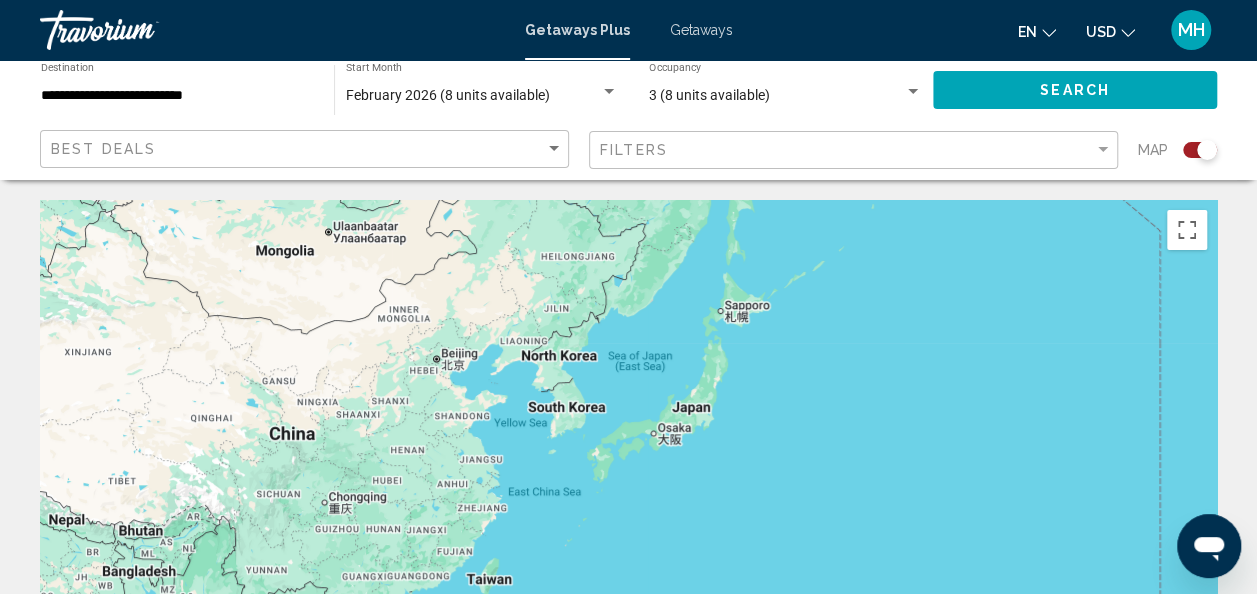 click on "To activate drag with keyboard, press Alt + Enter. Once in keyboard drag state, use the arrow keys to move the marker. To complete the drag, press the Enter key. To cancel, press Escape." at bounding box center (628, 500) 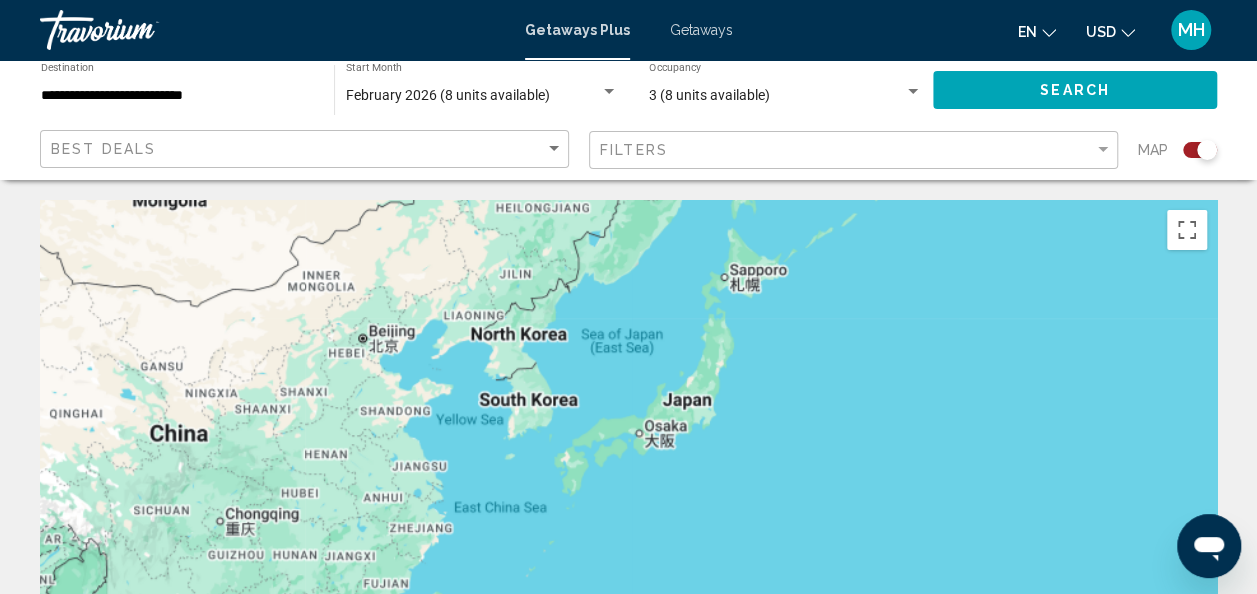 click on "To activate drag with keyboard, press Alt + Enter. Once in keyboard drag state, use the arrow keys to move the marker. To complete the drag, press the Enter key. To cancel, press Escape." at bounding box center (628, 500) 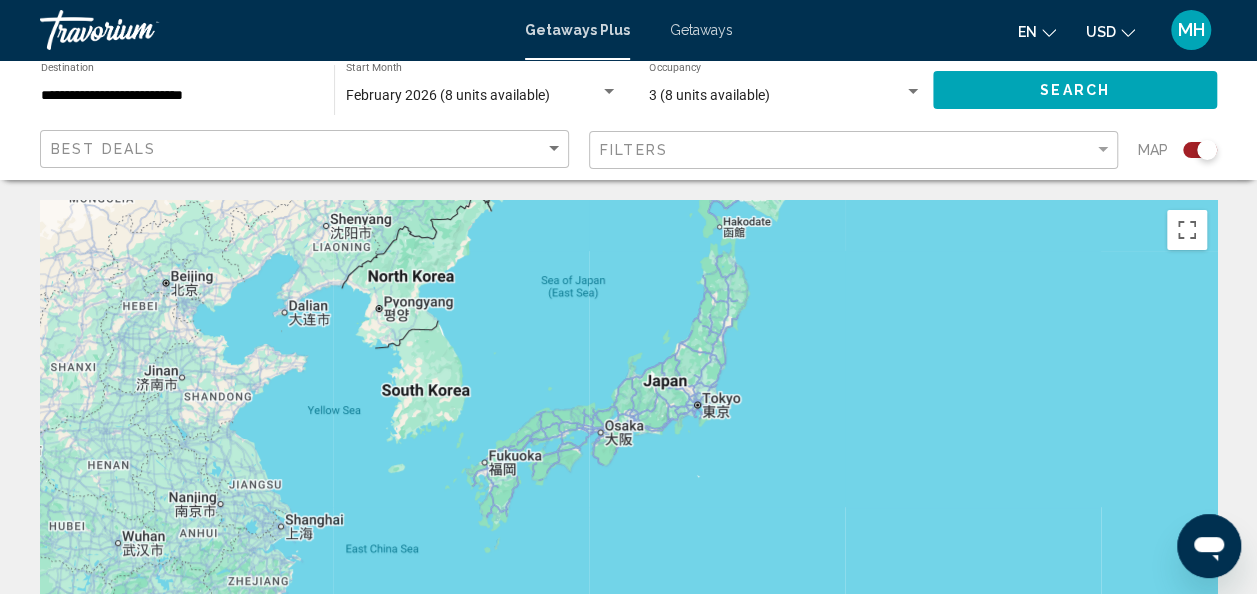 click at bounding box center [628, 500] 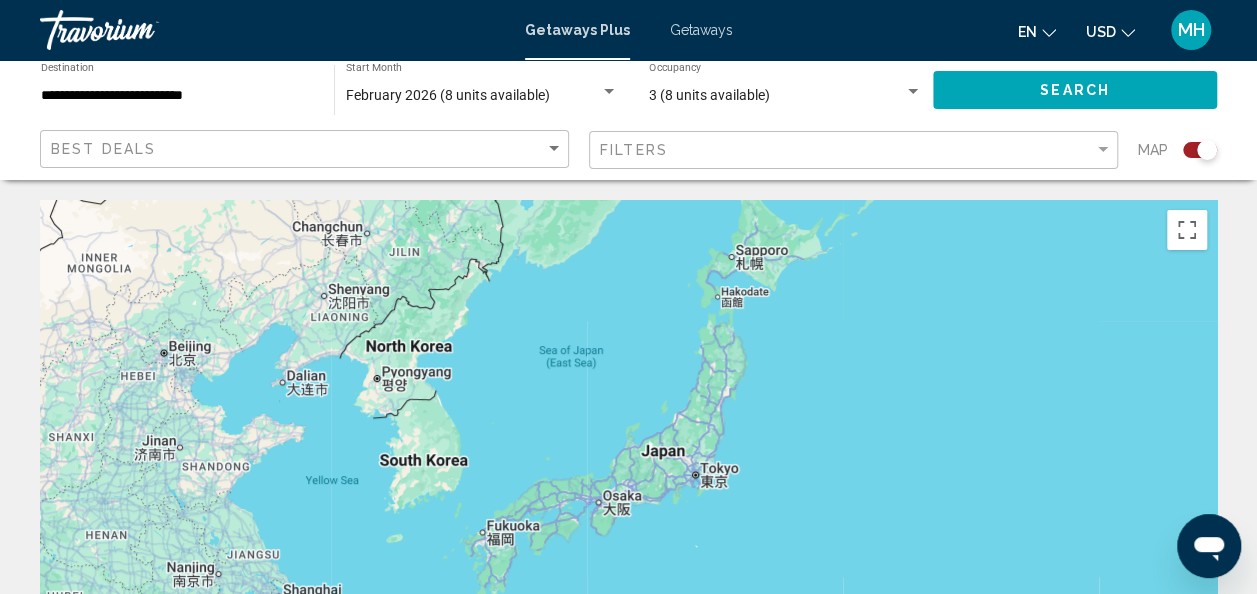 drag, startPoint x: 672, startPoint y: 406, endPoint x: 665, endPoint y: 478, distance: 72.33948 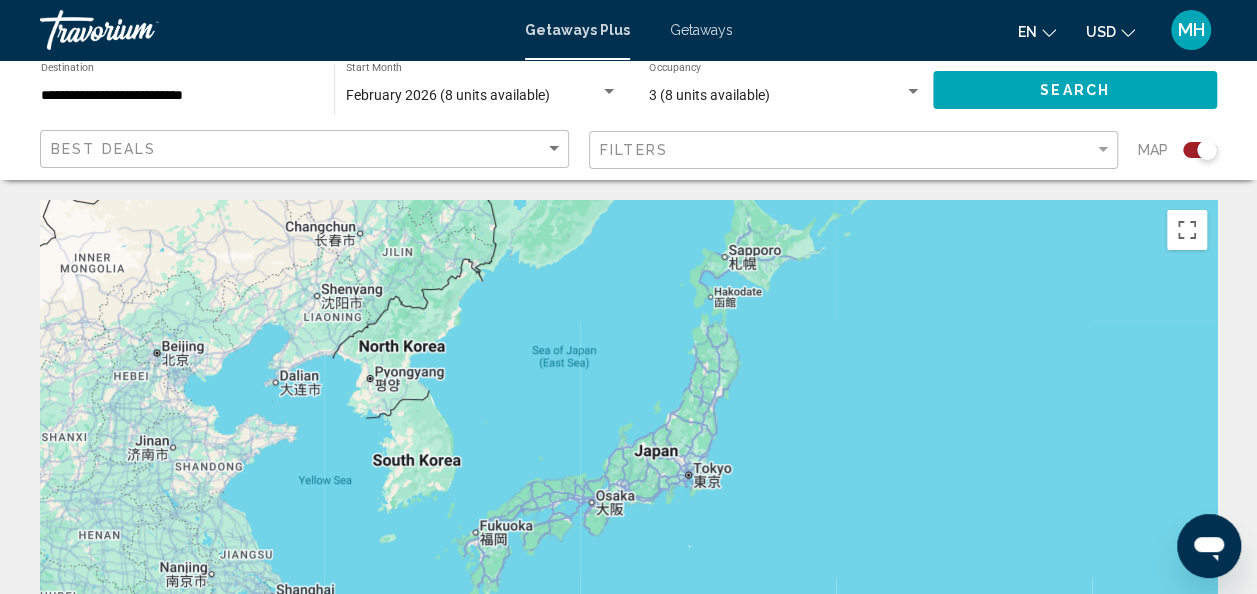 click at bounding box center [628, 500] 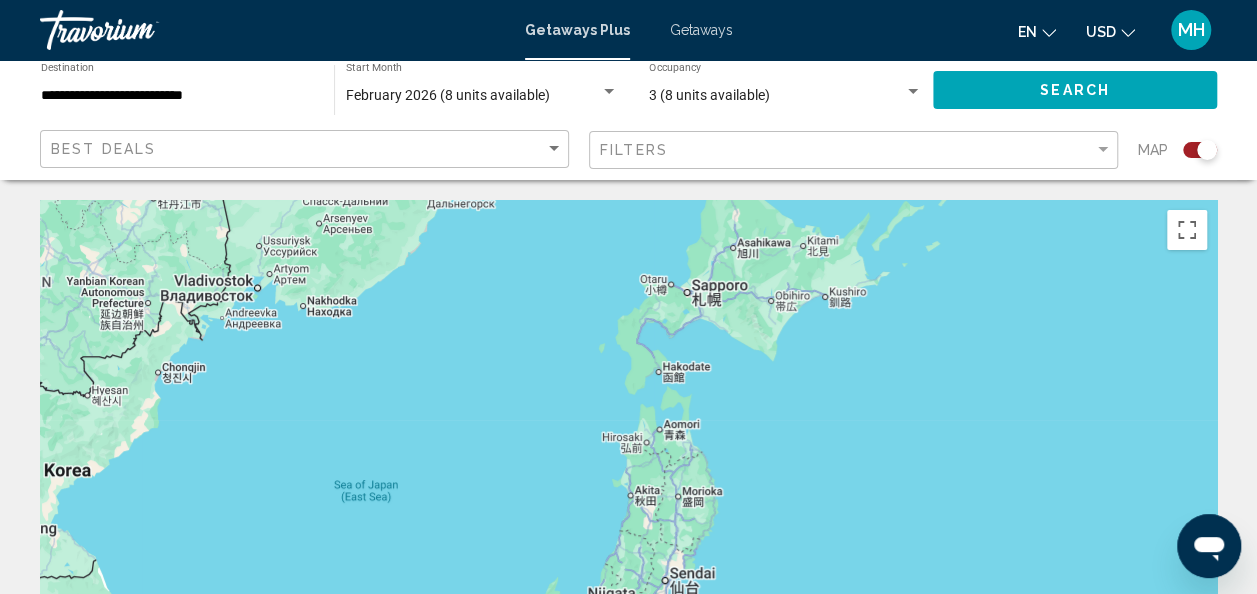 drag, startPoint x: 653, startPoint y: 478, endPoint x: 596, endPoint y: 645, distance: 176.45963 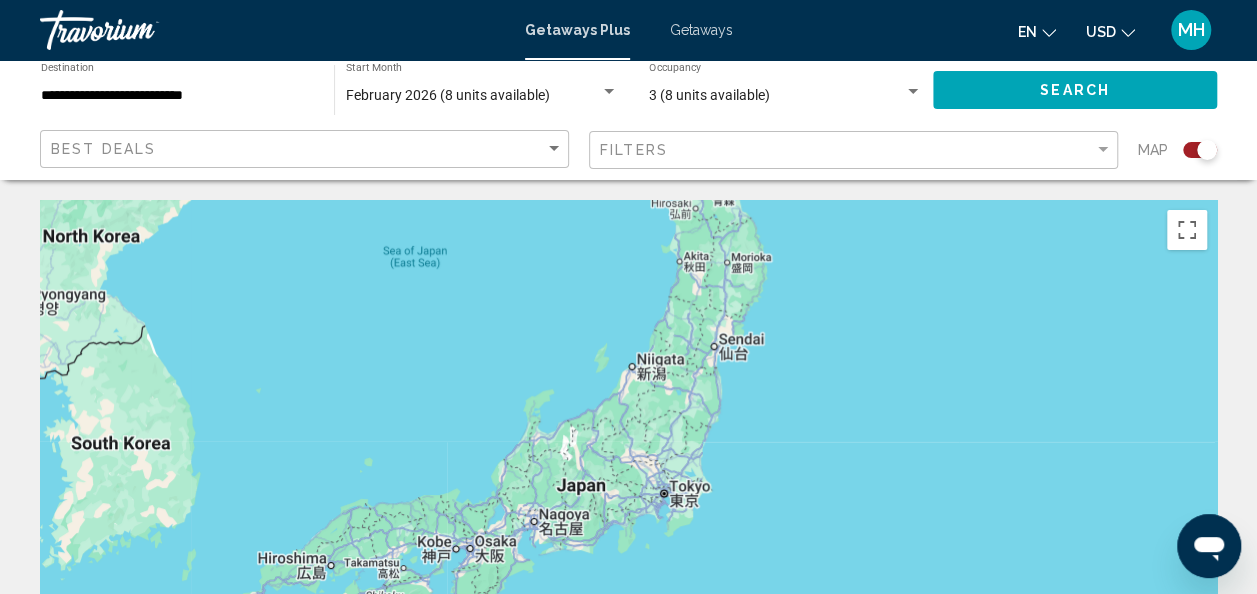drag, startPoint x: 761, startPoint y: 292, endPoint x: 816, endPoint y: 63, distance: 235.5122 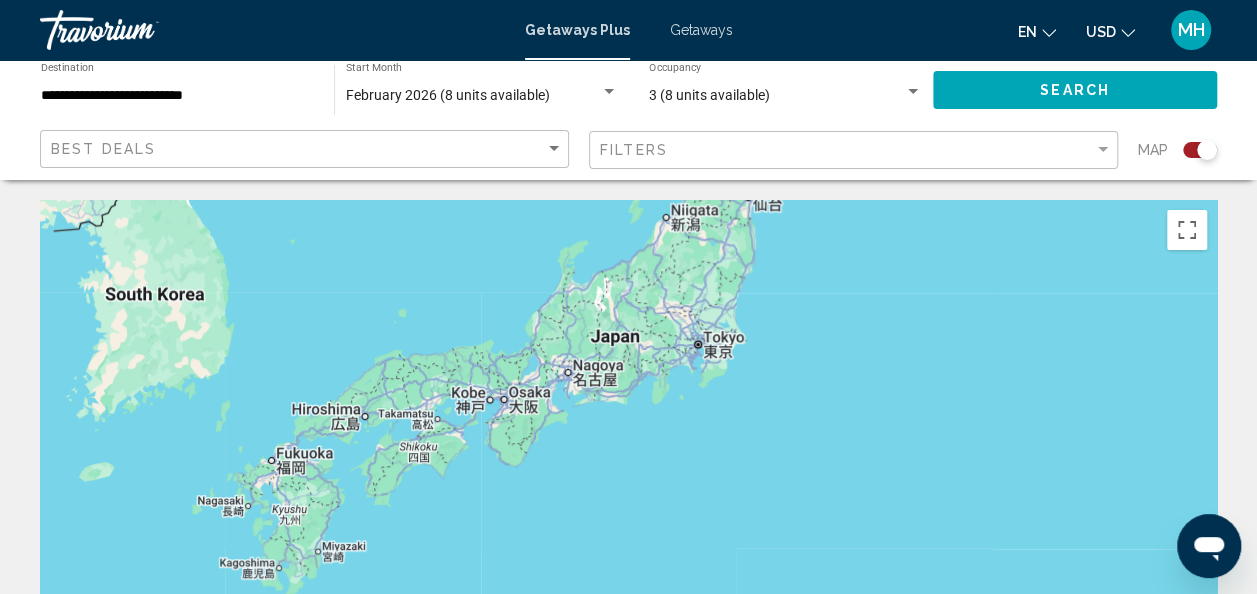 drag, startPoint x: 690, startPoint y: 381, endPoint x: 725, endPoint y: 236, distance: 149.16434 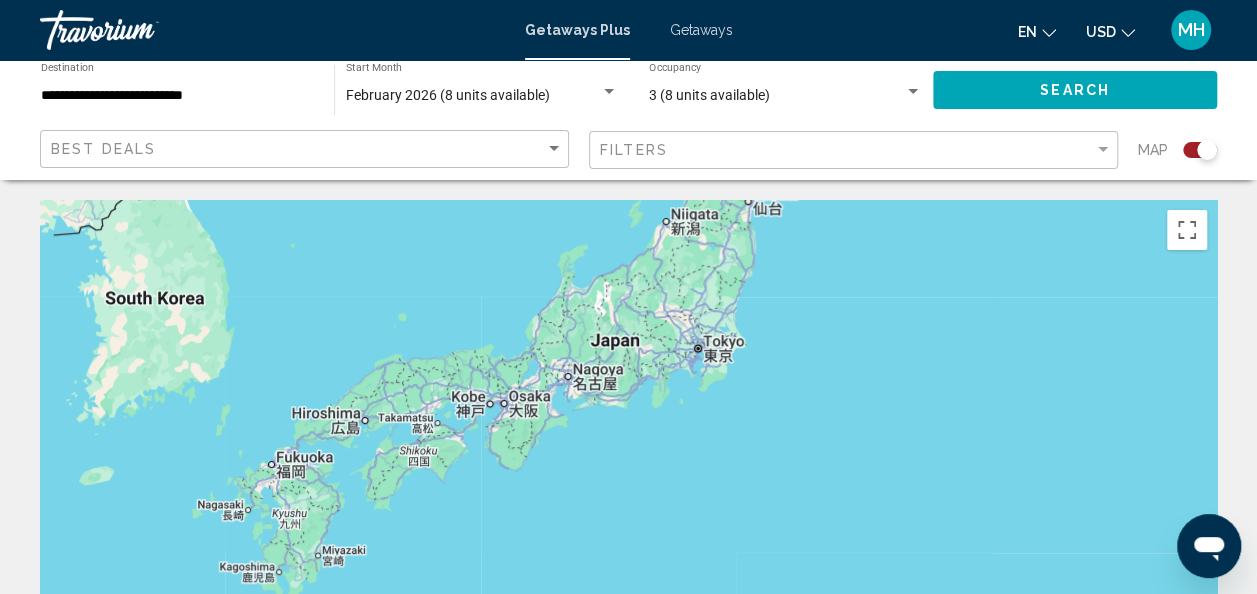 click at bounding box center (628, 500) 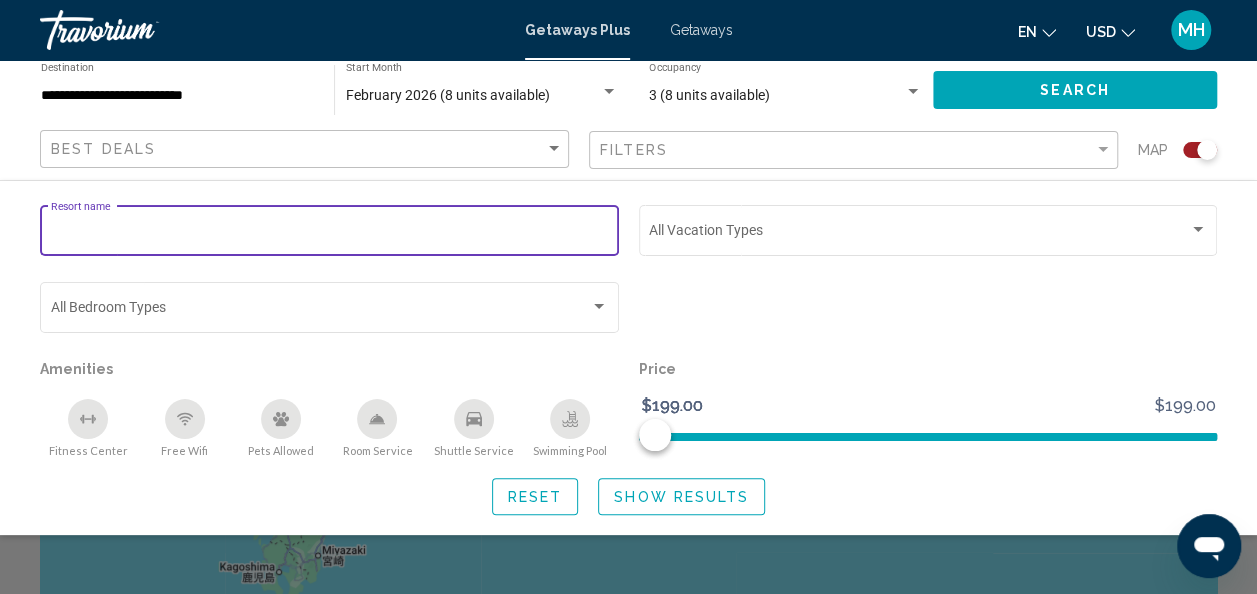 click on "Resort name" at bounding box center [330, 234] 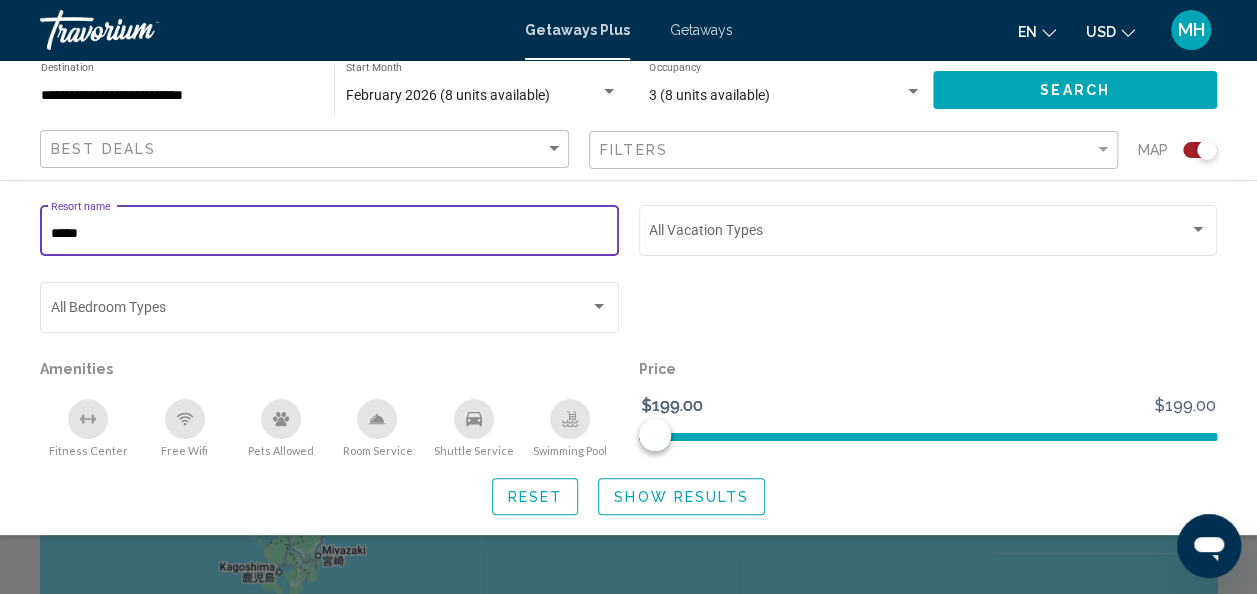 type on "*****" 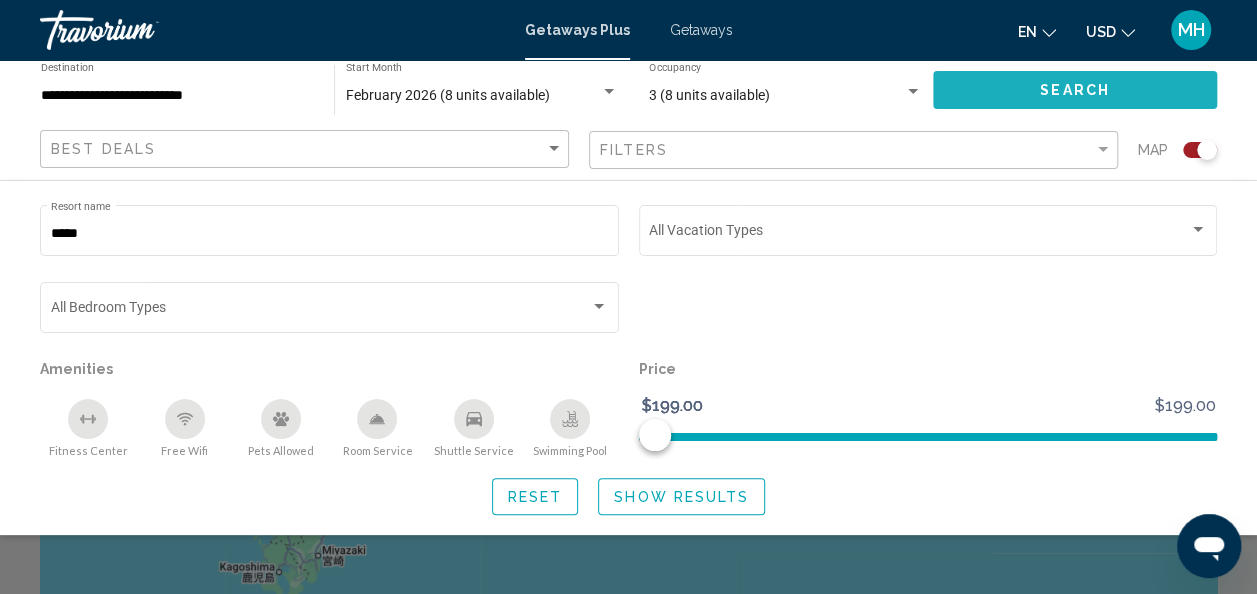 click on "Search" 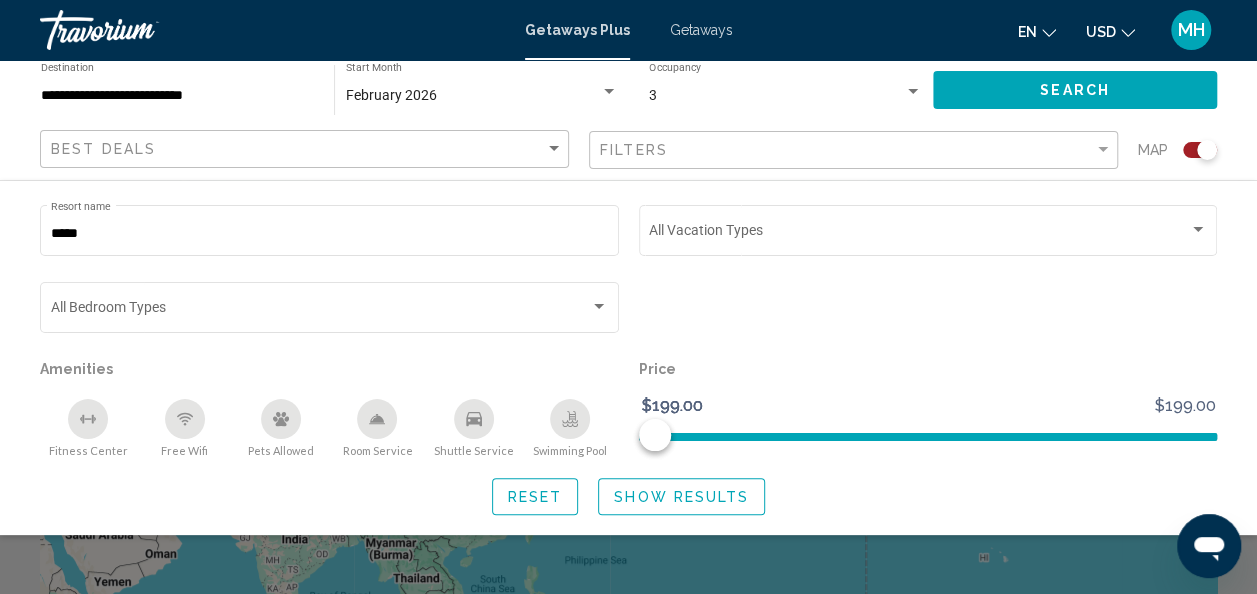 scroll, scrollTop: 0, scrollLeft: 0, axis: both 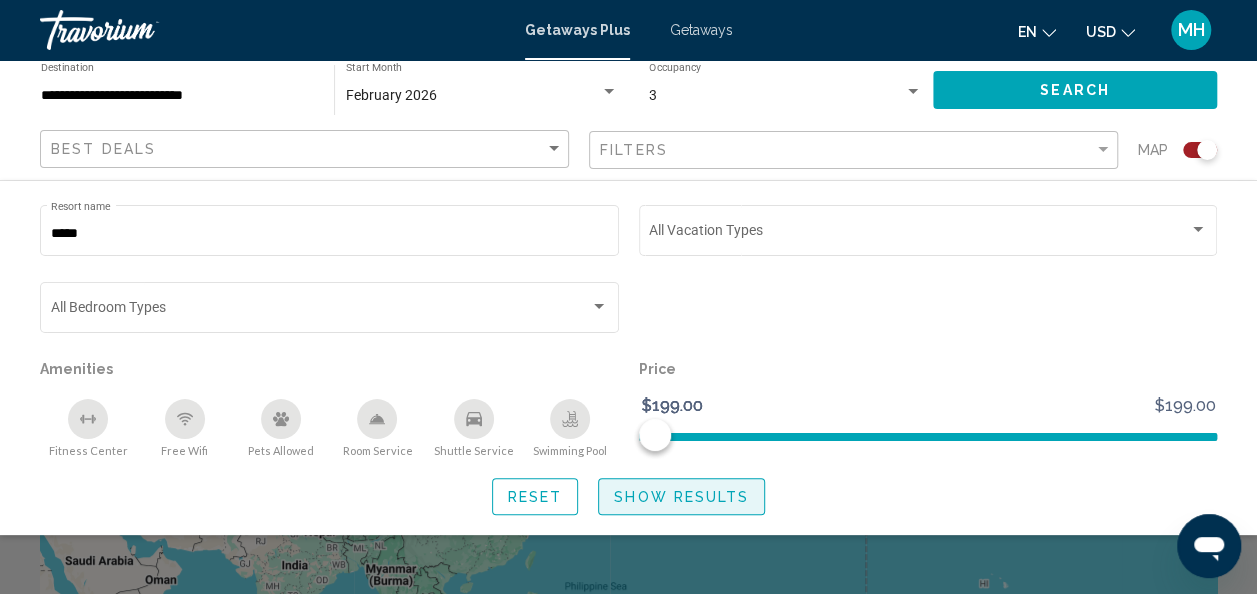 click on "Show Results" 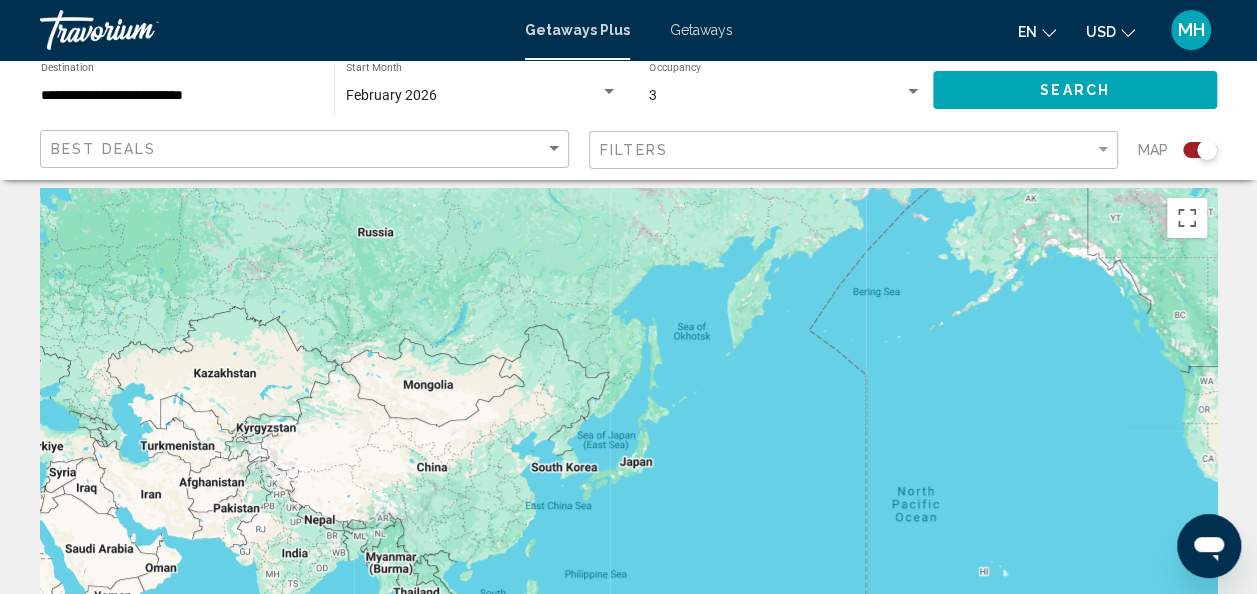 scroll, scrollTop: 0, scrollLeft: 0, axis: both 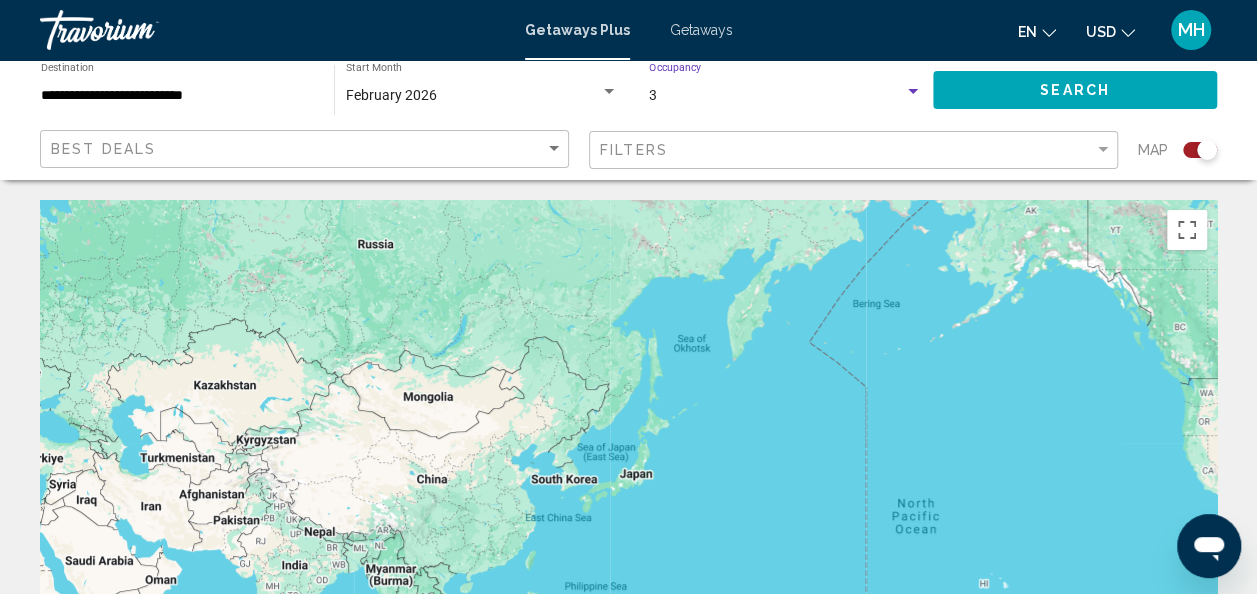 click on "3" at bounding box center [776, 96] 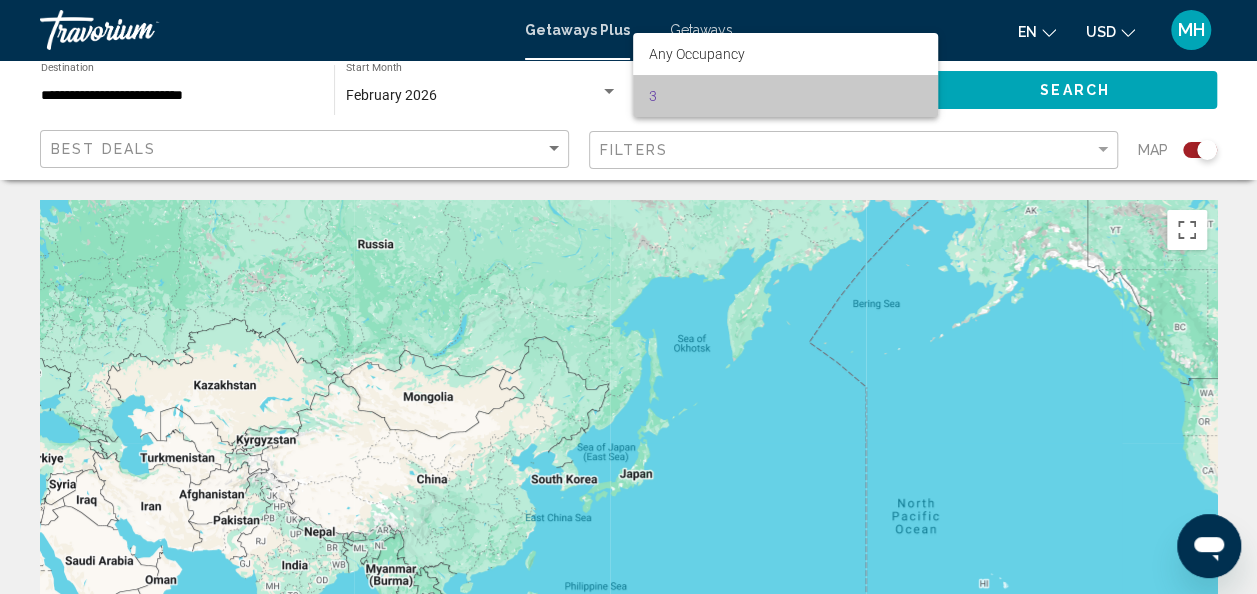 click on "3" at bounding box center [785, 96] 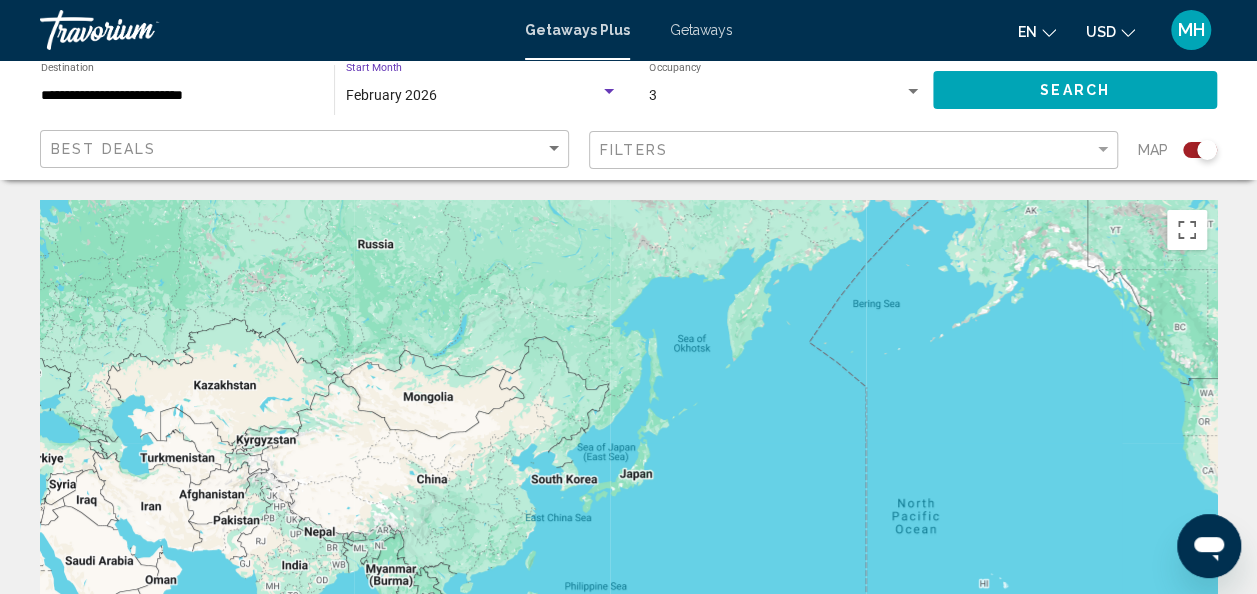 click on "February 2026" at bounding box center [473, 96] 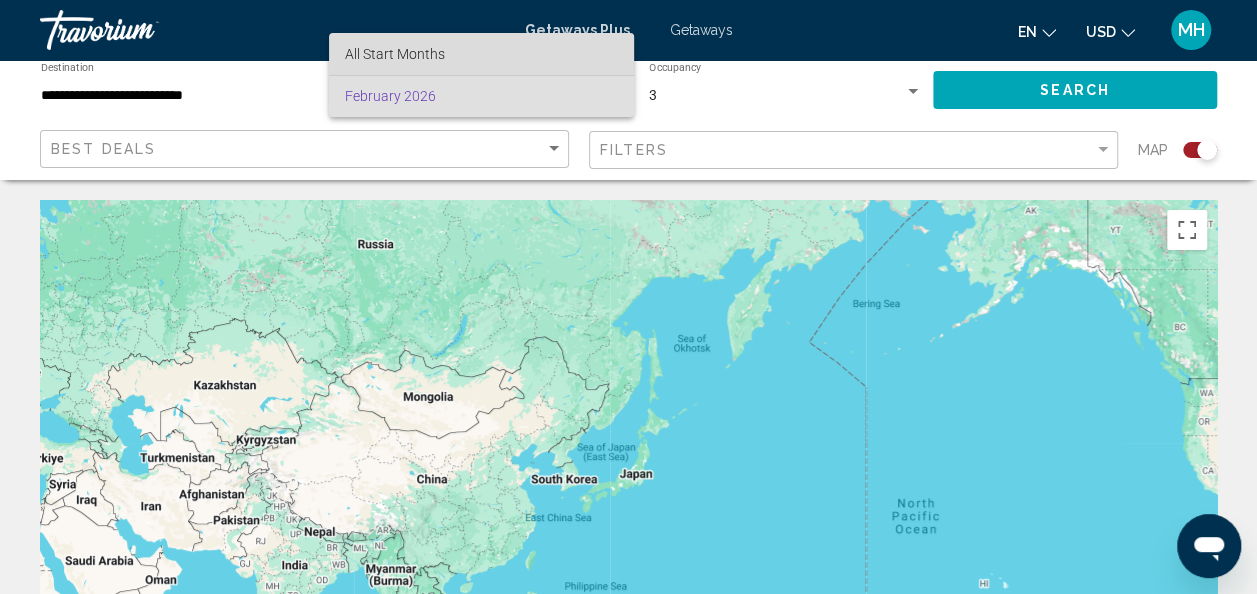 click on "All Start Months" at bounding box center (481, 54) 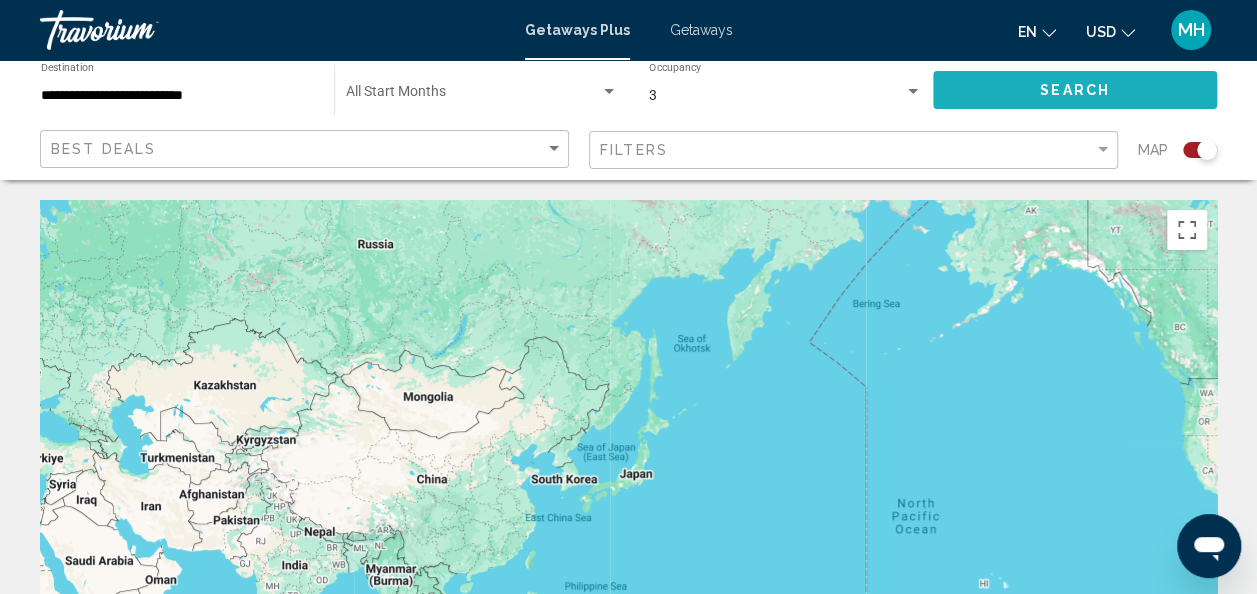 click on "Search" 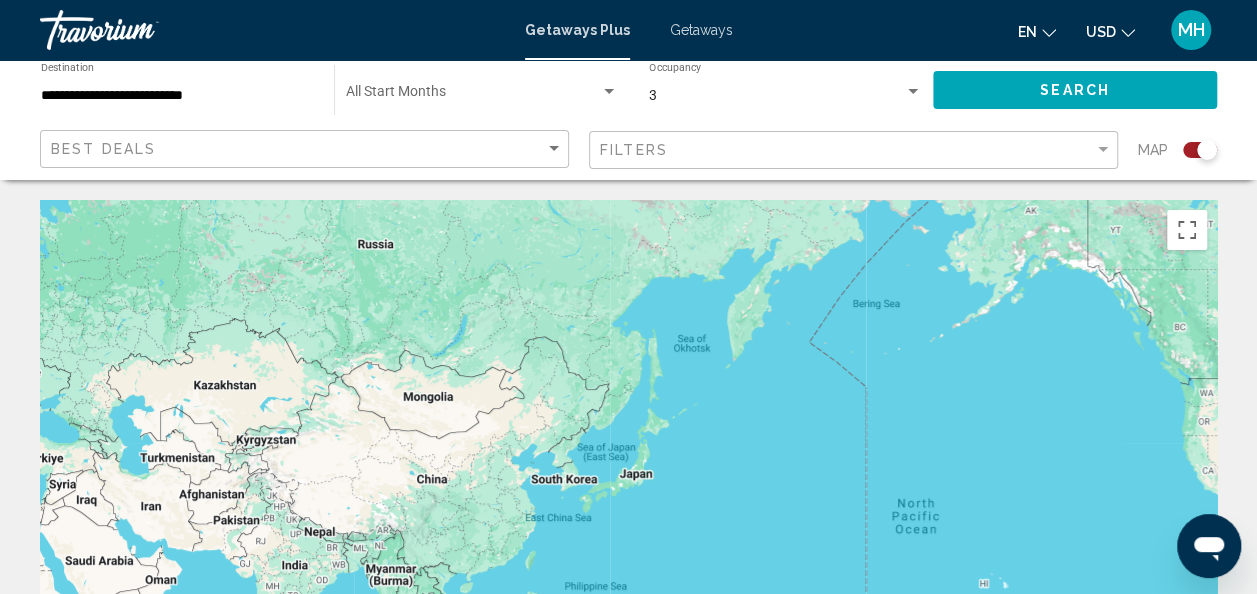 click at bounding box center [628, 500] 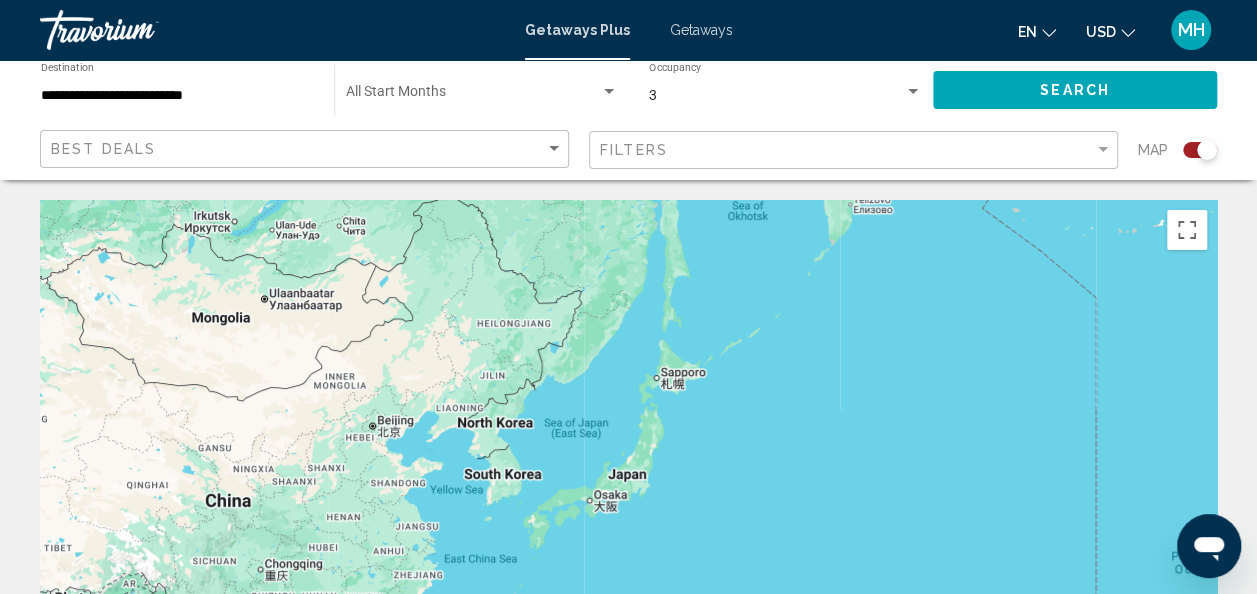 click at bounding box center (628, 500) 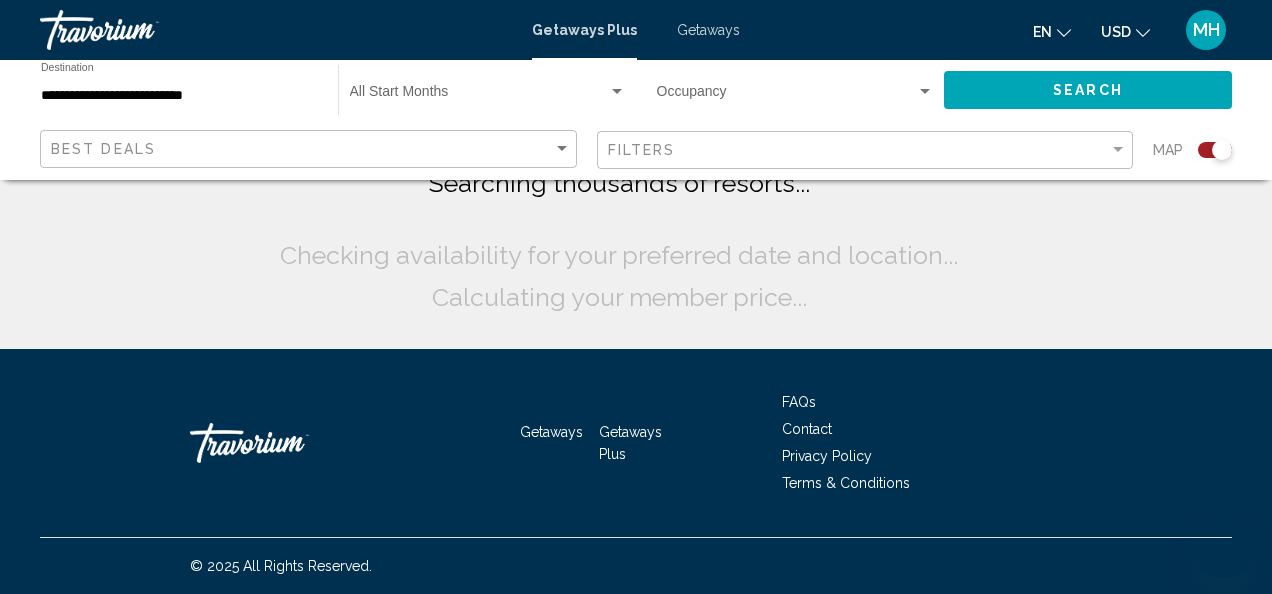 scroll, scrollTop: 0, scrollLeft: 0, axis: both 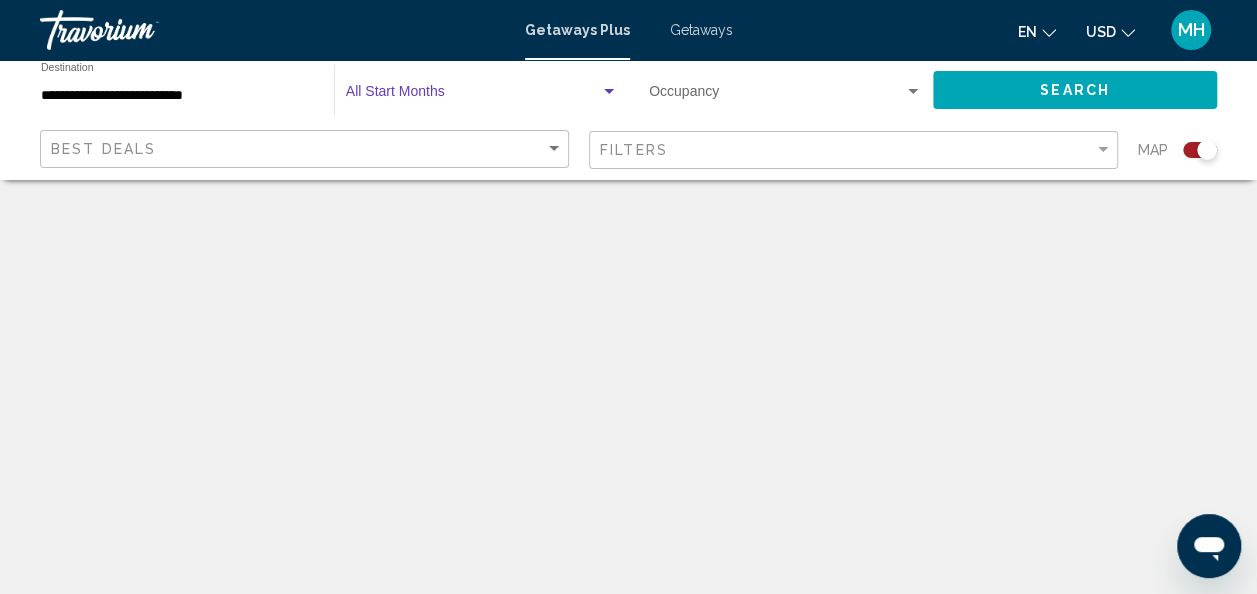 click at bounding box center [473, 96] 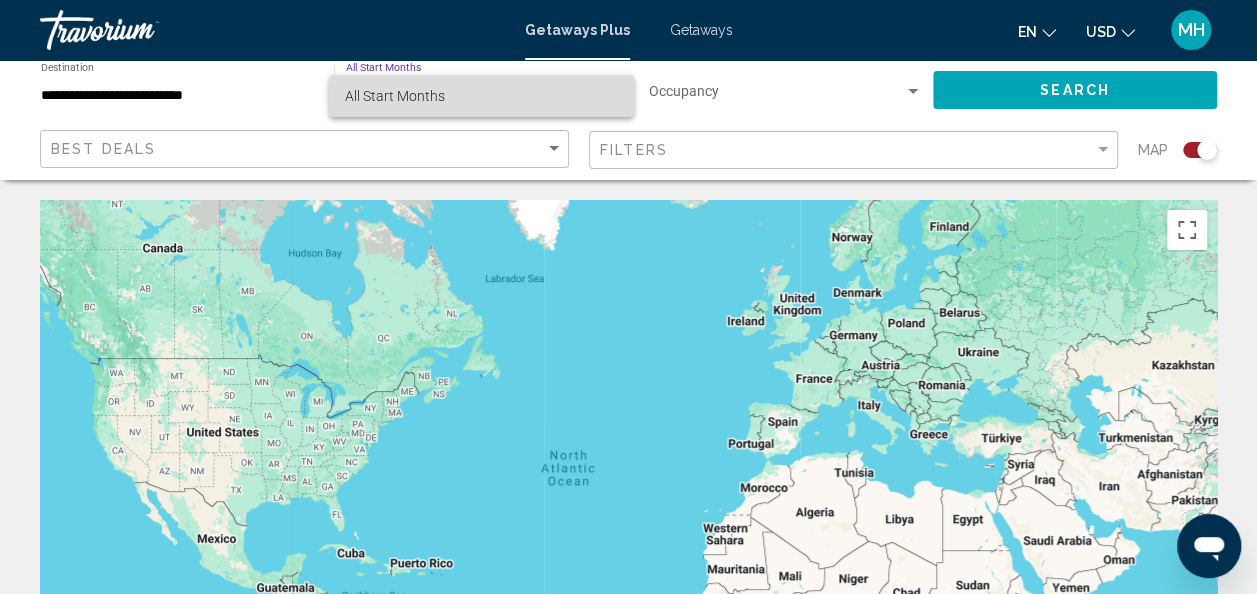 click on "All Start Months" at bounding box center [481, 96] 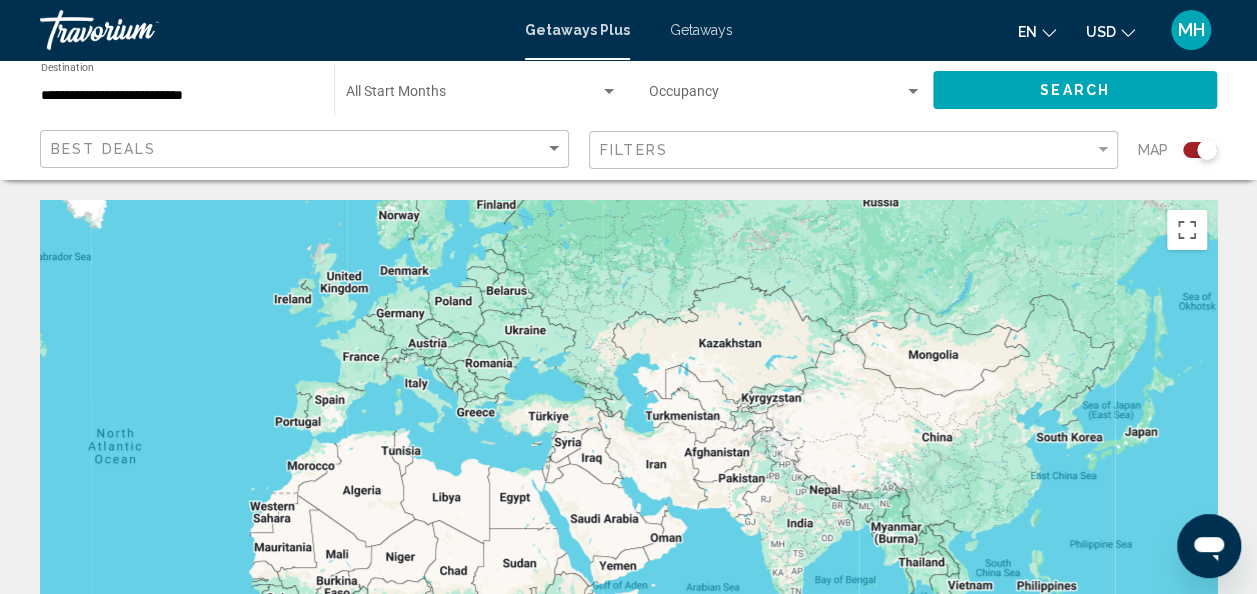 drag, startPoint x: 938, startPoint y: 418, endPoint x: 468, endPoint y: 374, distance: 472.05508 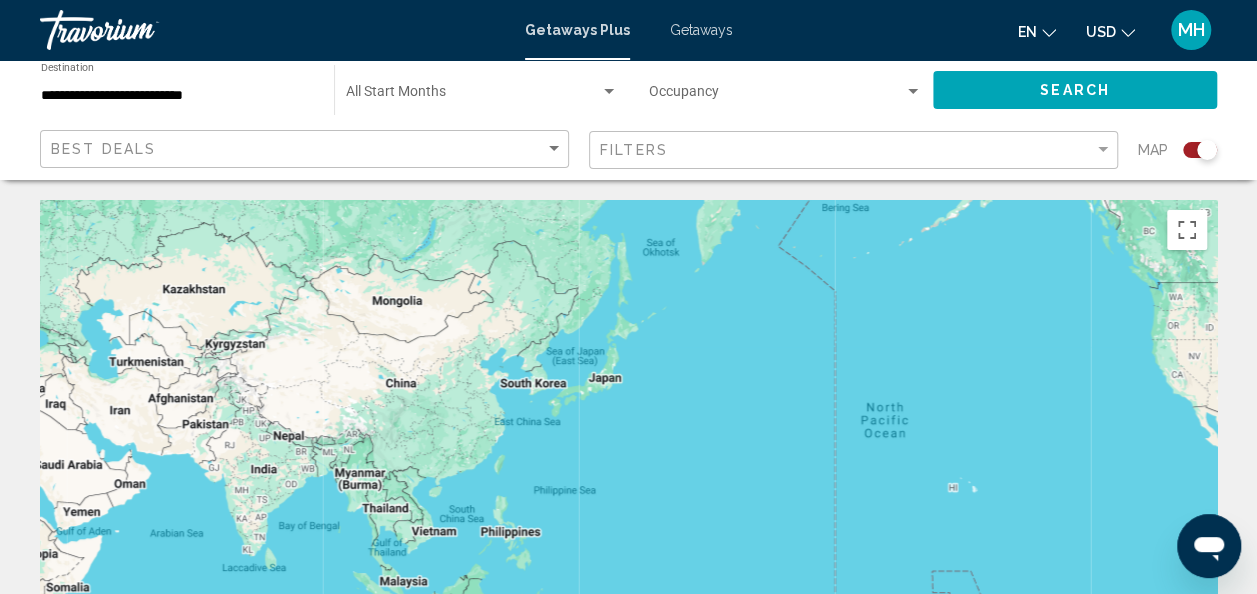 drag, startPoint x: 877, startPoint y: 400, endPoint x: 338, endPoint y: 375, distance: 539.57947 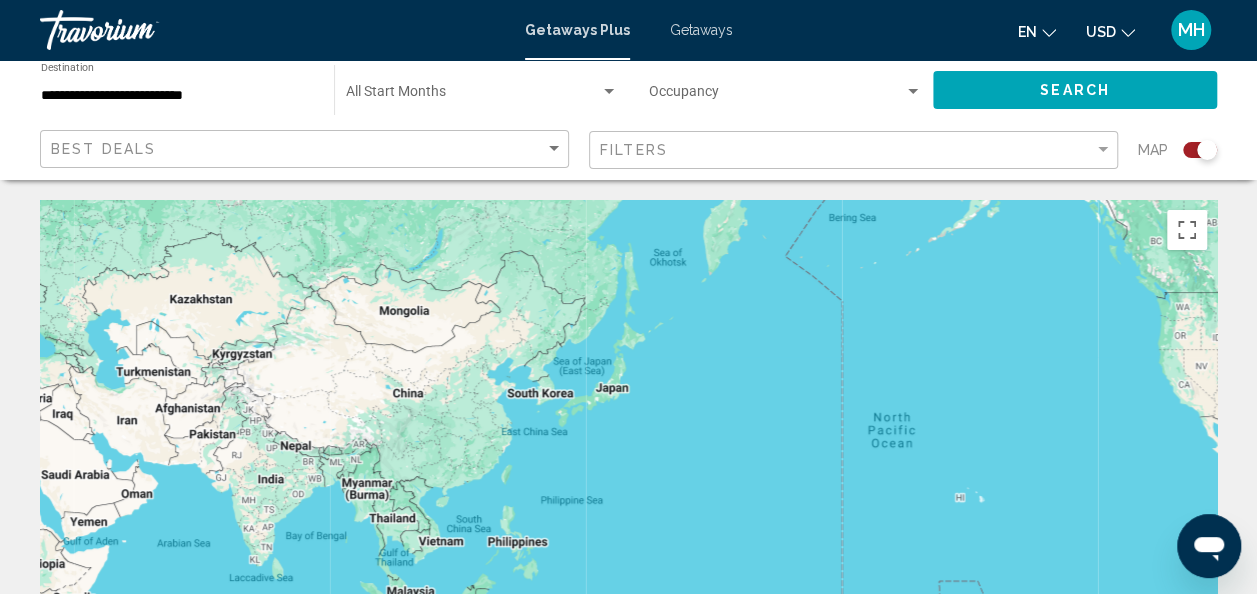 click at bounding box center (628, 500) 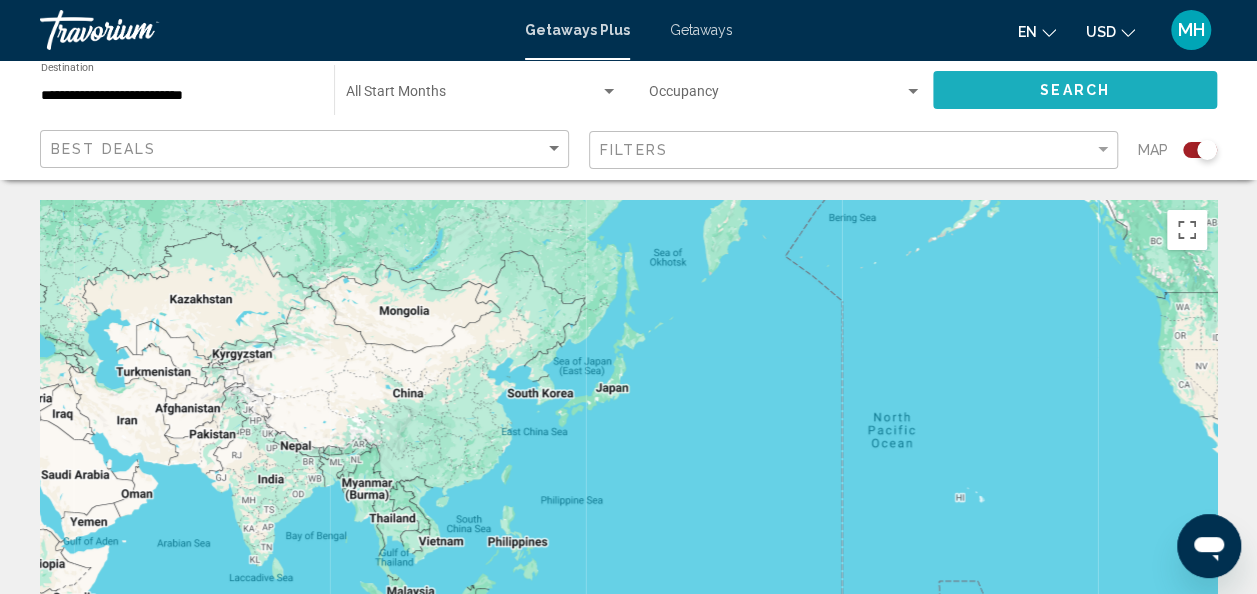click on "Search" 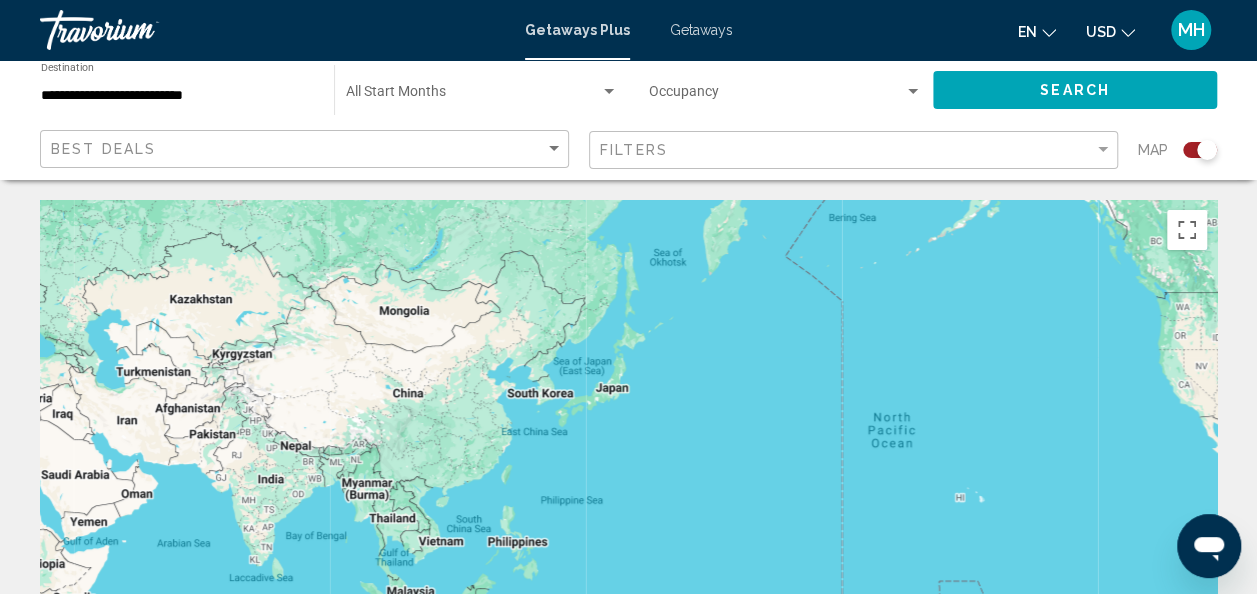 click on "en
English Español Français Italiano Português русский USD
USD ($) MXN (Mex$) CAD (Can$) GBP (£) EUR (€) AUD (A$) NZD (NZ$) CNY (CN¥)" 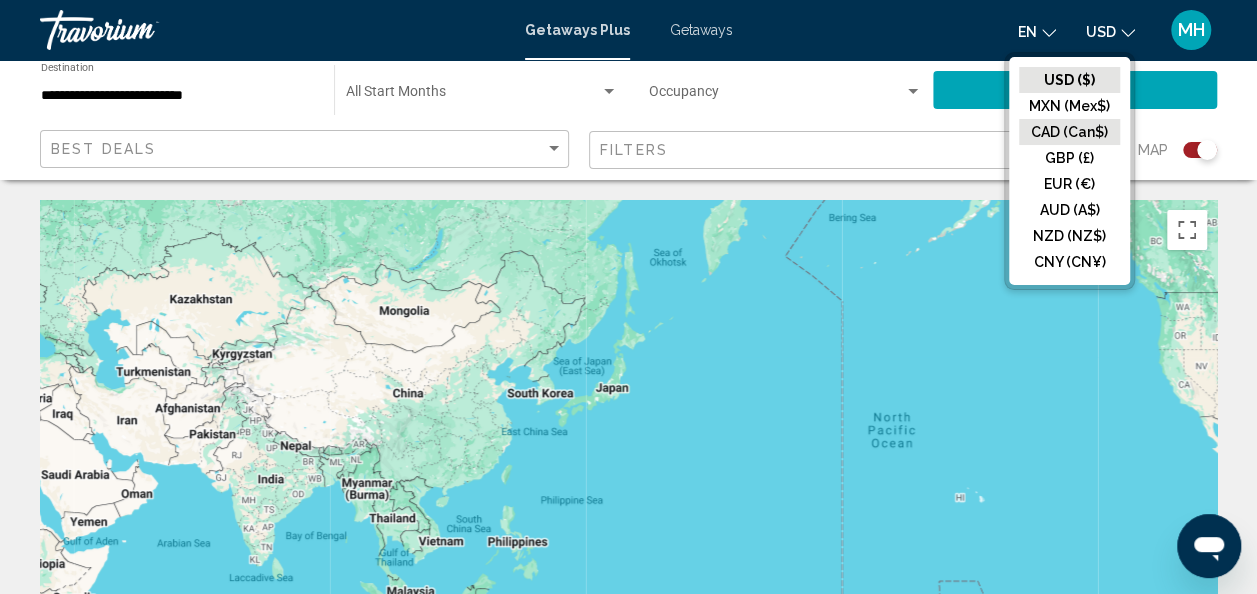 click on "CAD (Can$)" 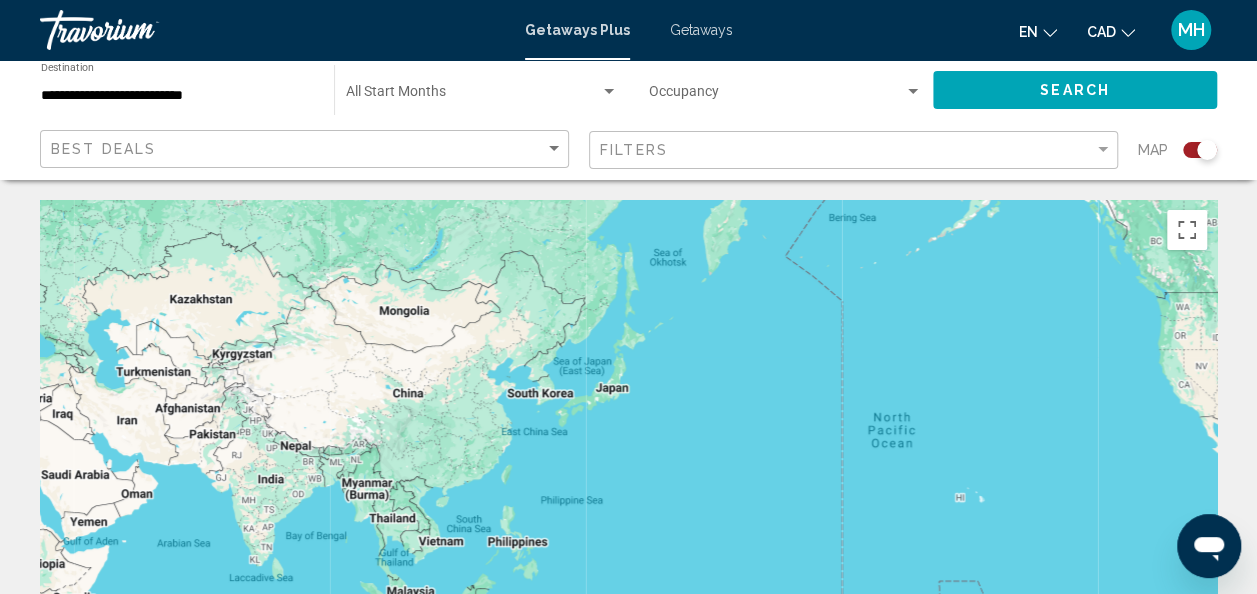 click 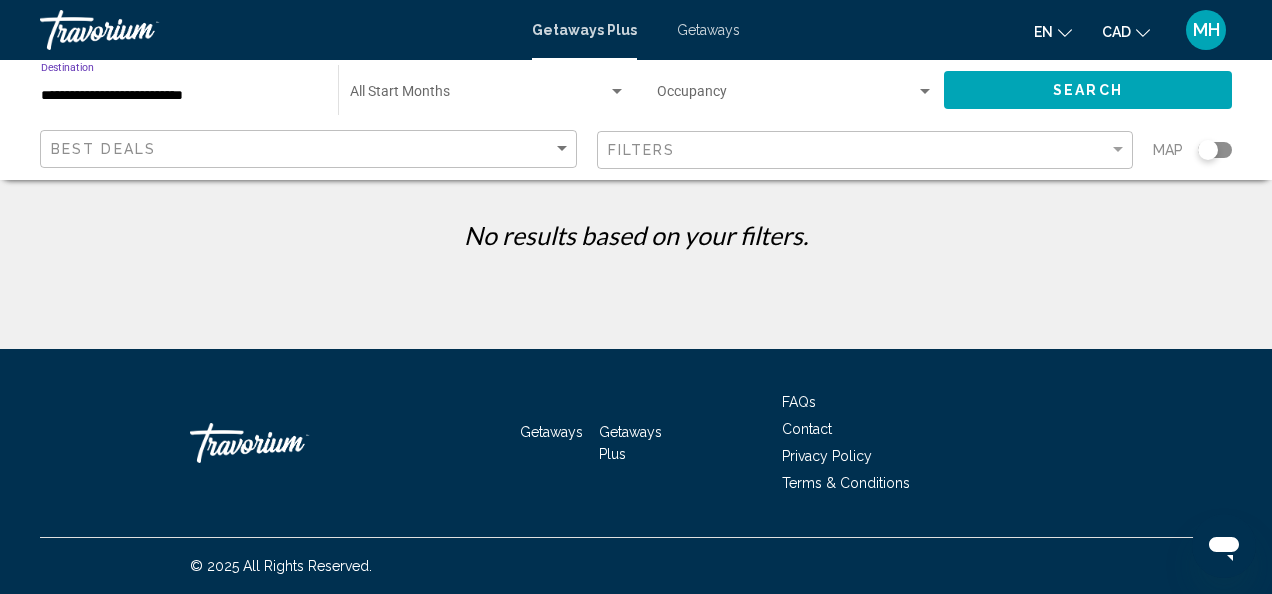 click on "**********" at bounding box center [179, 96] 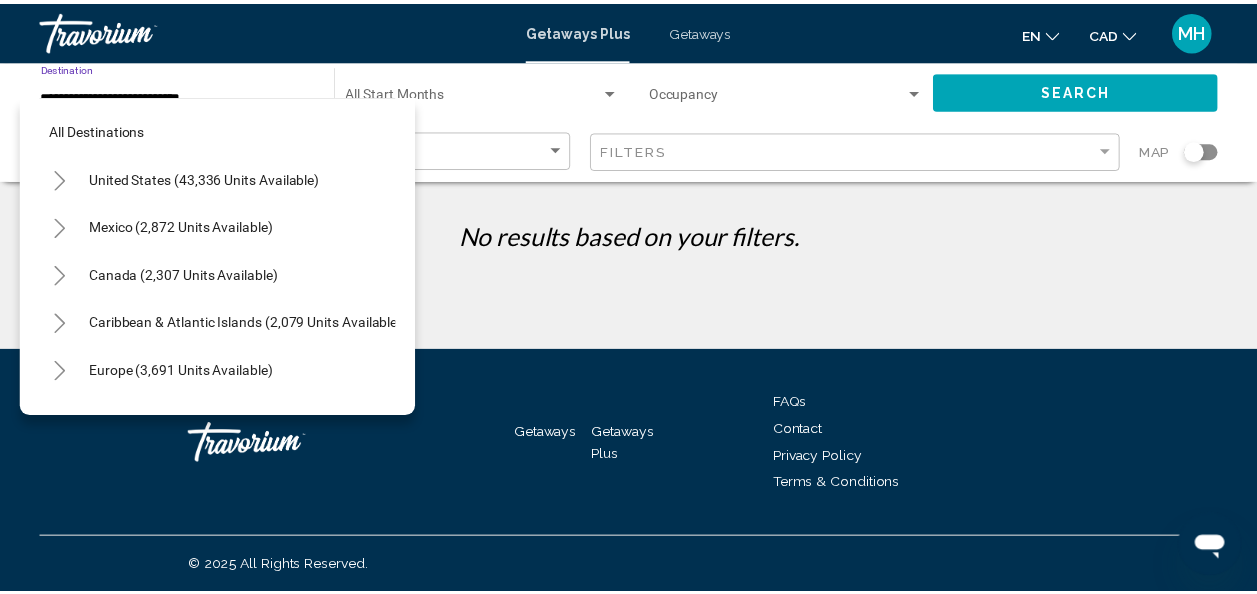 scroll, scrollTop: 366, scrollLeft: 0, axis: vertical 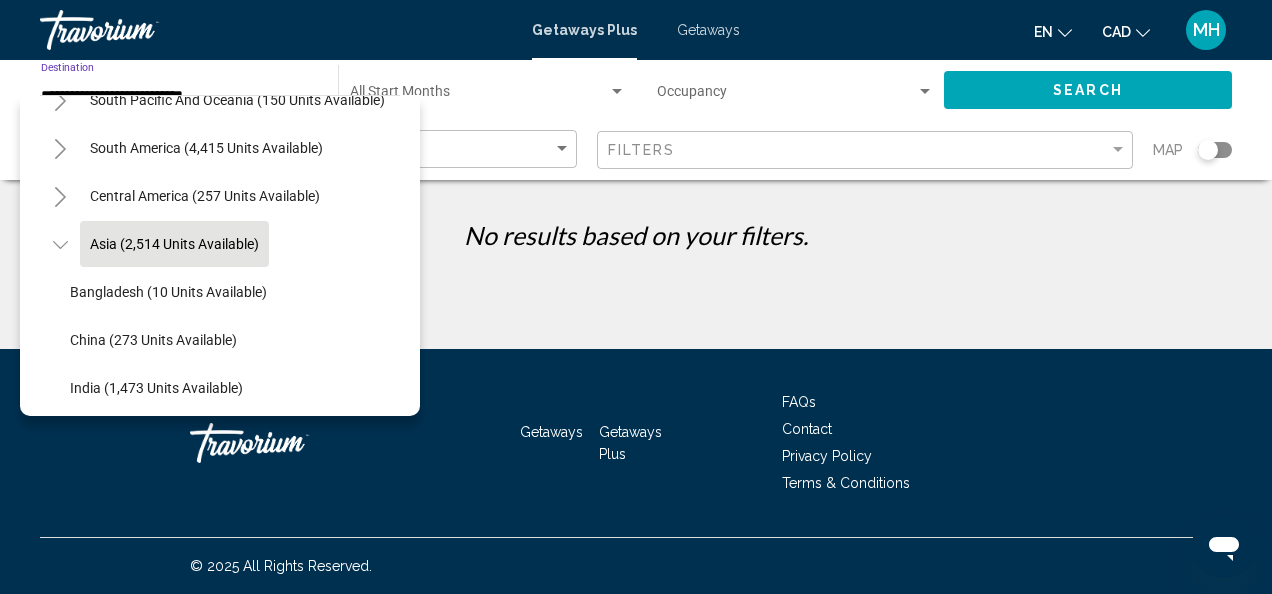 click on "Asia (2,514 units available)" 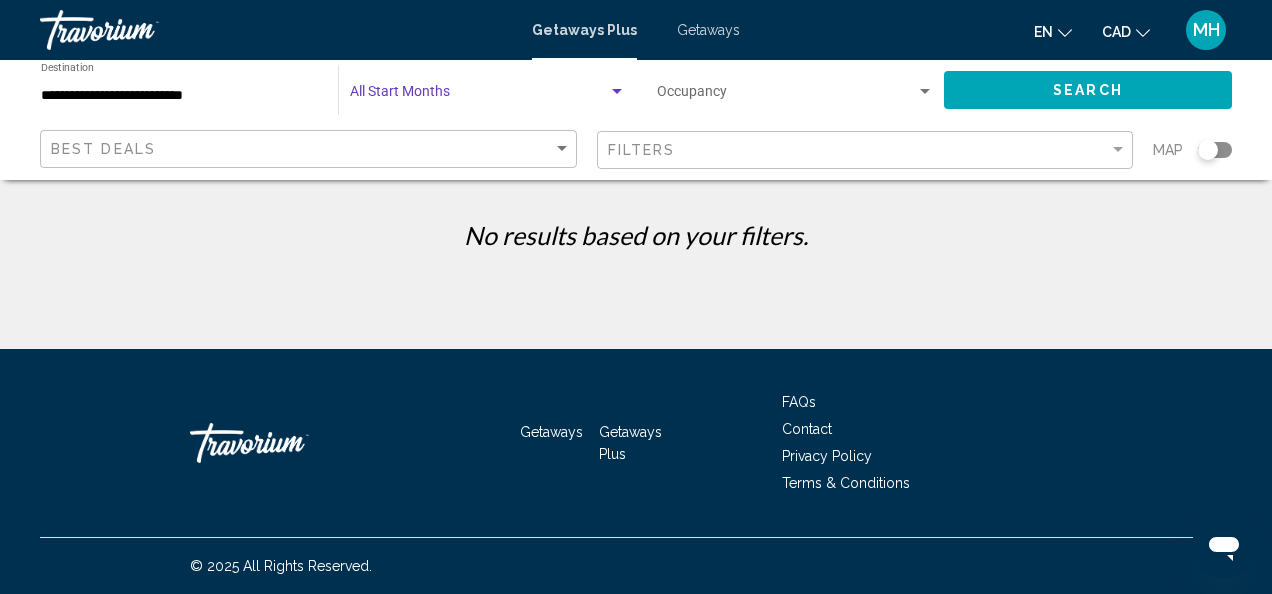 click at bounding box center (479, 96) 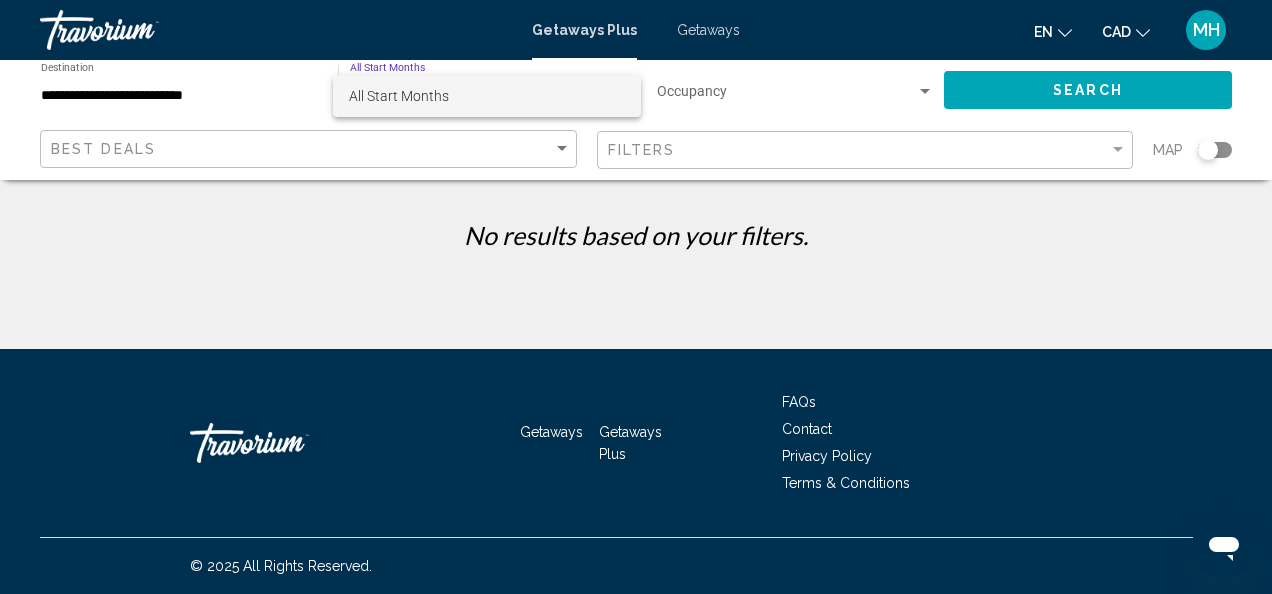 click at bounding box center [636, 297] 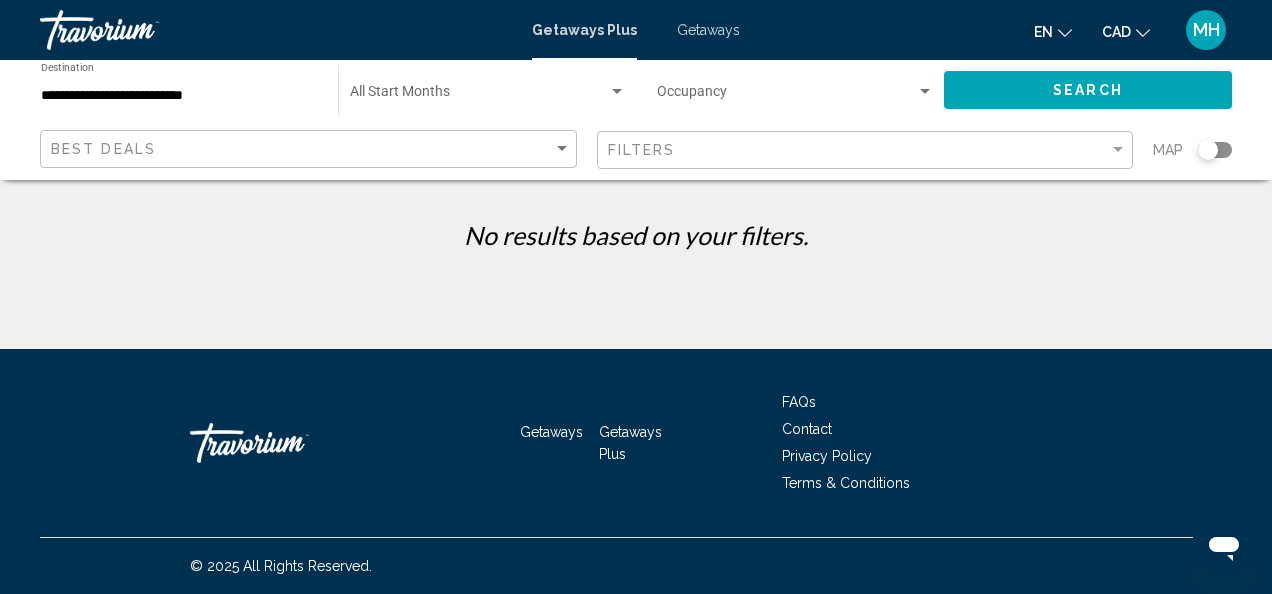 click on "Getaways" at bounding box center [708, 30] 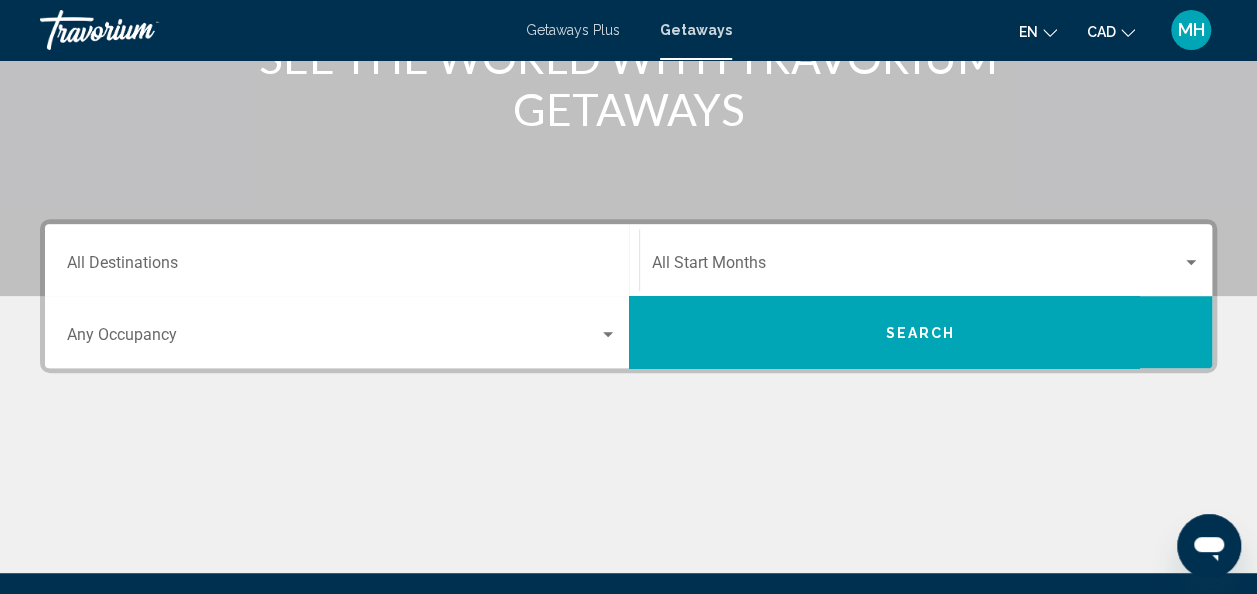 scroll, scrollTop: 333, scrollLeft: 0, axis: vertical 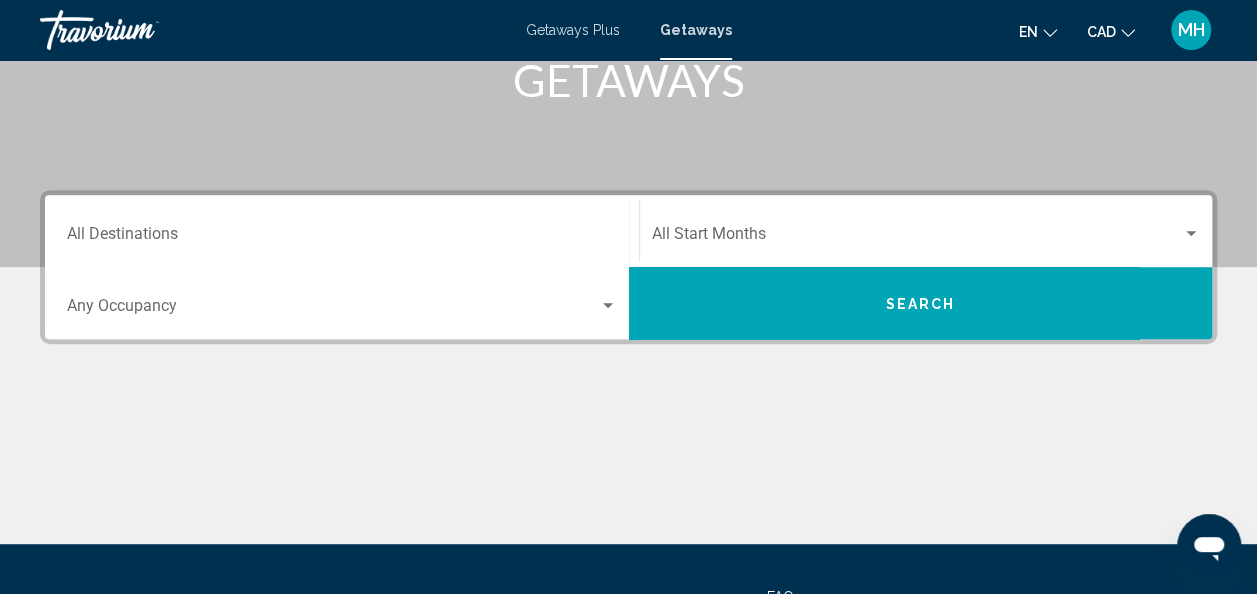 click on "Destination All Destinations" at bounding box center [342, 231] 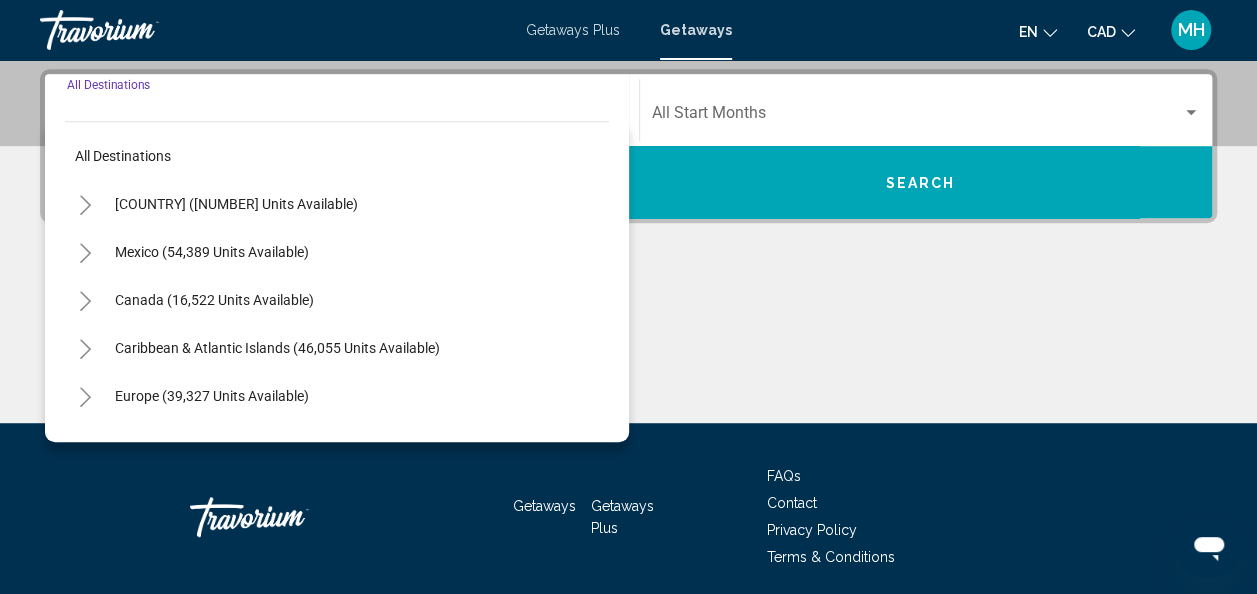 scroll, scrollTop: 458, scrollLeft: 0, axis: vertical 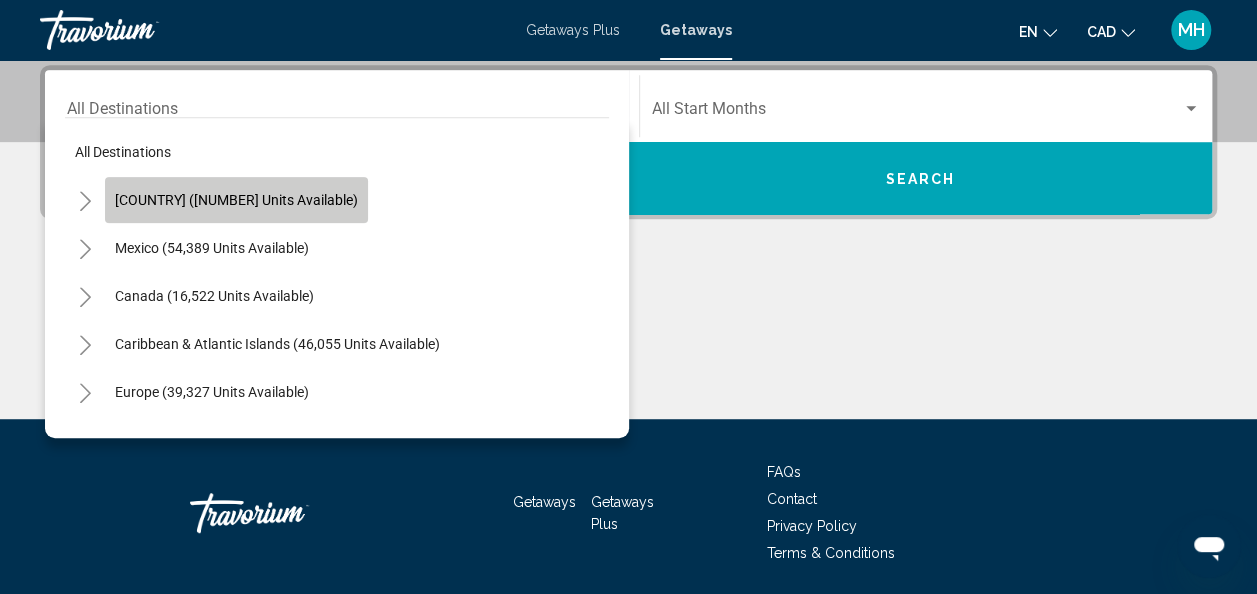 click on "[COUNTRY] ([NUMBER] units available)" 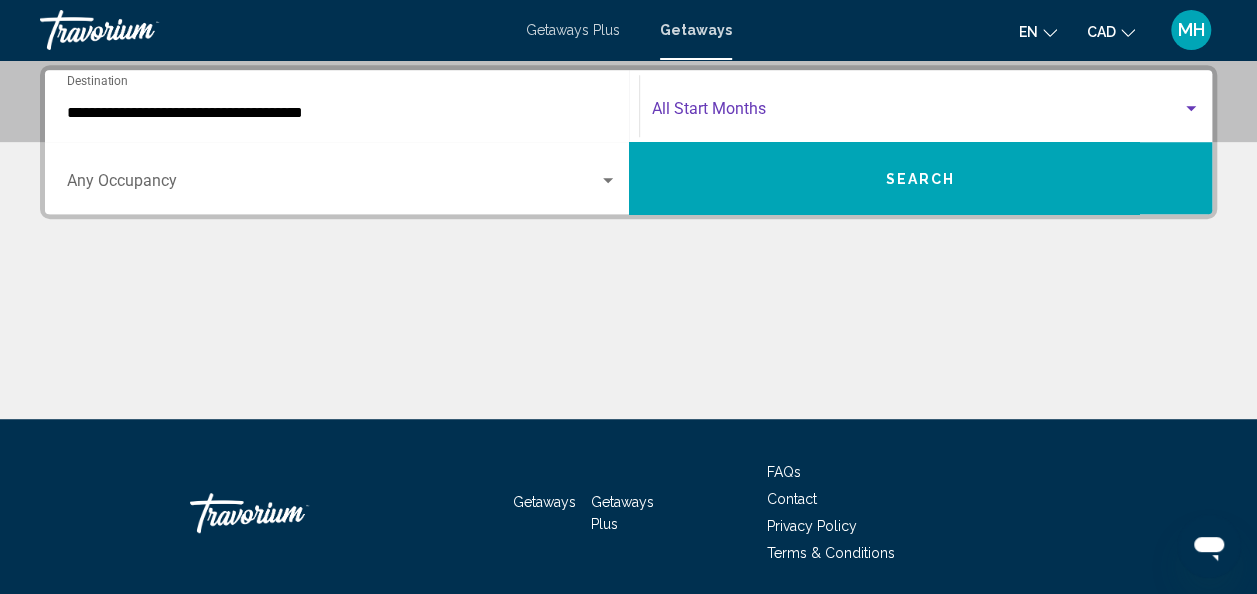click at bounding box center (917, 113) 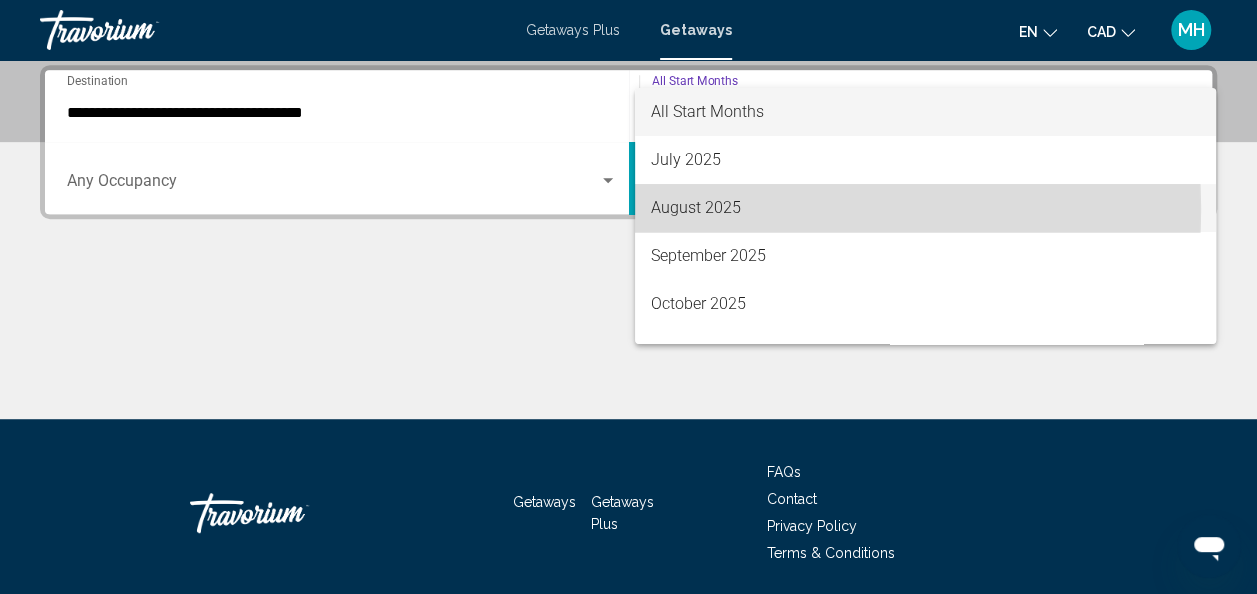 click on "August 2025" at bounding box center (925, 208) 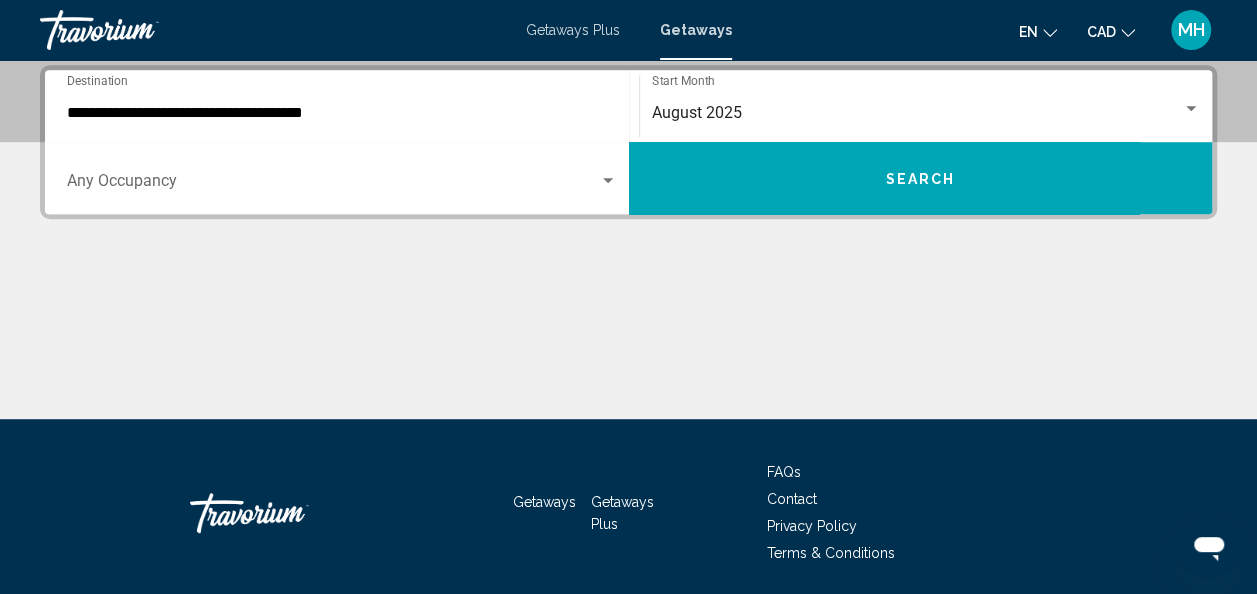 click on "Occupancy Any Occupancy" at bounding box center (342, 178) 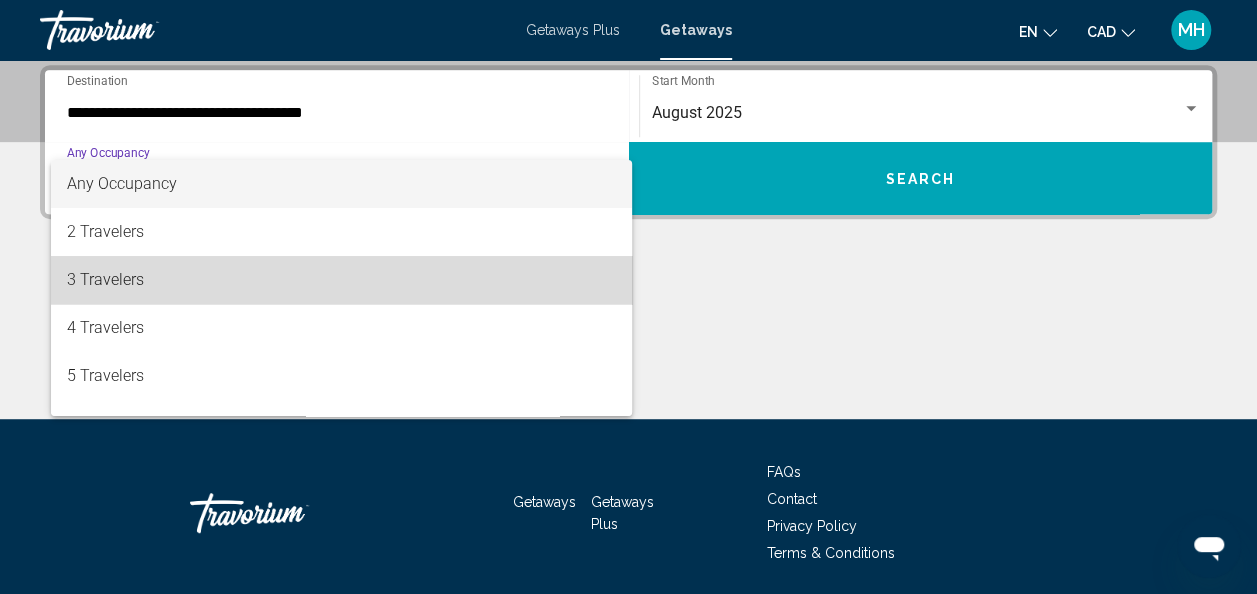 click on "3 Travelers" at bounding box center (342, 280) 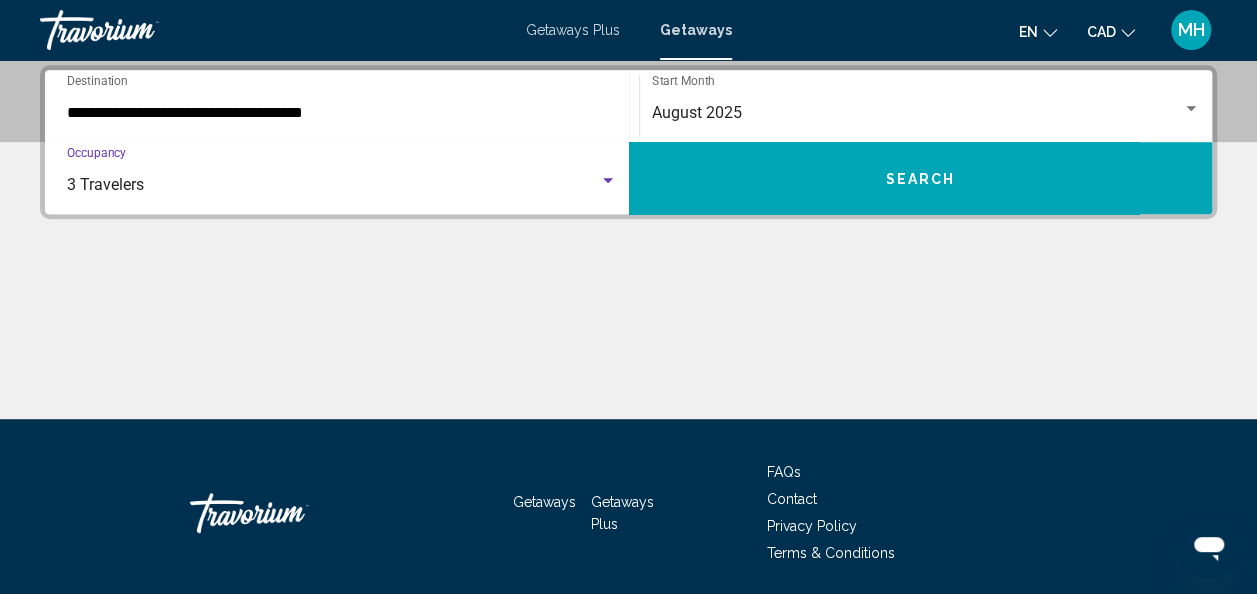 click on "Search" at bounding box center (921, 178) 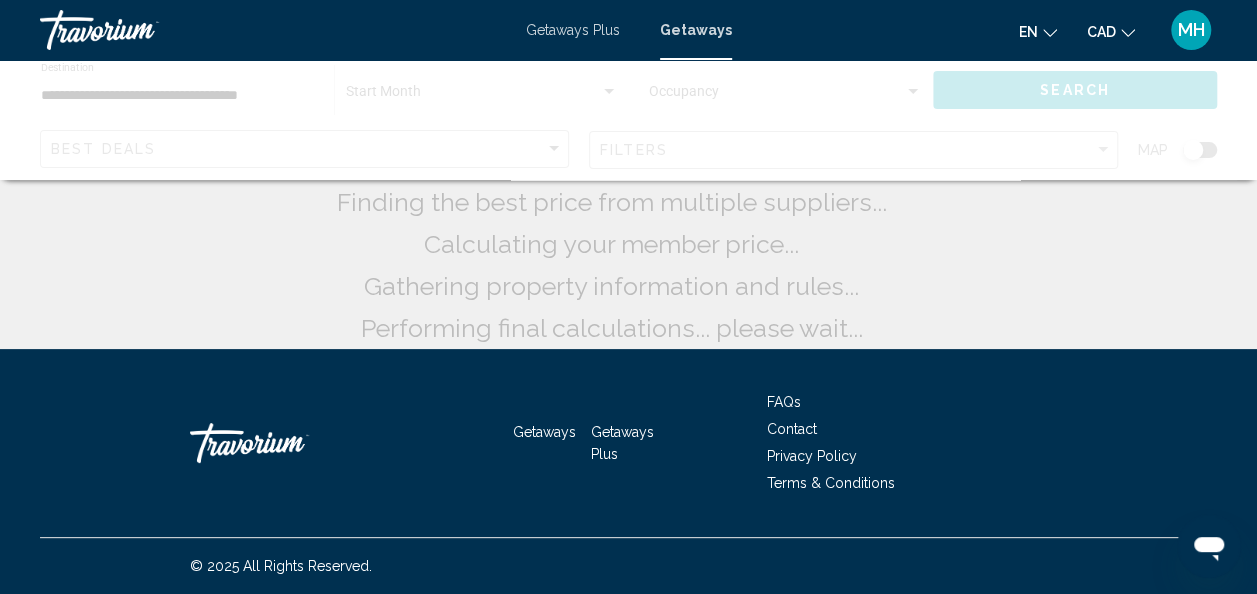 scroll, scrollTop: 0, scrollLeft: 0, axis: both 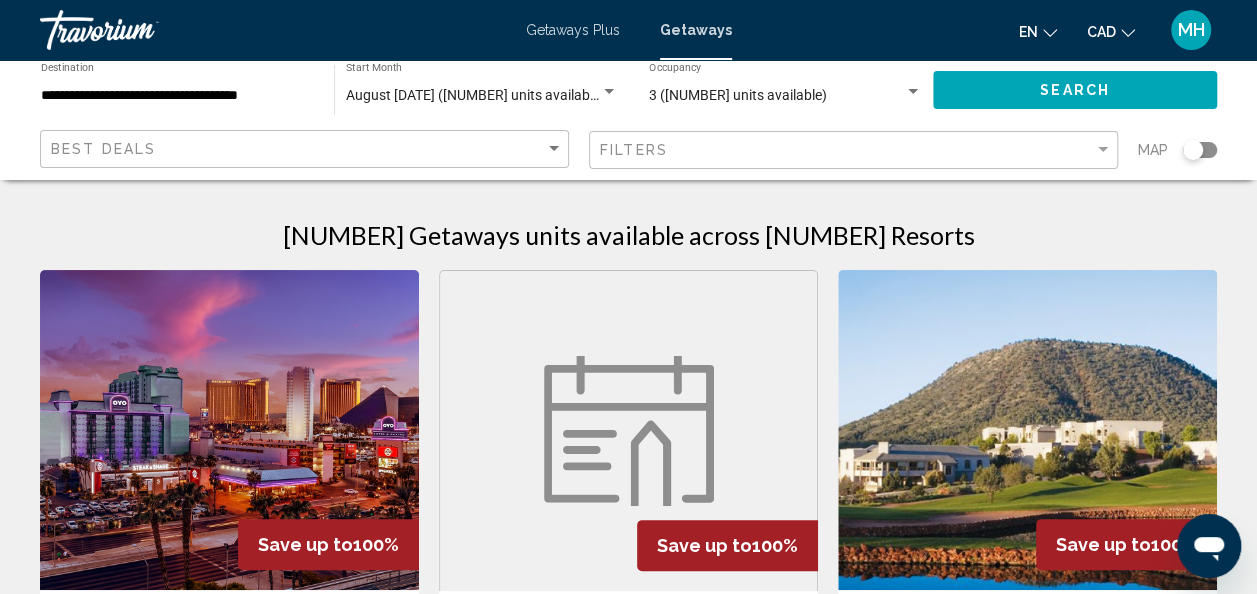 click 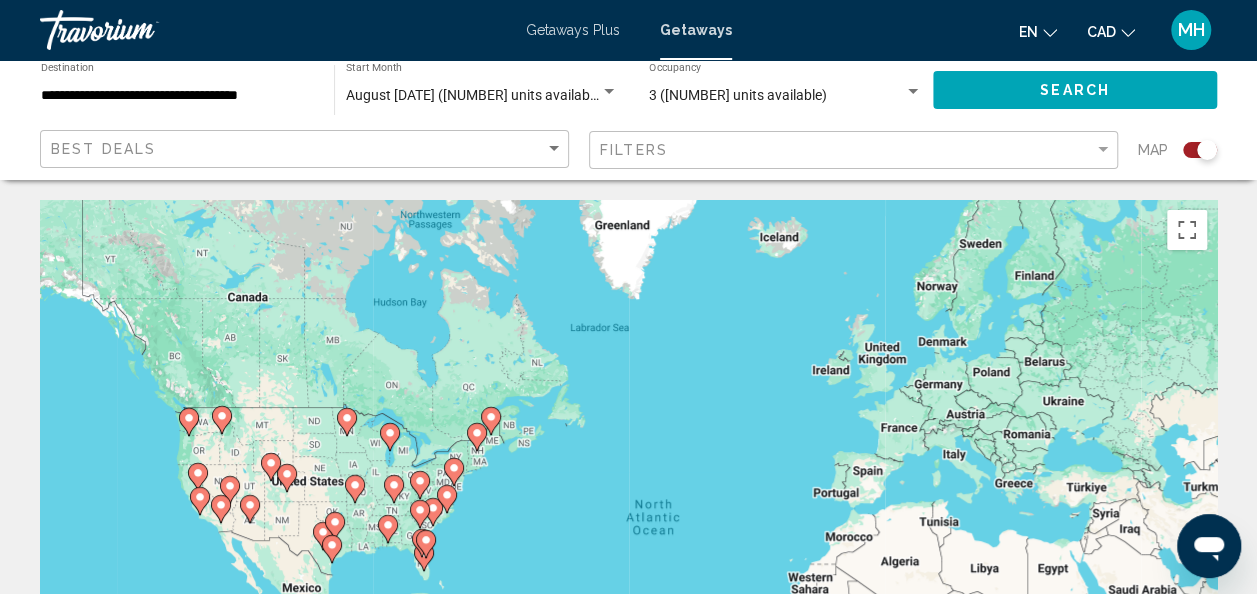 drag, startPoint x: 201, startPoint y: 388, endPoint x: 294, endPoint y: 442, distance: 107.54069 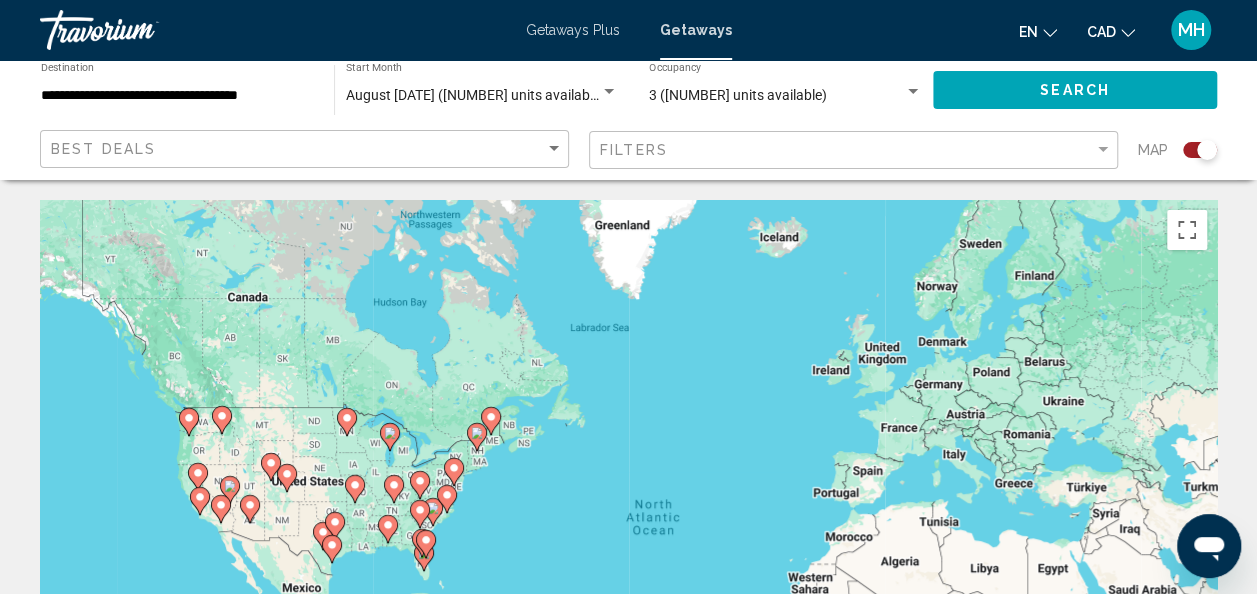 click on "To activate drag with keyboard, press Alt + Enter. Once in keyboard drag state, use the arrow keys to move the marker. To complete the drag, press the Enter key. To cancel, press Escape." at bounding box center [628, 500] 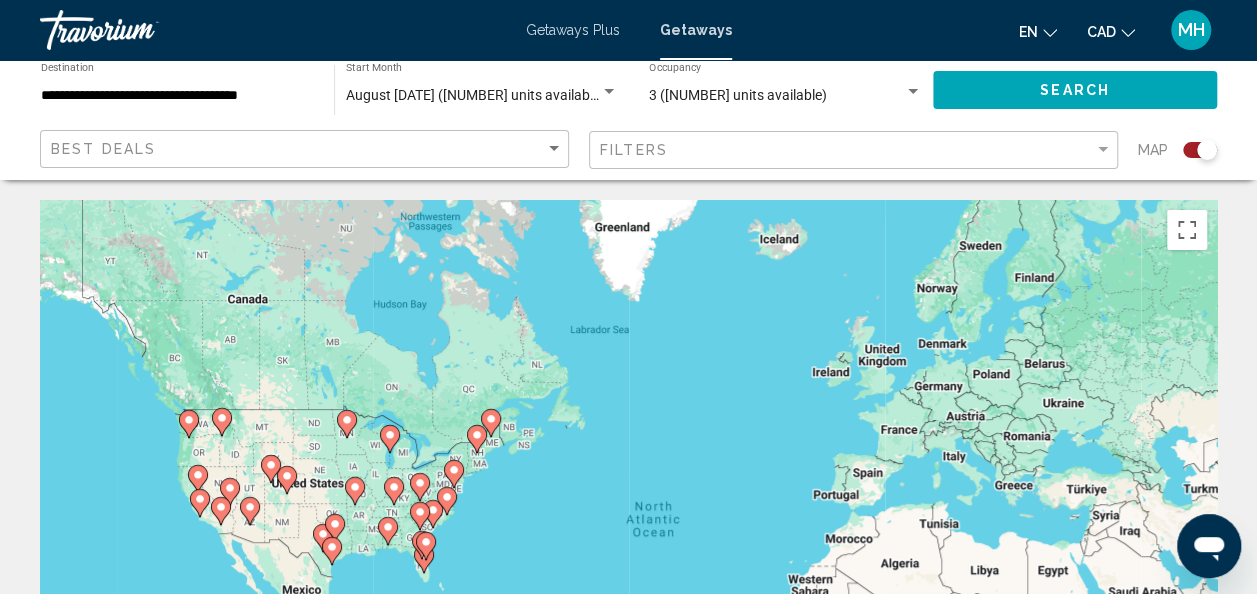 click on "To activate drag with keyboard, press Alt + Enter. Once in keyboard drag state, use the arrow keys to move the marker. To complete the drag, press the Enter key. To cancel, press Escape." at bounding box center [628, 500] 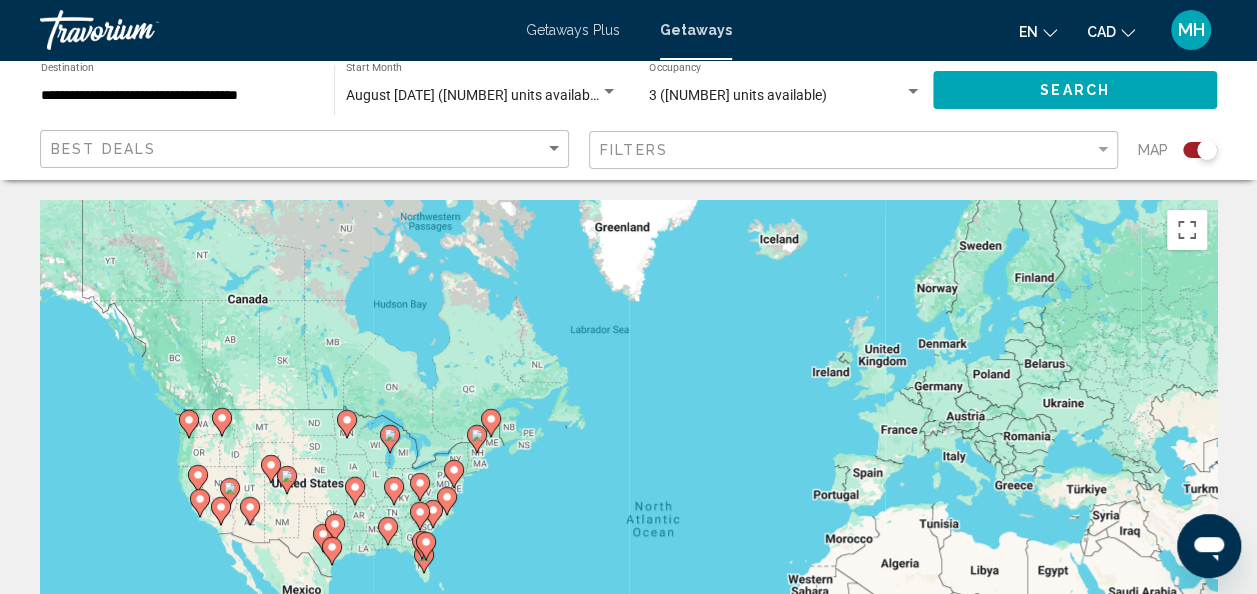 click on "To activate drag with keyboard, press Alt + Enter. Once in keyboard drag state, use the arrow keys to move the marker. To complete the drag, press the Enter key. To cancel, press Escape." at bounding box center [628, 500] 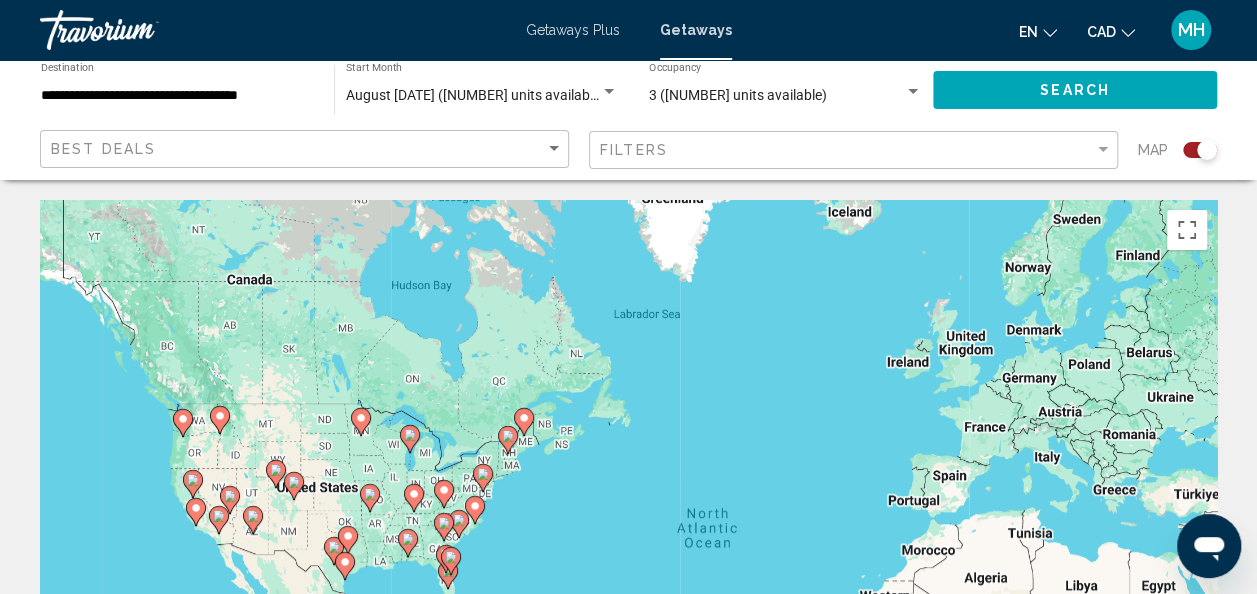 click on "To activate drag with keyboard, press Alt + Enter. Once in keyboard drag state, use the arrow keys to move the marker. To complete the drag, press the Enter key. To cancel, press Escape." at bounding box center [628, 500] 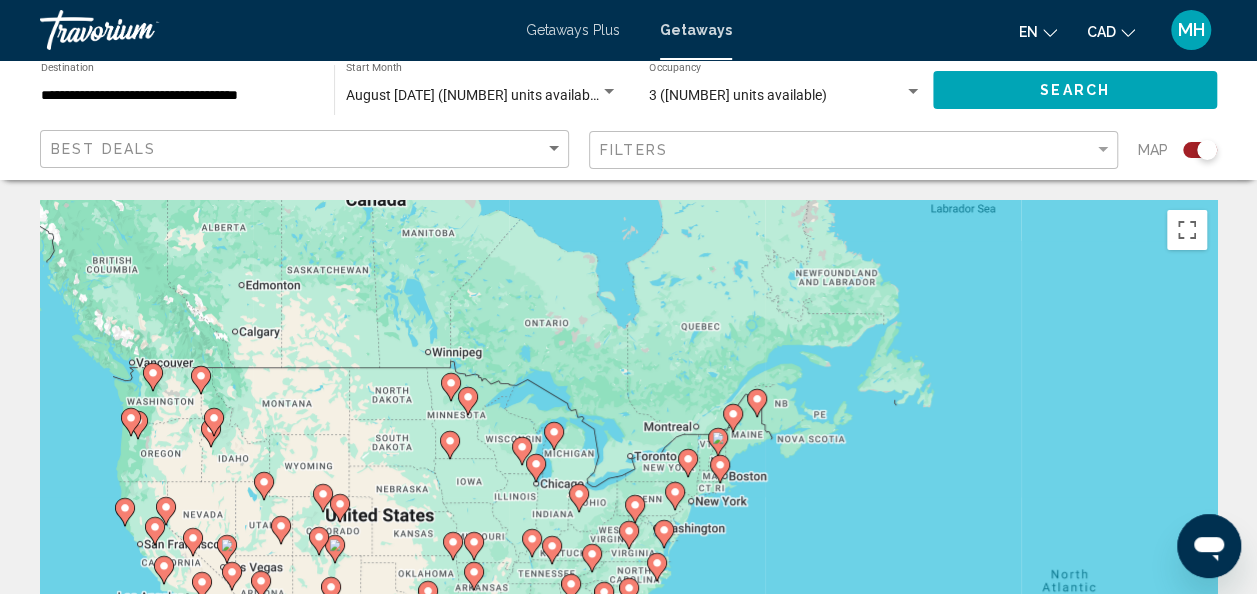 click on "To activate drag with keyboard, press Alt + Enter. Once in keyboard drag state, use the arrow keys to move the marker. To complete the drag, press the Enter key. To cancel, press Escape." at bounding box center [628, 500] 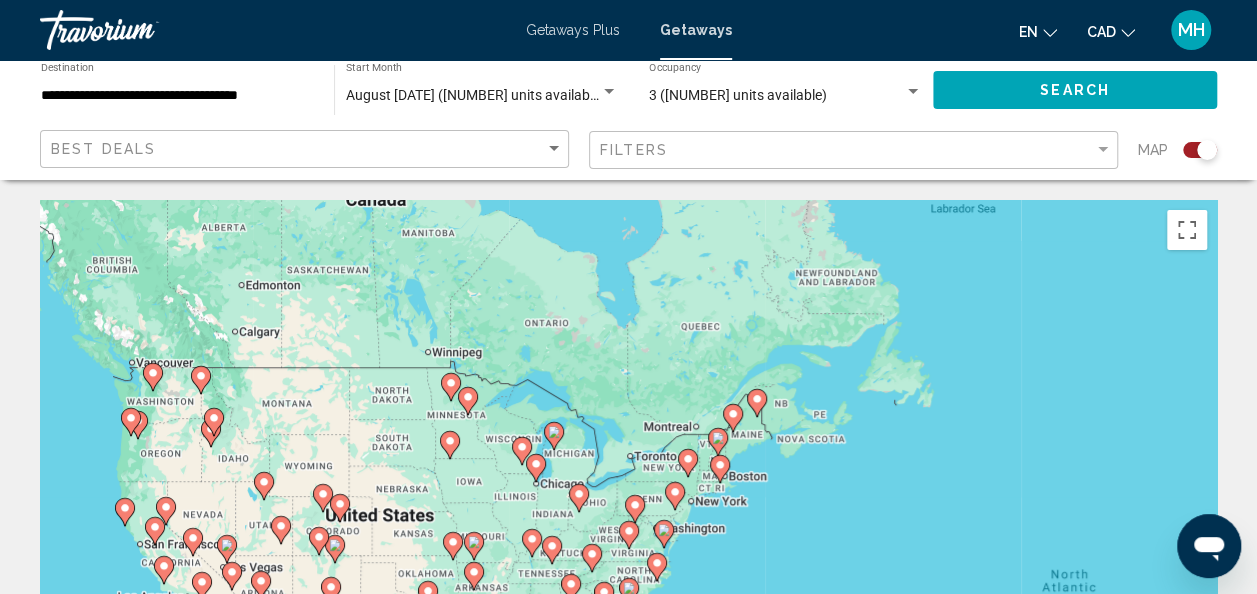 click on "To activate drag with keyboard, press Alt + Enter. Once in keyboard drag state, use the arrow keys to move the marker. To complete the drag, press the Enter key. To cancel, press Escape." at bounding box center [628, 500] 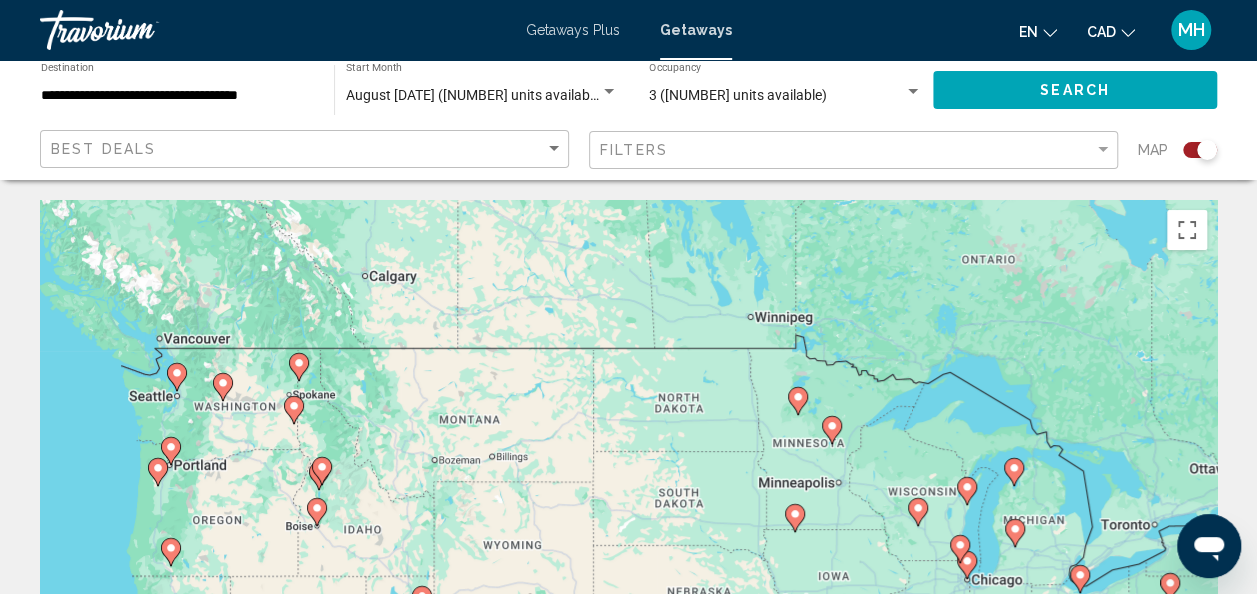 drag, startPoint x: 200, startPoint y: 406, endPoint x: 396, endPoint y: 426, distance: 197.01776 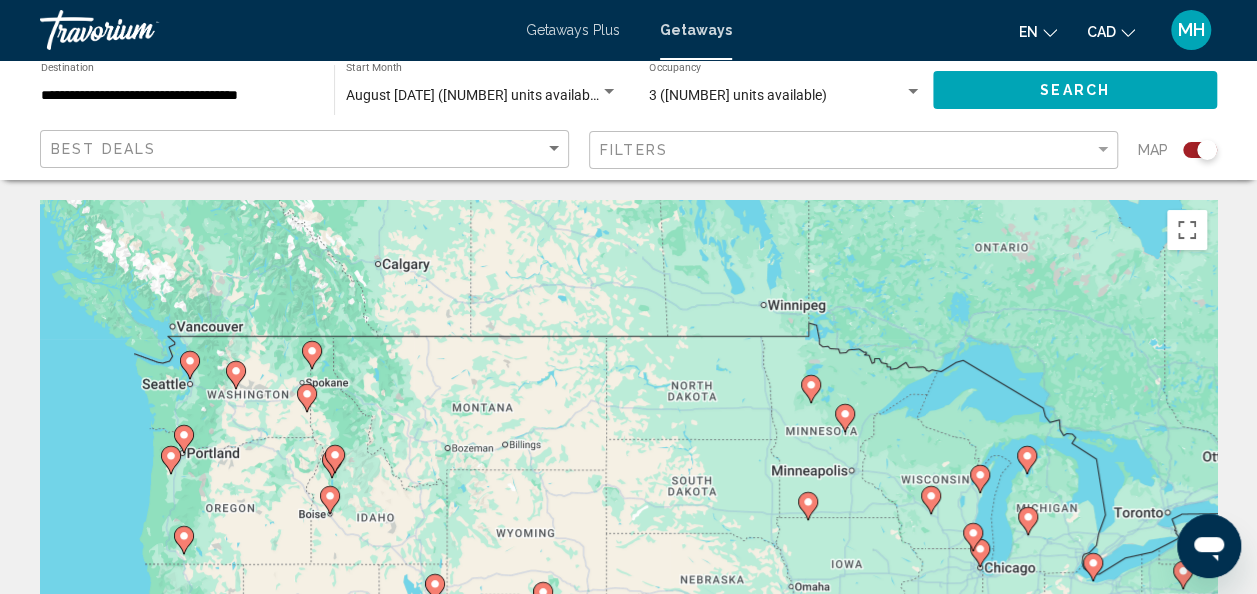 click on "To activate drag with keyboard, press Alt + Enter. Once in keyboard drag state, use the arrow keys to move the marker. To complete the drag, press the Enter key. To cancel, press Escape." at bounding box center (628, 500) 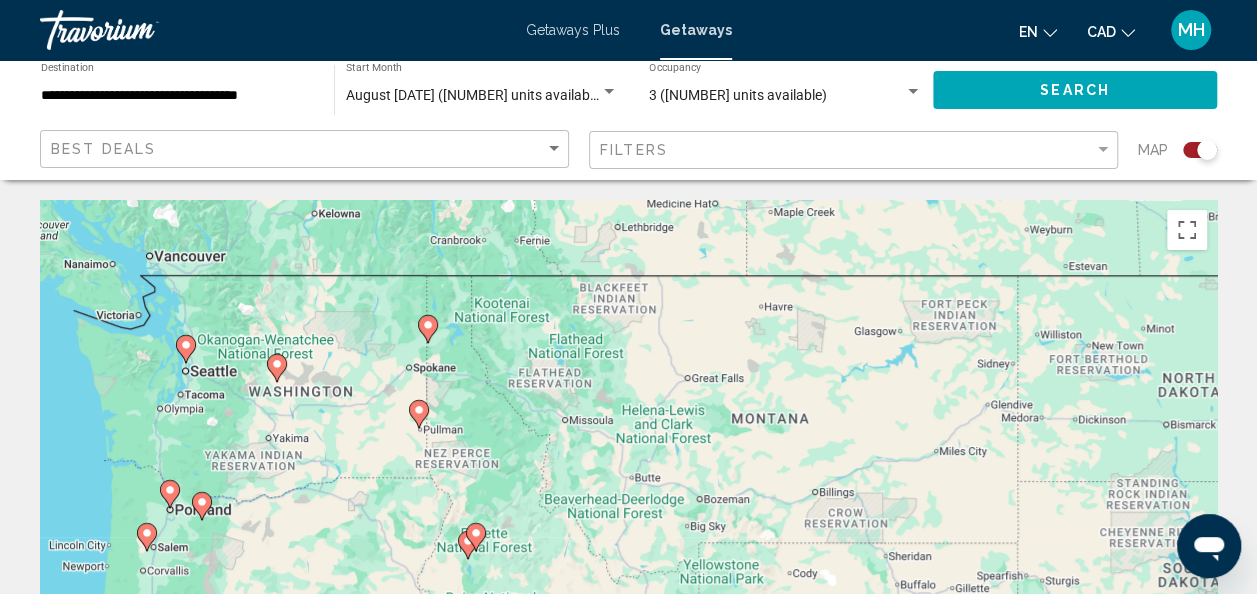 drag, startPoint x: 348, startPoint y: 418, endPoint x: 502, endPoint y: 438, distance: 155.29327 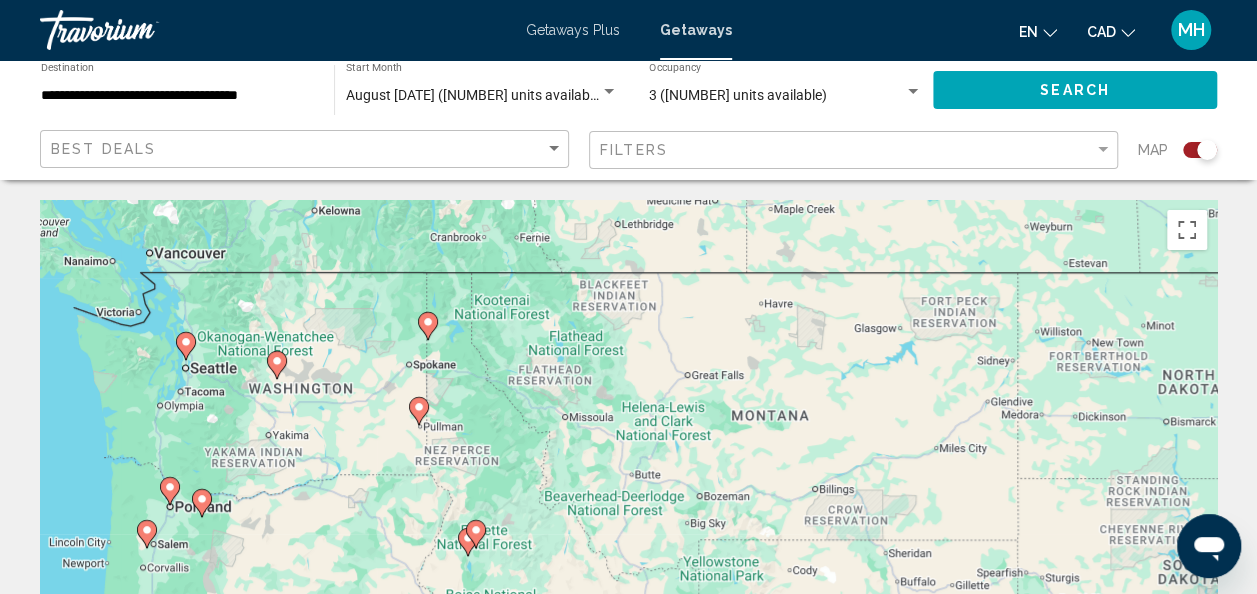 click on "To activate drag with keyboard, press Alt + Enter. Once in keyboard drag state, use the arrow keys to move the marker. To complete the drag, press the Enter key. To cancel, press Escape." at bounding box center (628, 500) 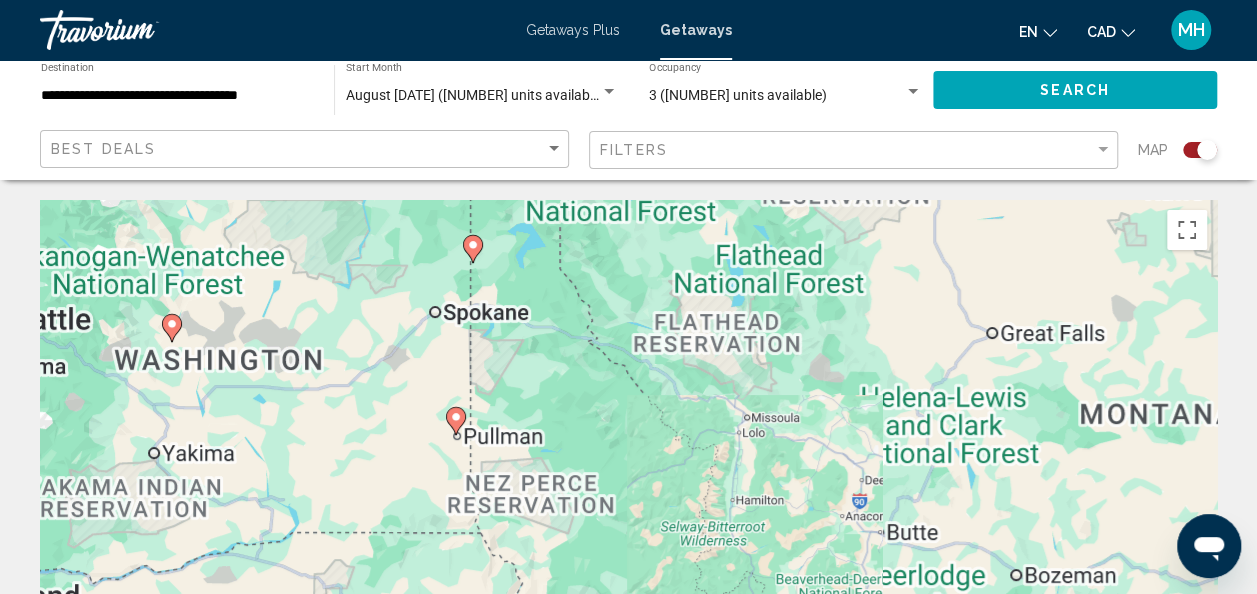 click on "To activate drag with keyboard, press Alt + Enter. Once in keyboard drag state, use the arrow keys to move the marker. To complete the drag, press the Enter key. To cancel, press Escape." at bounding box center (628, 500) 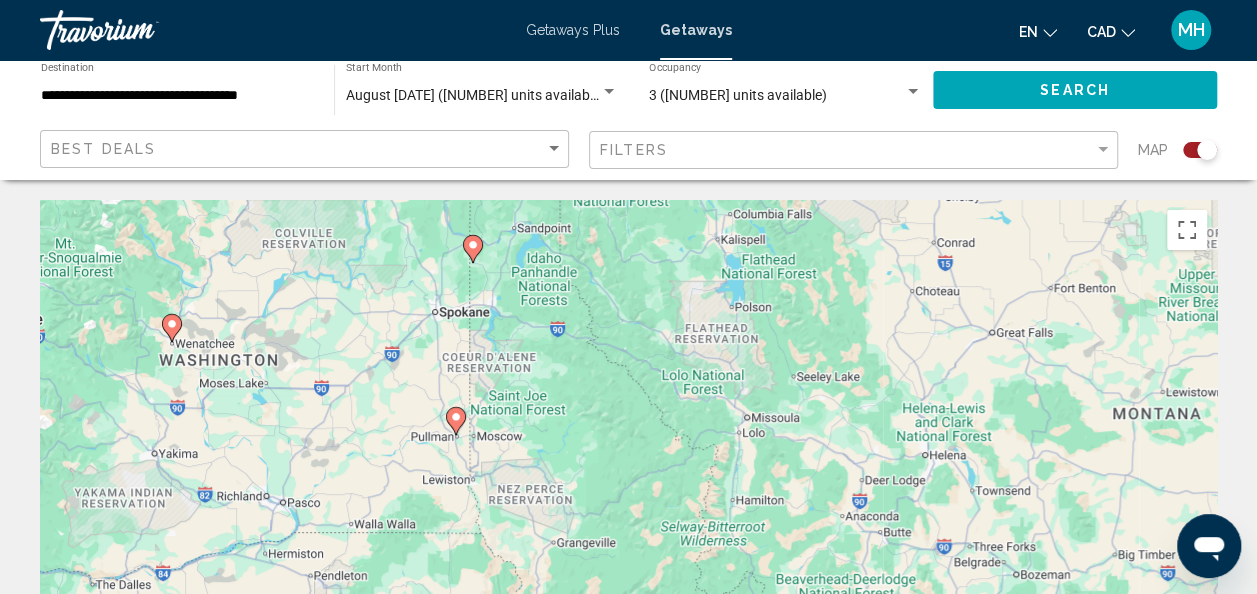 click on "To activate drag with keyboard, press Alt + Enter. Once in keyboard drag state, use the arrow keys to move the marker. To complete the drag, press the Enter key. To cancel, press Escape." at bounding box center [628, 500] 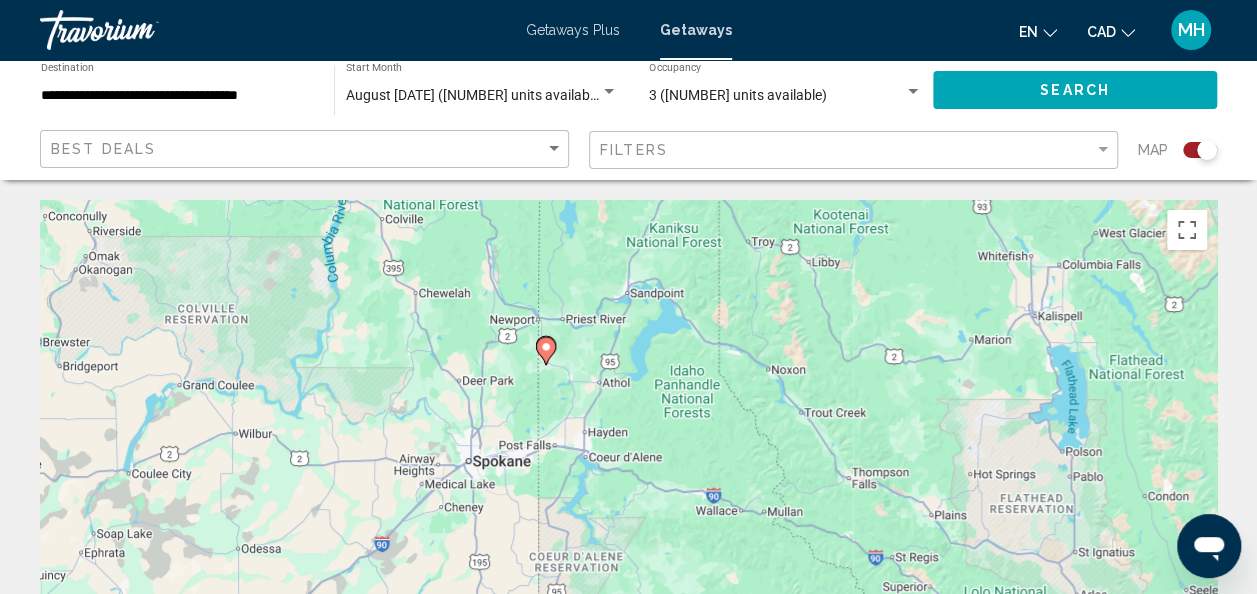 drag, startPoint x: 538, startPoint y: 377, endPoint x: 515, endPoint y: 638, distance: 262.01144 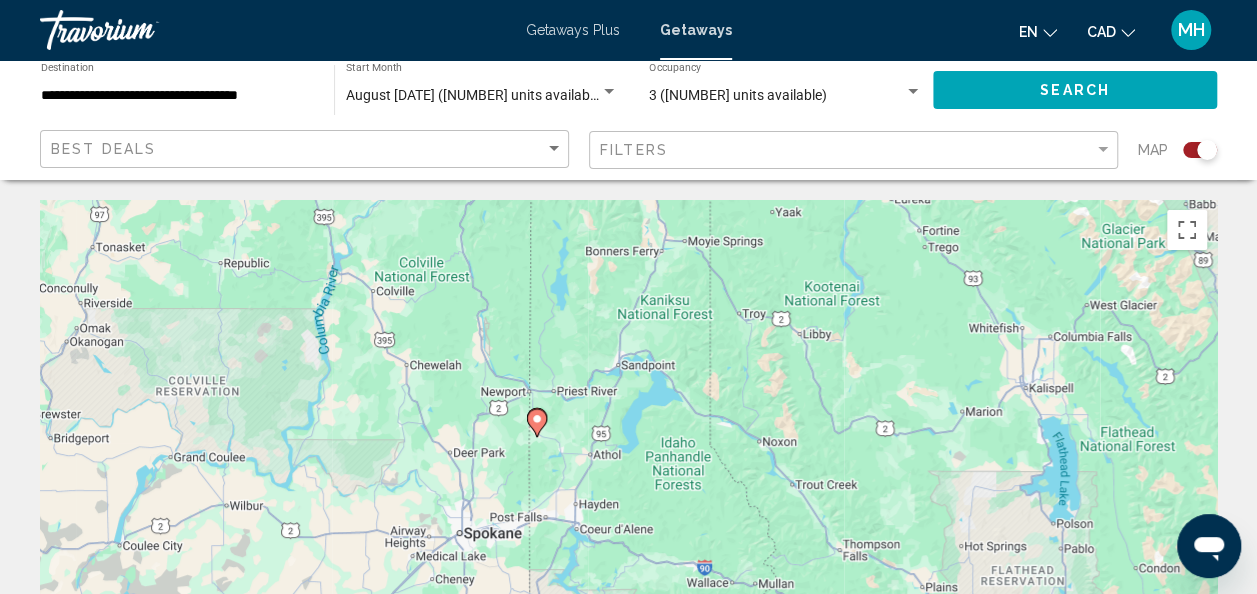 drag, startPoint x: 528, startPoint y: 417, endPoint x: 520, endPoint y: 517, distance: 100.31949 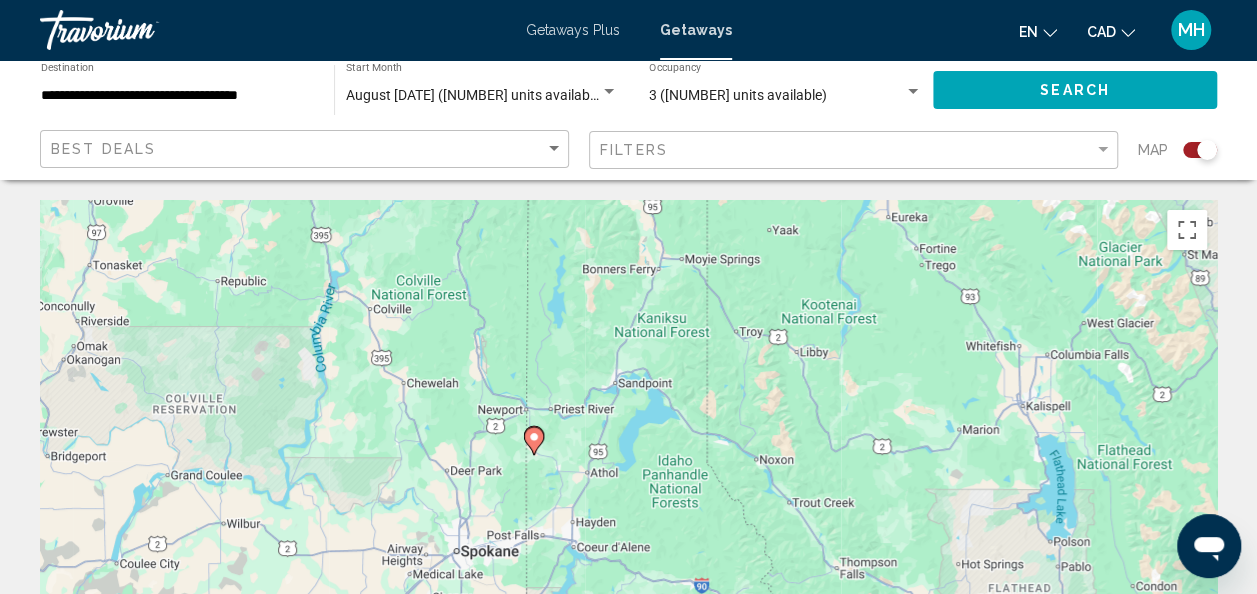 click 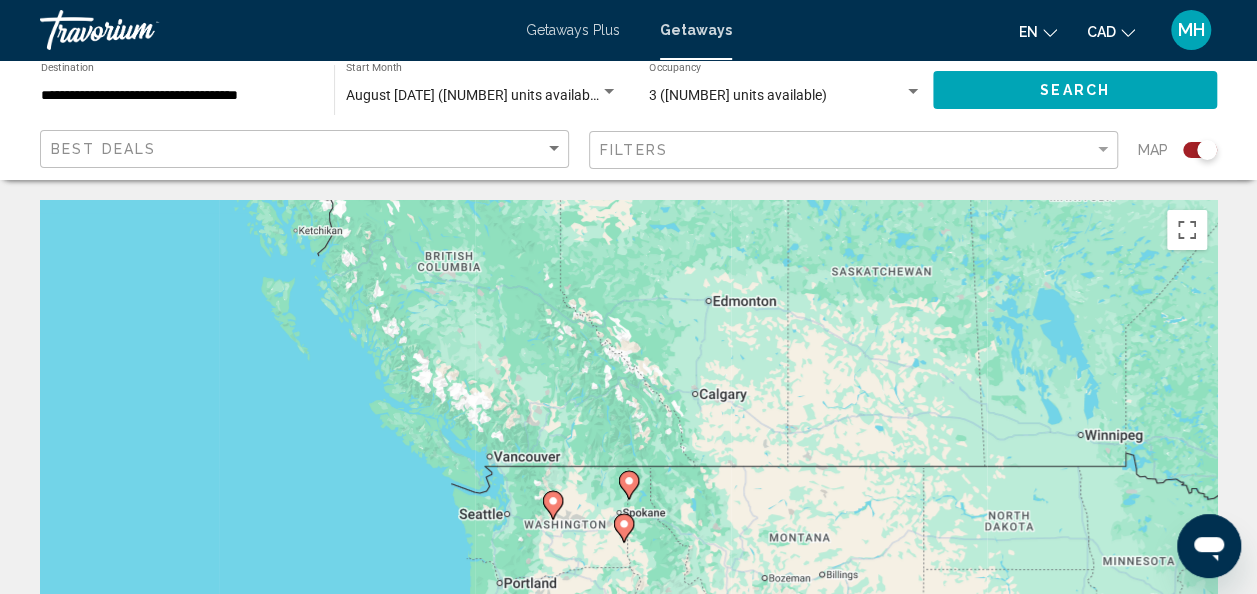 click 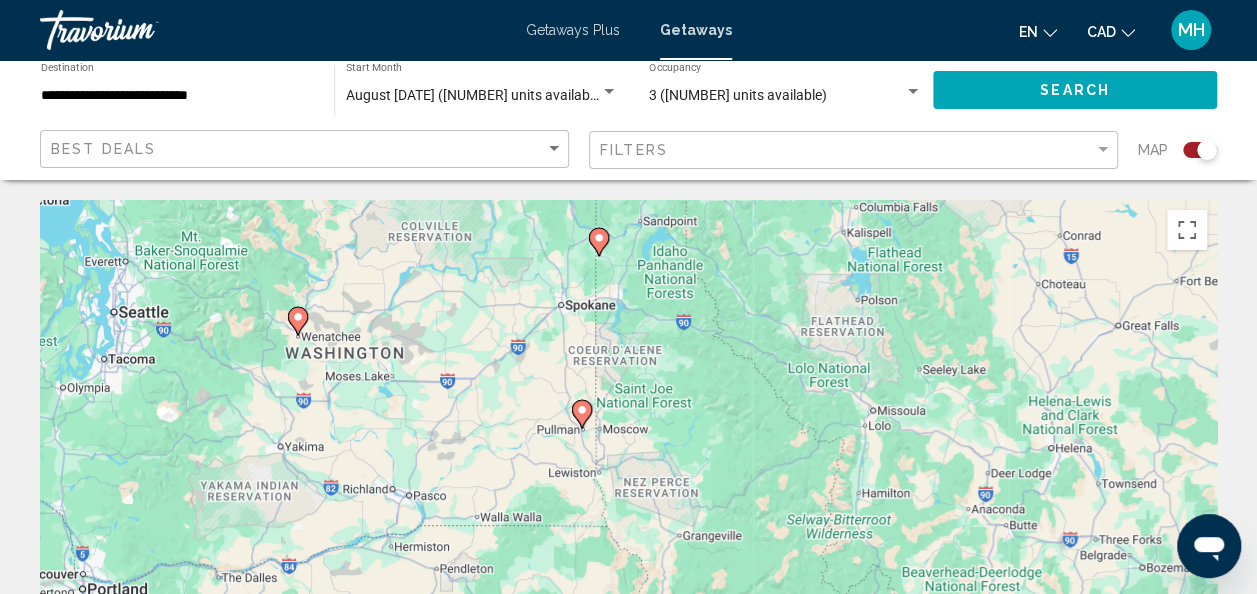 drag, startPoint x: 510, startPoint y: 465, endPoint x: 476, endPoint y: 217, distance: 250.3198 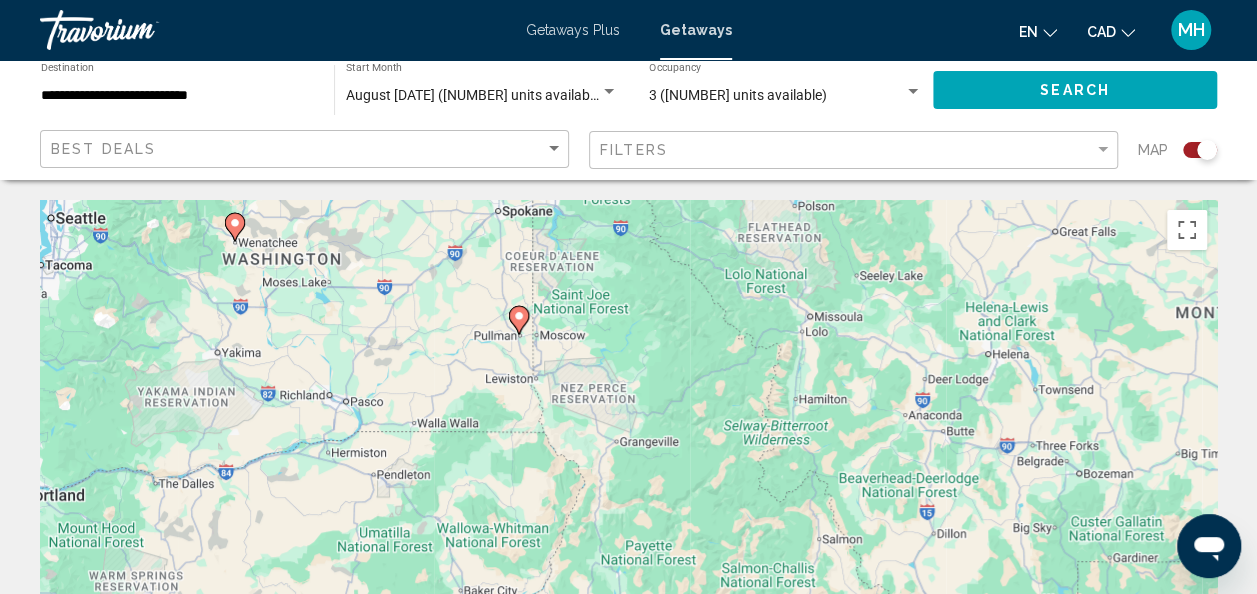 drag, startPoint x: 448, startPoint y: 425, endPoint x: 387, endPoint y: 333, distance: 110.38569 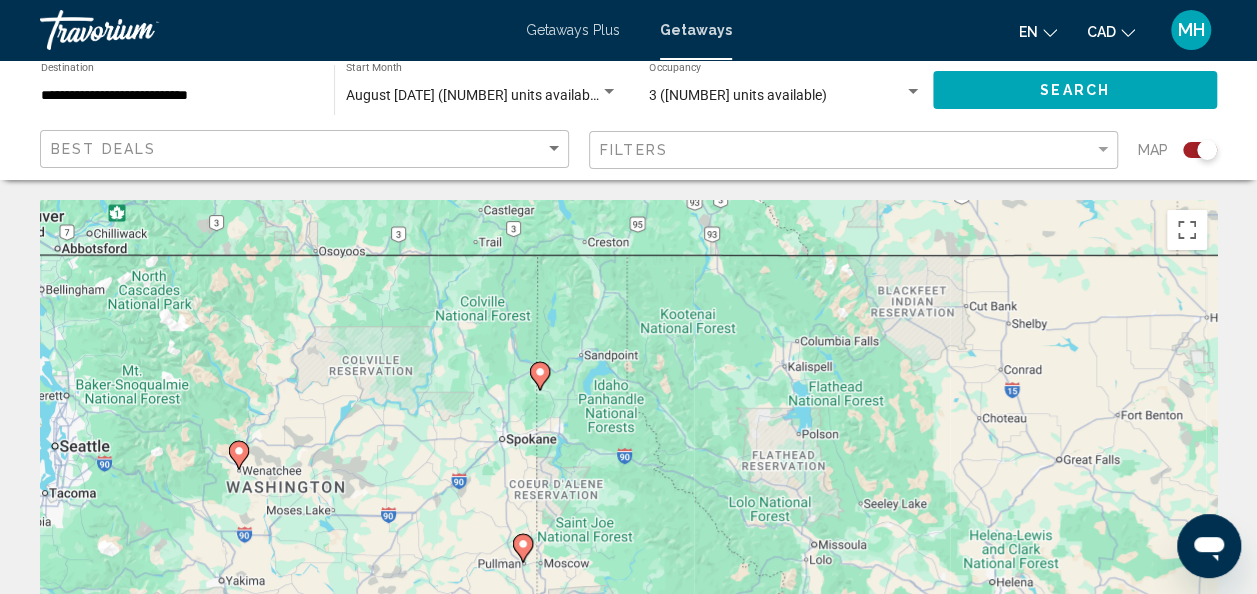 drag, startPoint x: 682, startPoint y: 318, endPoint x: 680, endPoint y: 578, distance: 260.0077 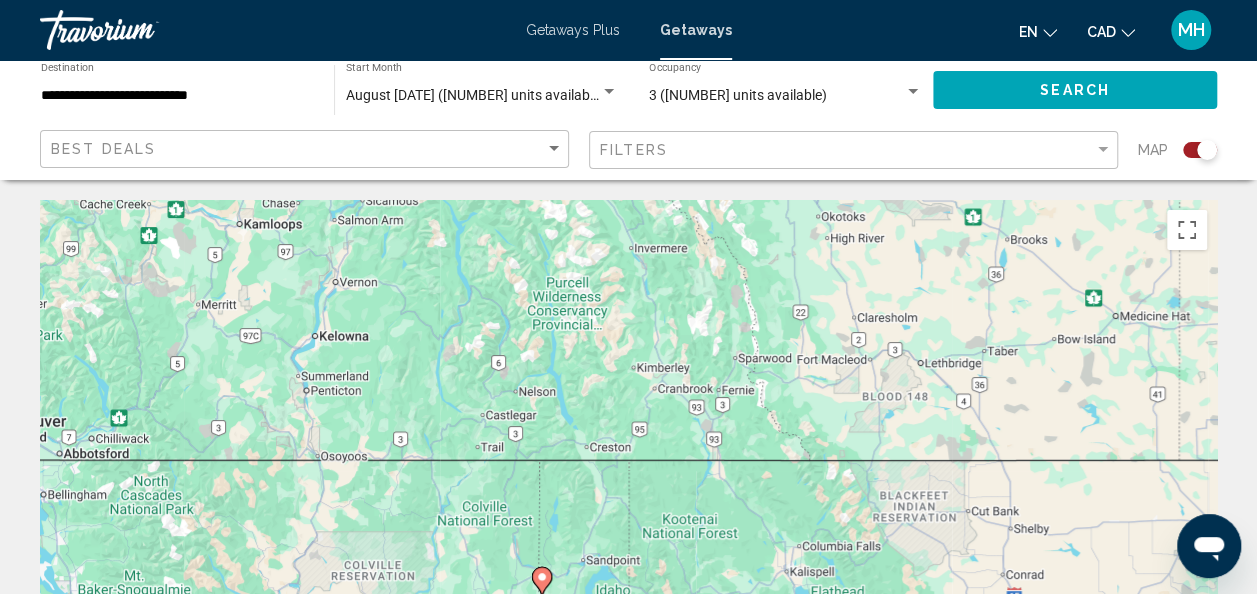 drag, startPoint x: 643, startPoint y: 452, endPoint x: 654, endPoint y: 614, distance: 162.37303 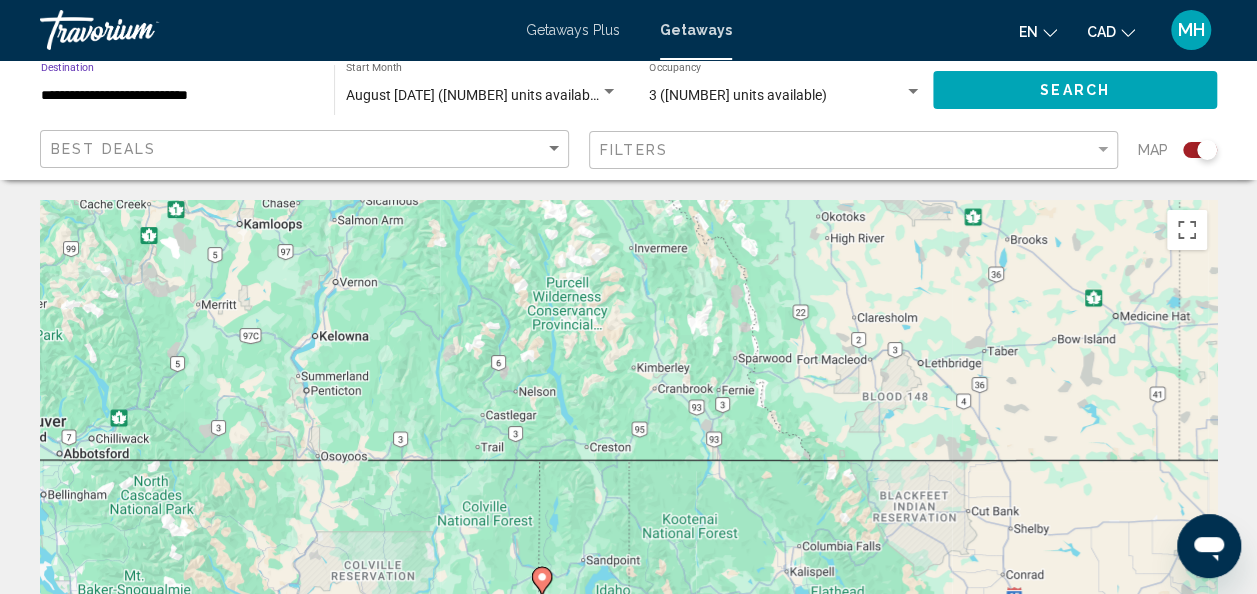 click on "**********" at bounding box center [177, 96] 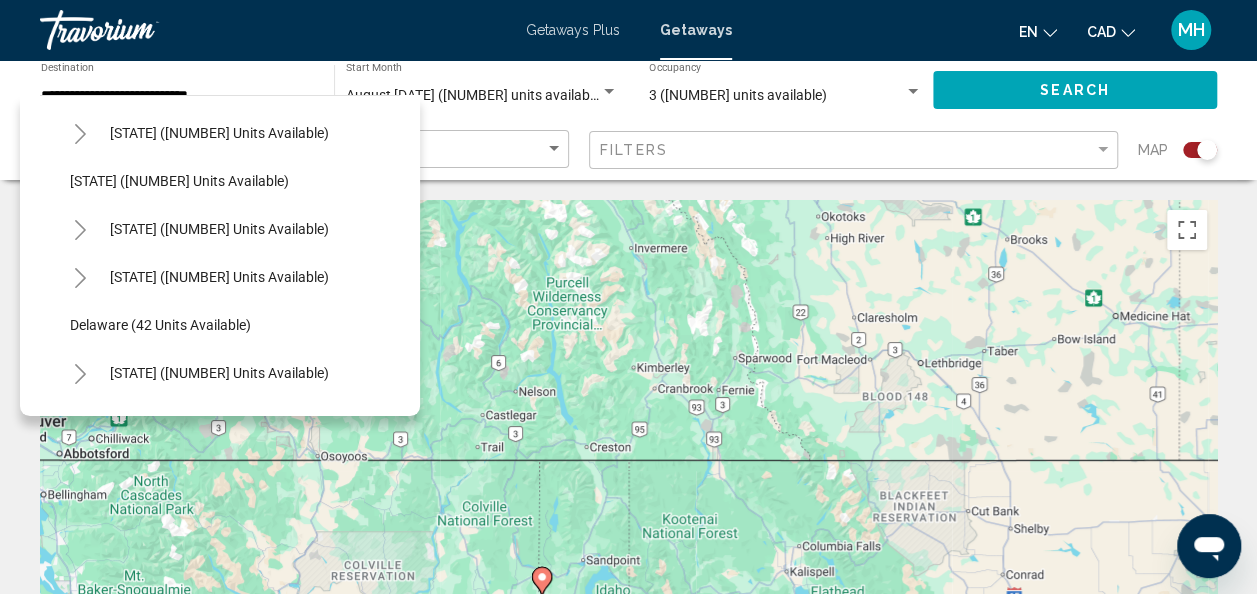 scroll, scrollTop: 0, scrollLeft: 0, axis: both 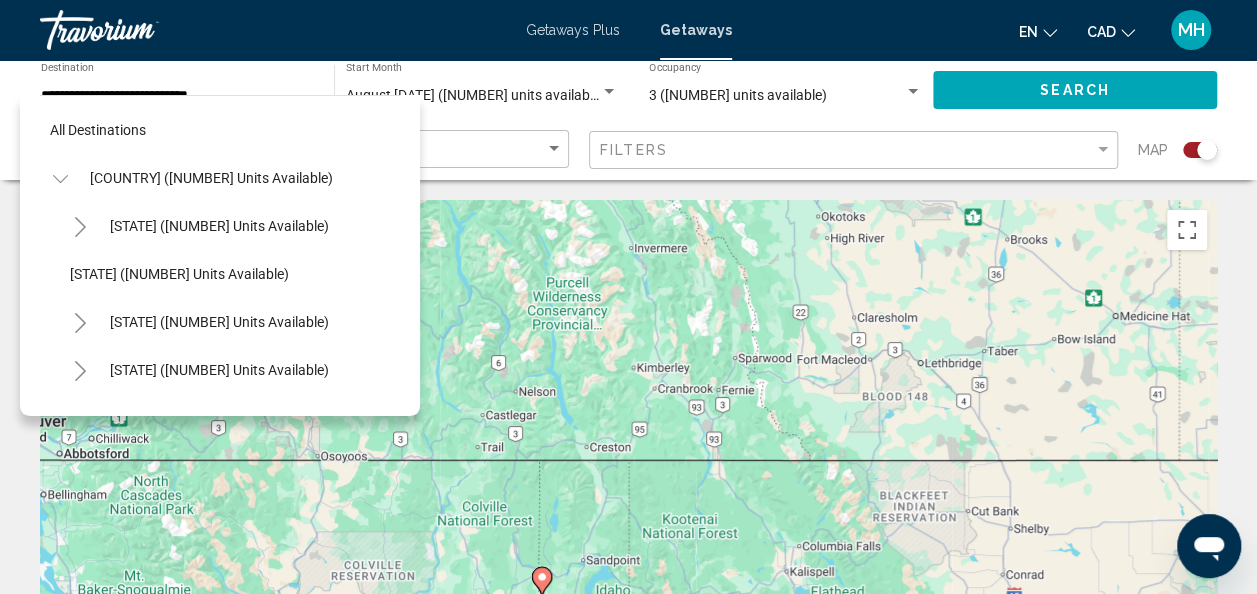 click 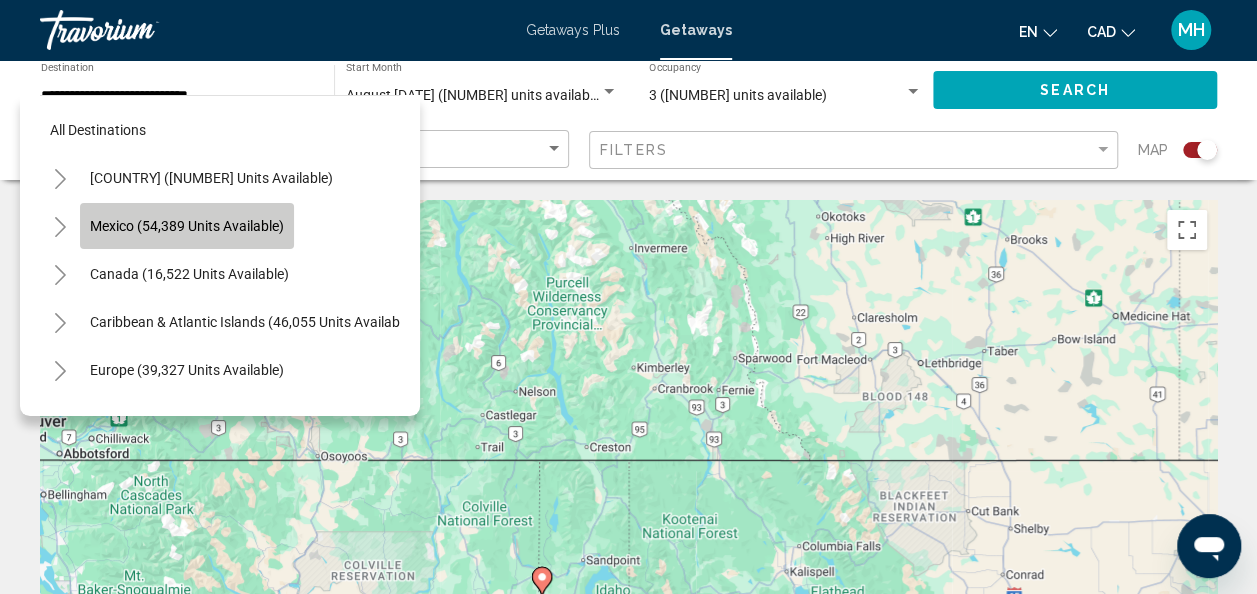 click on "Mexico (54,389 units available)" 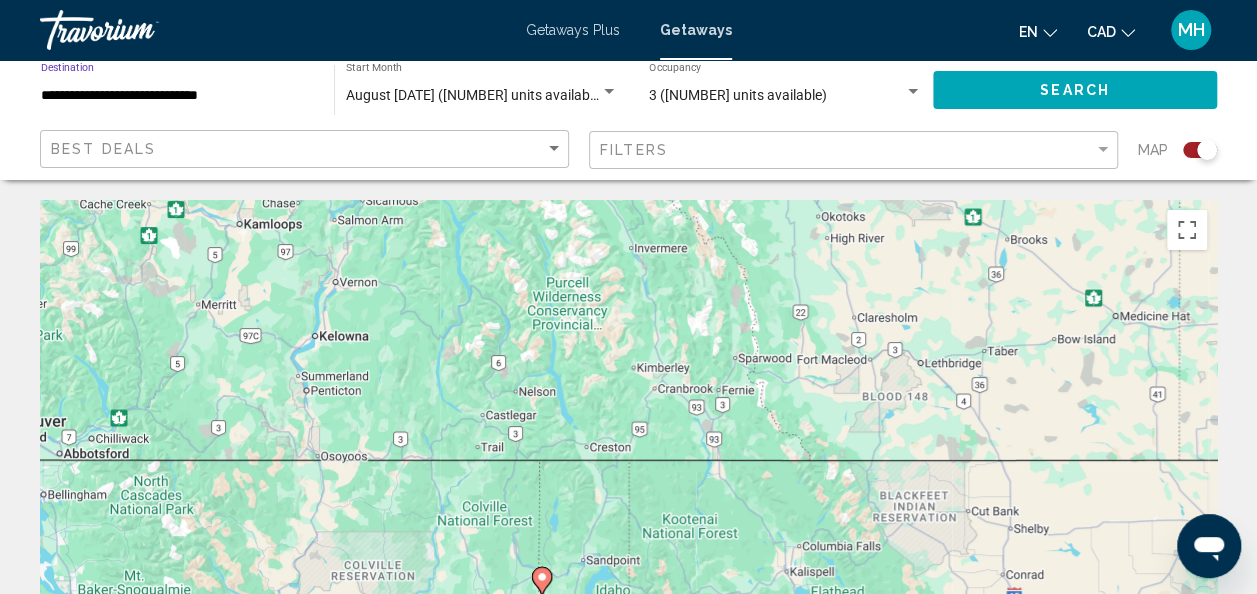 click on "Search" 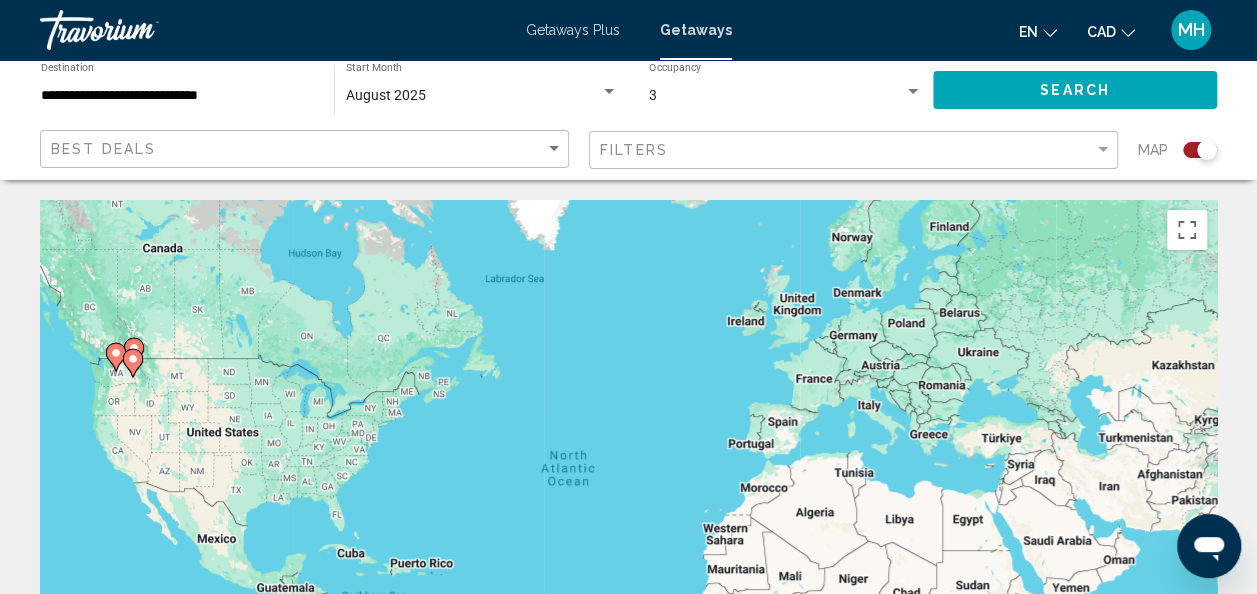 click on "To activate drag with keyboard, press Alt + Enter. Once in keyboard drag state, use the arrow keys to move the marker. To complete the drag, press the Enter key. To cancel, press Escape." at bounding box center [628, 500] 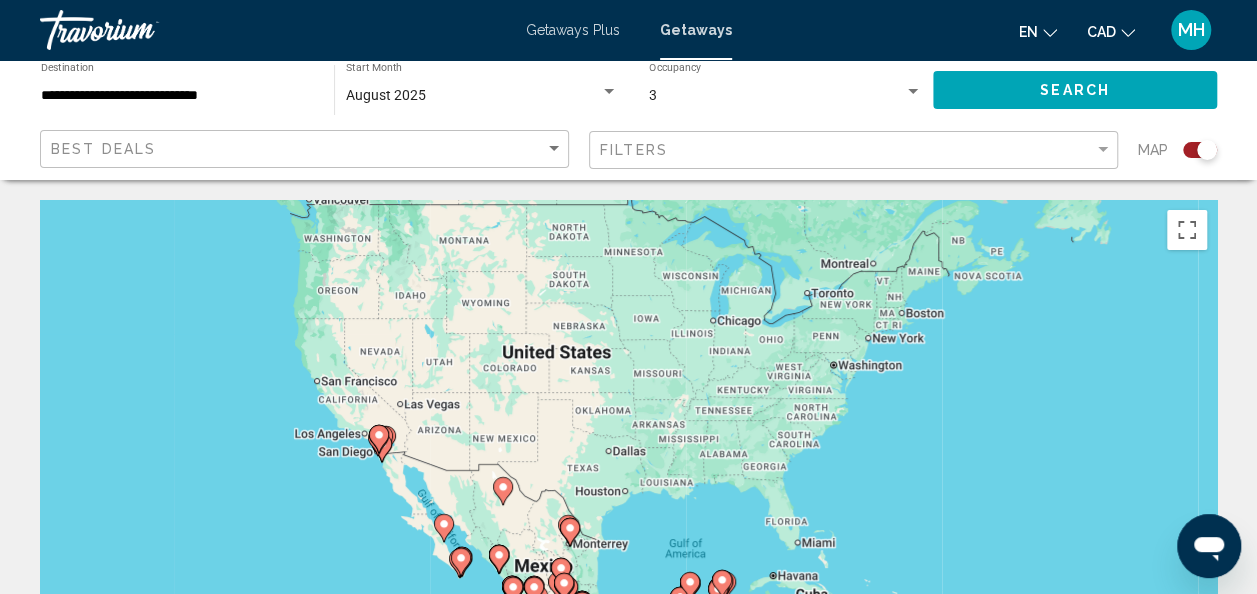 drag, startPoint x: 103, startPoint y: 398, endPoint x: 377, endPoint y: 292, distance: 293.78903 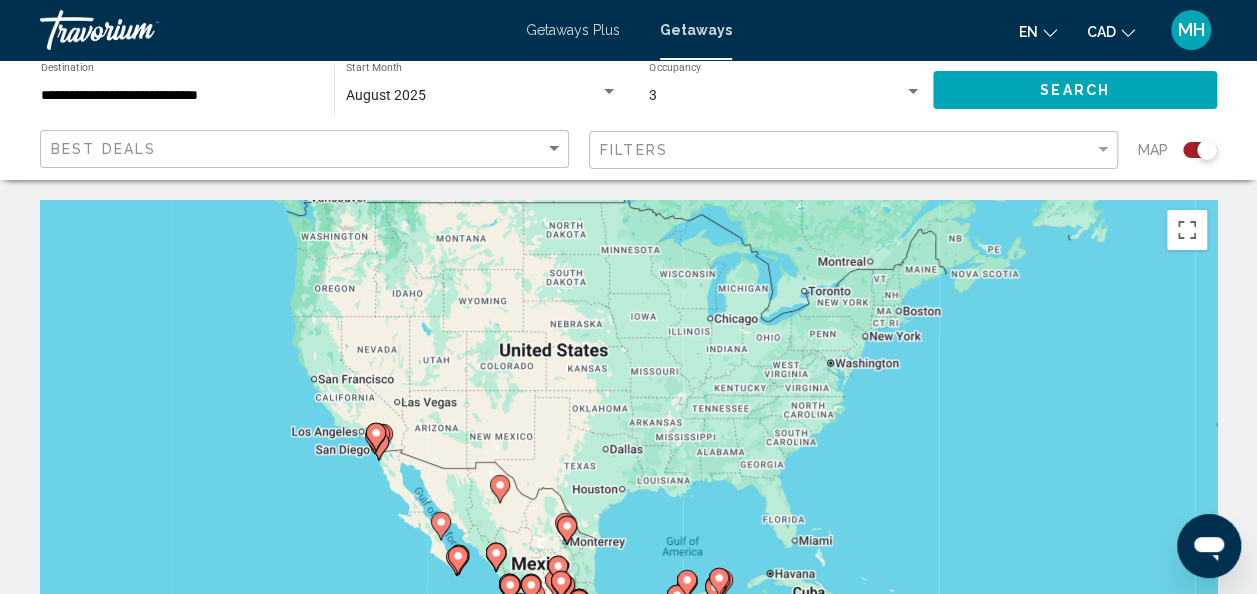 click on "To activate drag with keyboard, press Alt + Enter. Once in keyboard drag state, use the arrow keys to move the marker. To complete the drag, press the Enter key. To cancel, press Escape." at bounding box center (628, 500) 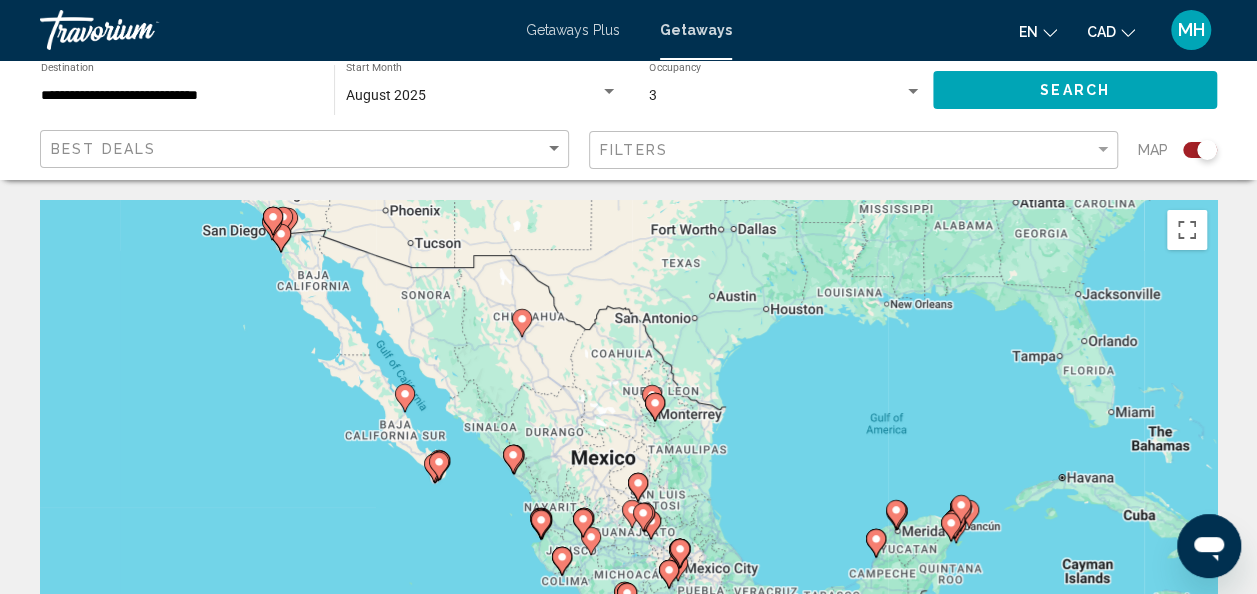 drag, startPoint x: 484, startPoint y: 405, endPoint x: 343, endPoint y: 138, distance: 301.9437 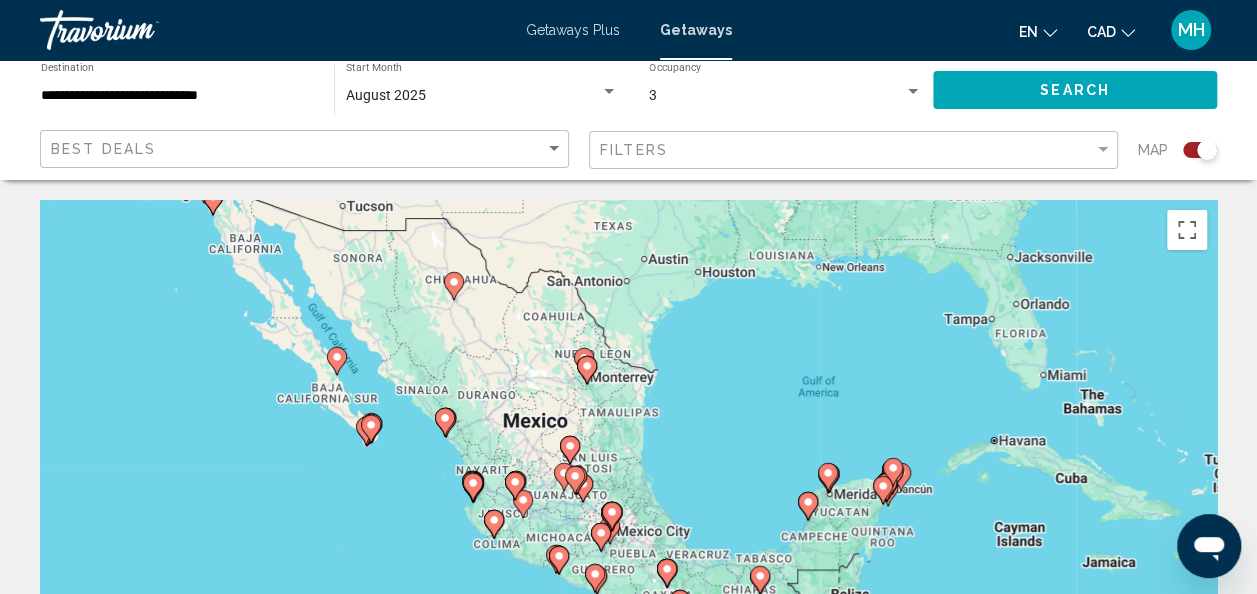drag, startPoint x: 358, startPoint y: 344, endPoint x: 298, endPoint y: 345, distance: 60.00833 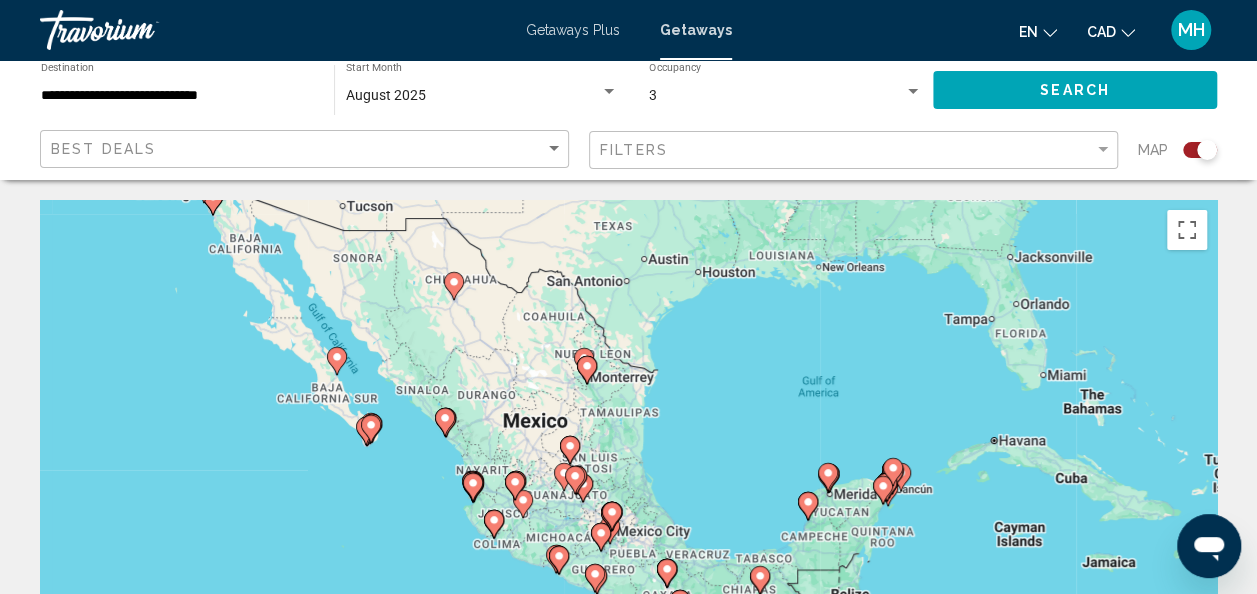 click 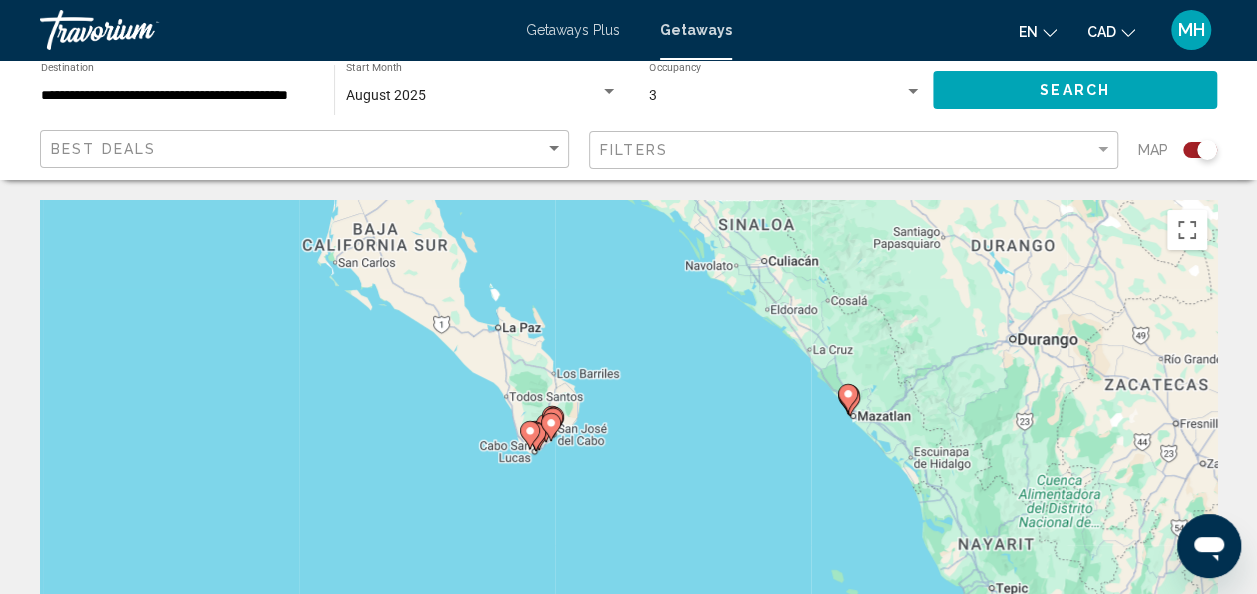 drag, startPoint x: 506, startPoint y: 391, endPoint x: 422, endPoint y: 331, distance: 103.227905 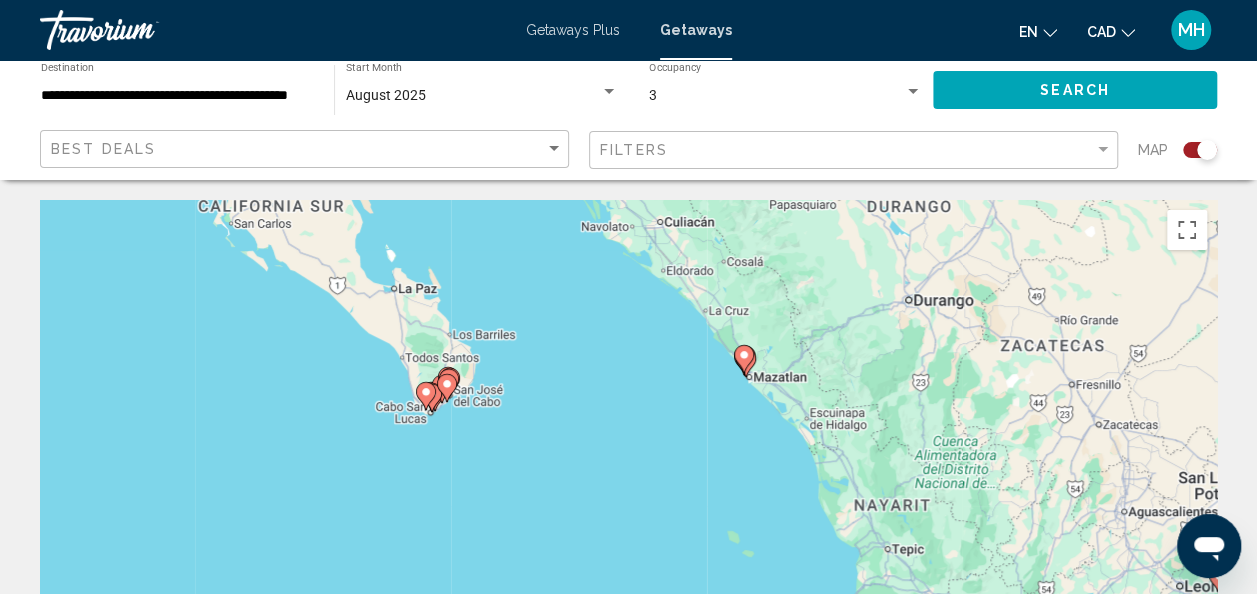 drag, startPoint x: 517, startPoint y: 407, endPoint x: 413, endPoint y: 368, distance: 111.07205 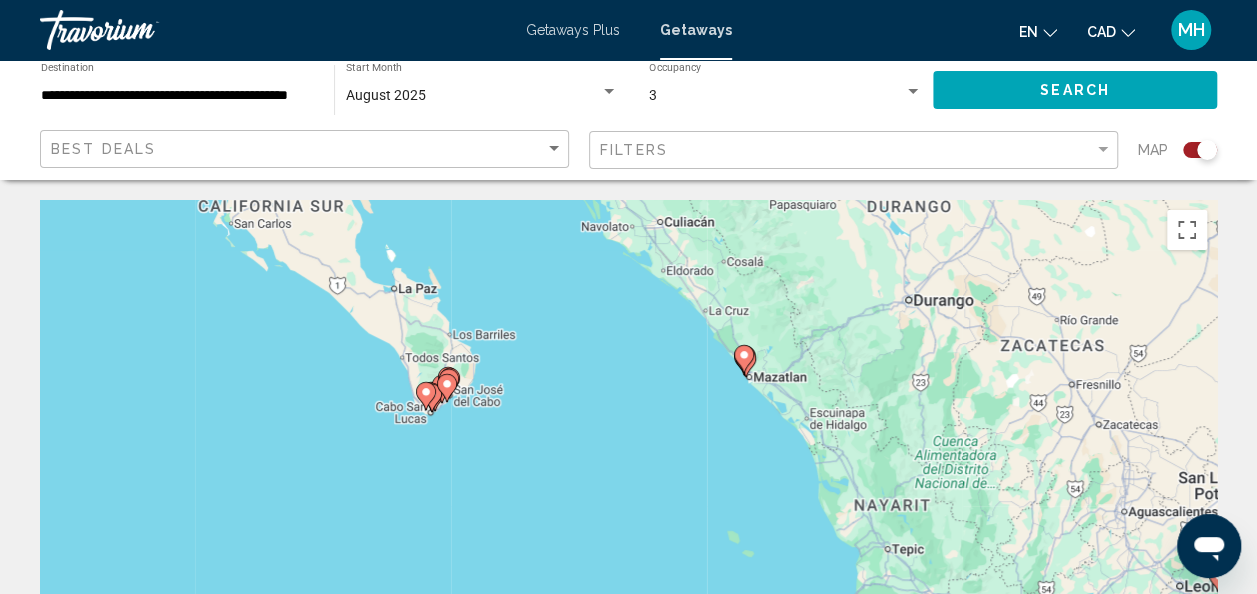 click on "To activate drag with keyboard, press Alt + Enter. Once in keyboard drag state, use the arrow keys to move the marker. To complete the drag, press the Enter key. To cancel, press Escape." at bounding box center (628, 500) 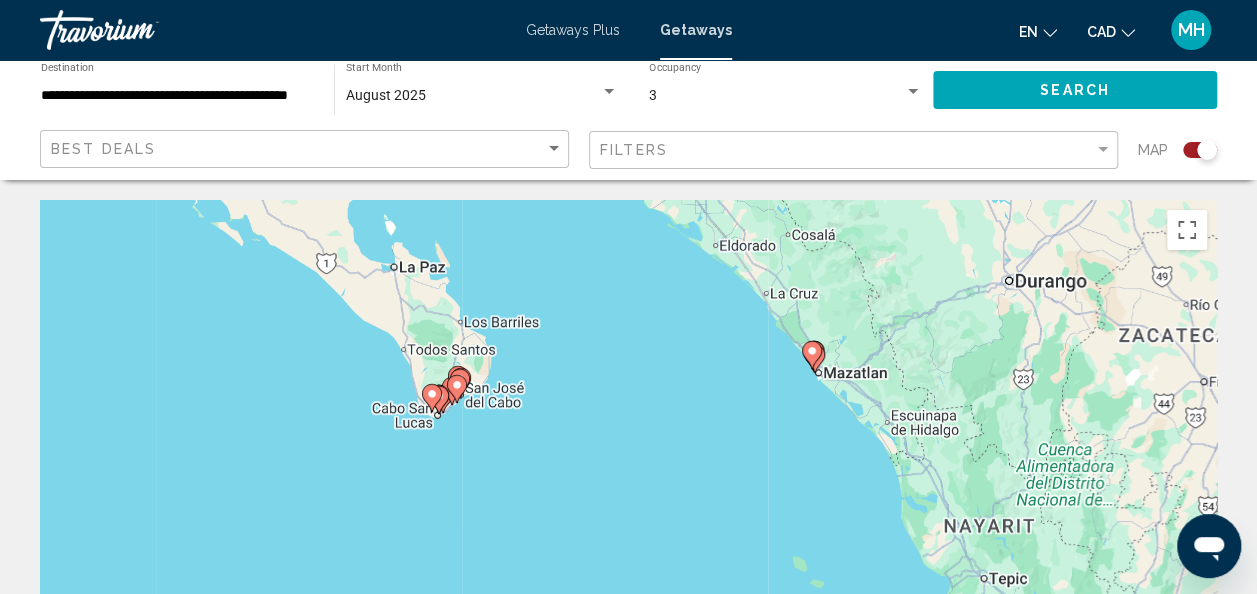 click on "To navigate, press the arrow keys.  To activate drag with keyboard, press Alt + Enter. Once in keyboard drag state, use the arrow keys to move the marker. To complete the drag, press the Enter key. To cancel, press Escape." at bounding box center [628, 500] 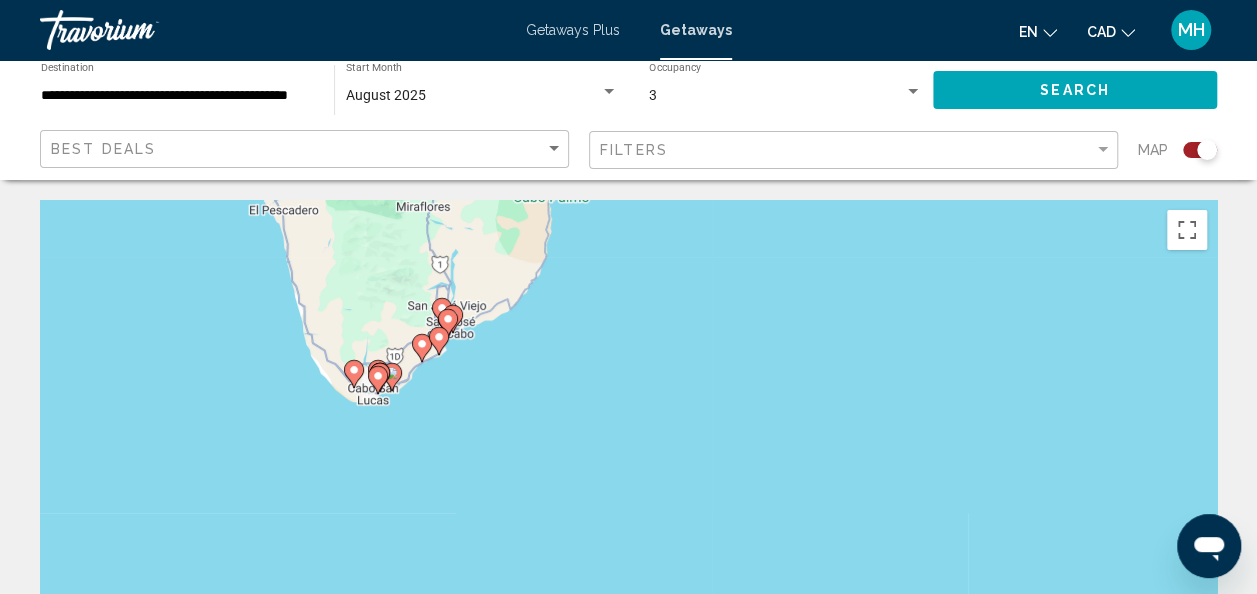 drag, startPoint x: 460, startPoint y: 391, endPoint x: 332, endPoint y: 324, distance: 144.47491 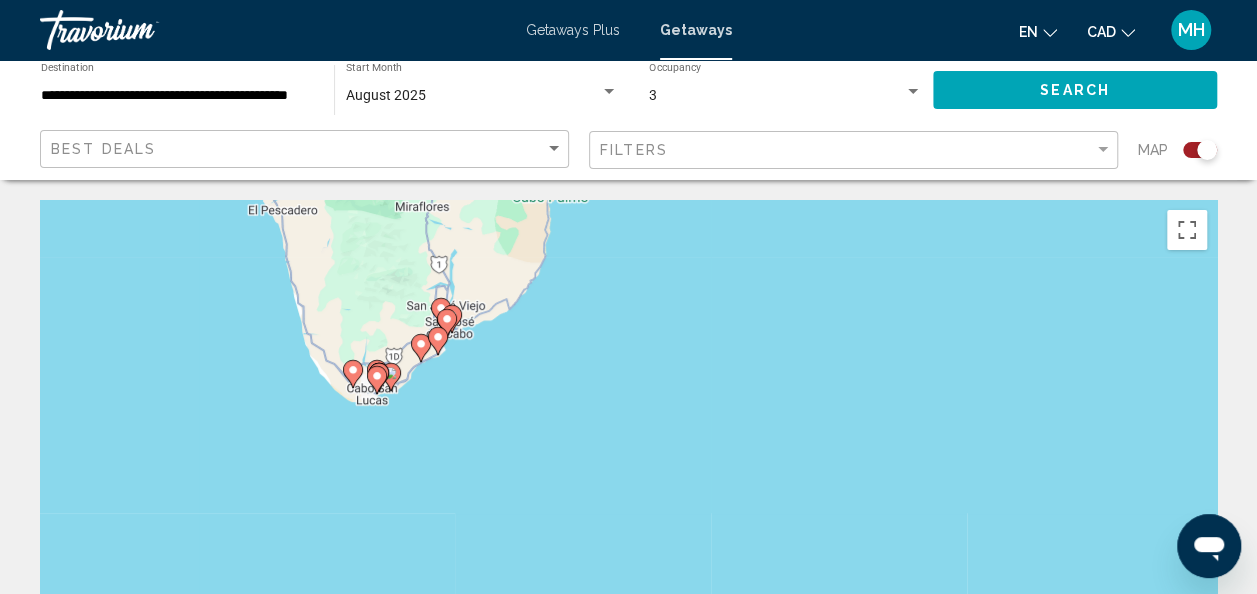 click 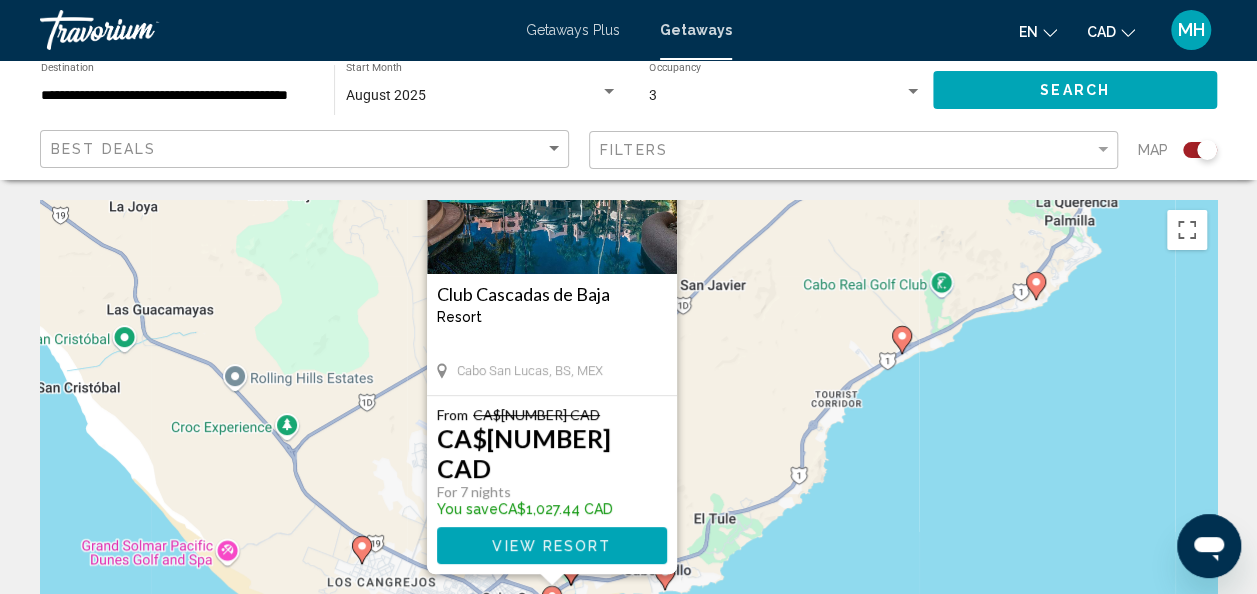 drag, startPoint x: 362, startPoint y: 336, endPoint x: 284, endPoint y: 179, distance: 175.3083 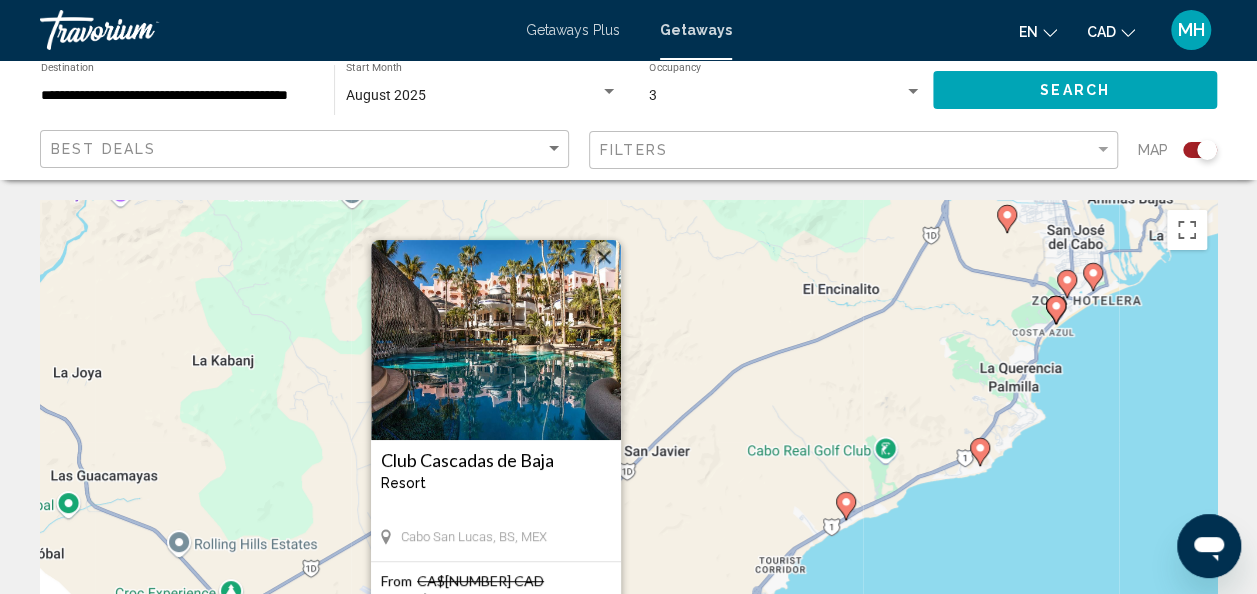 drag, startPoint x: 333, startPoint y: 299, endPoint x: 274, endPoint y: 462, distance: 173.34937 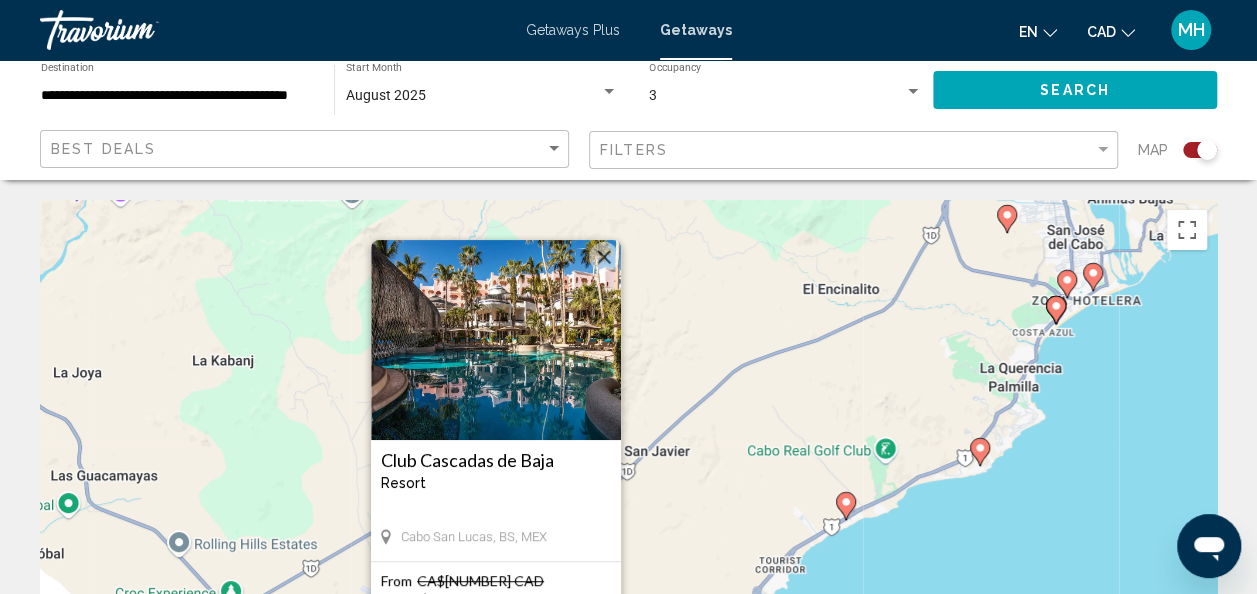 click on "**********" 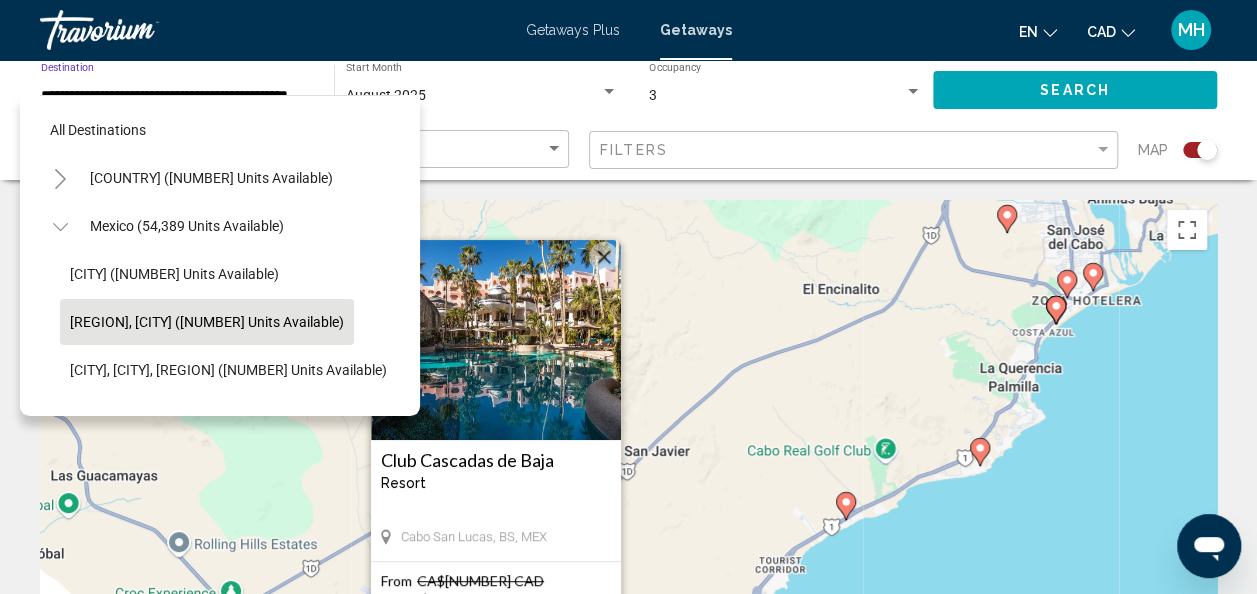 scroll, scrollTop: 78, scrollLeft: 2, axis: both 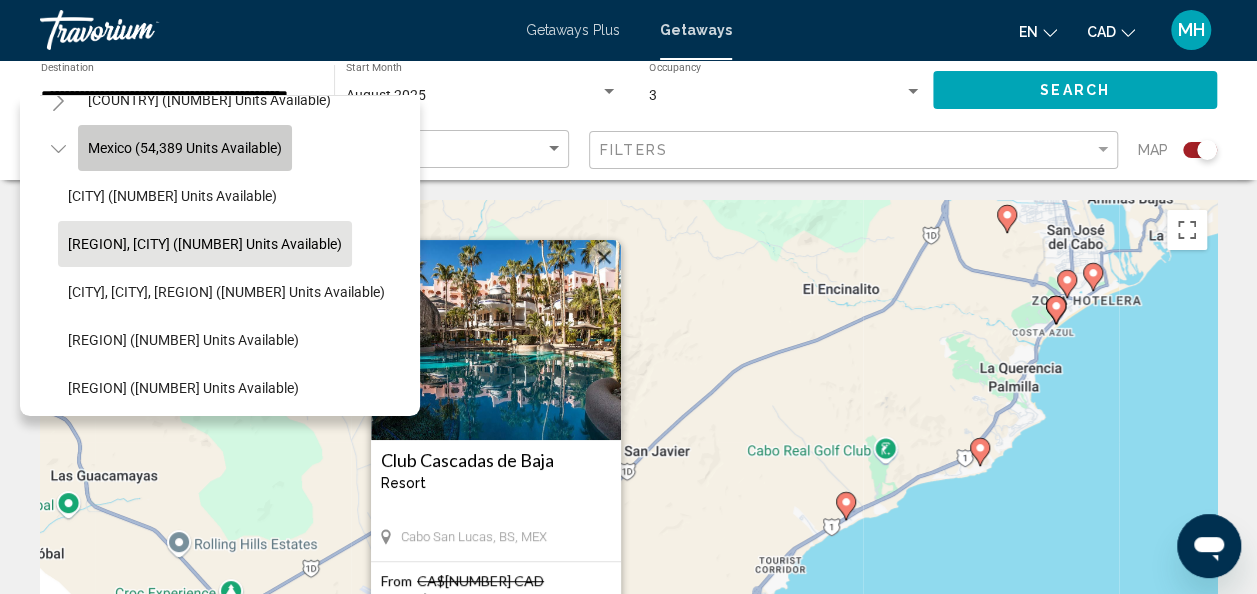 click on "Mexico (54,389 units available)" 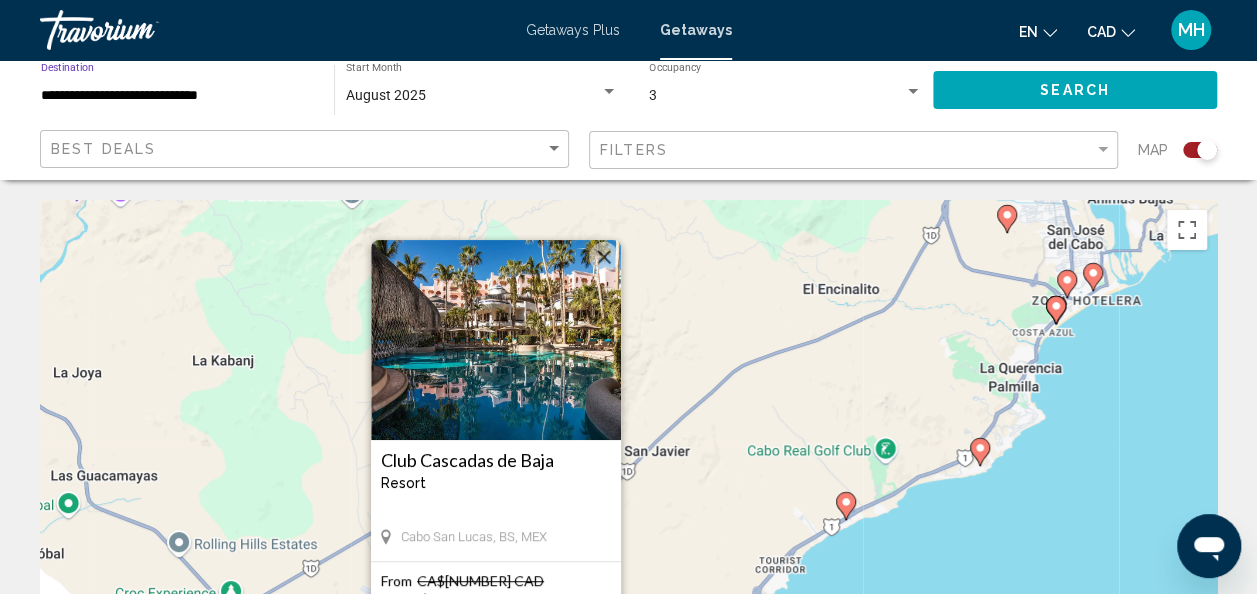 scroll, scrollTop: 0, scrollLeft: 0, axis: both 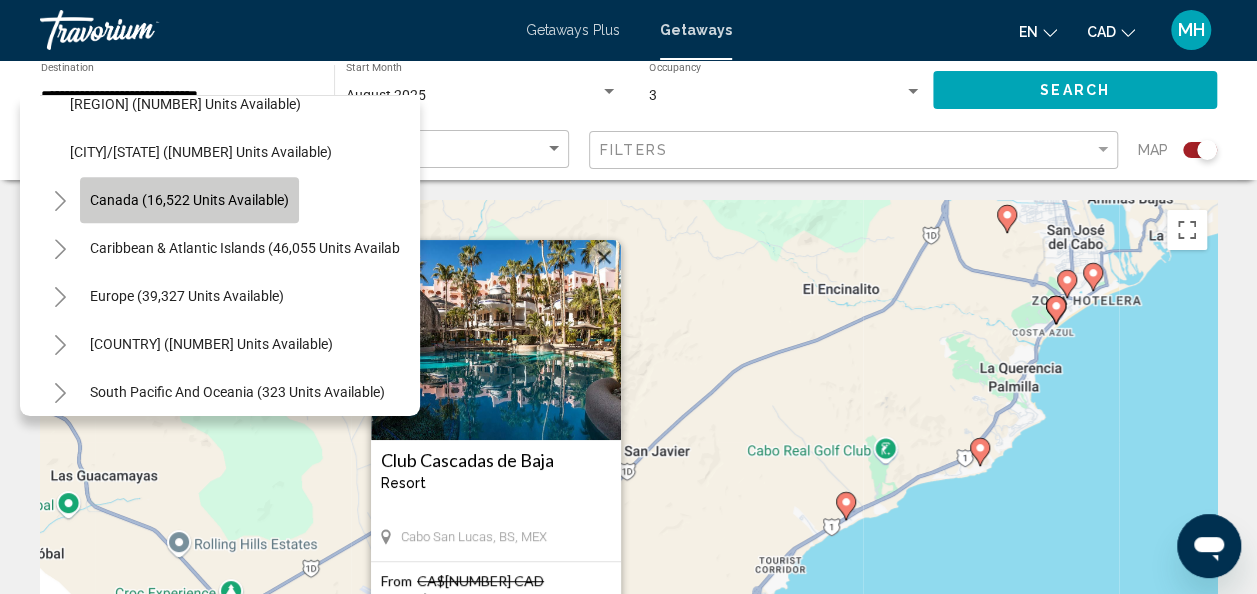 click on "Canada (16,522 units available)" 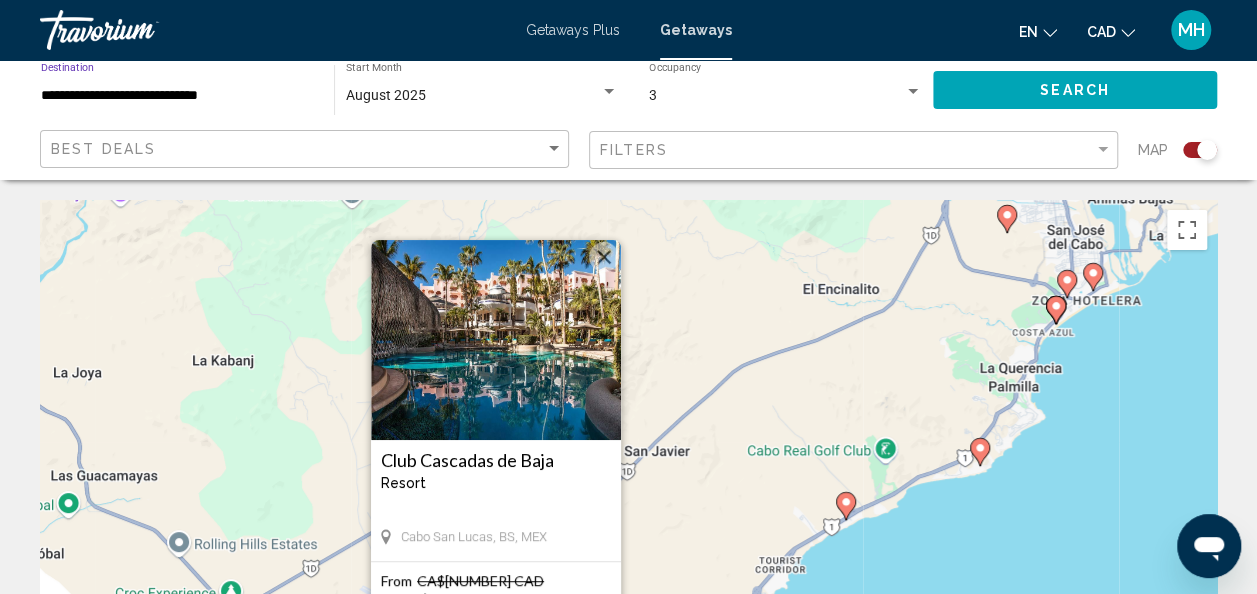click on "Search" 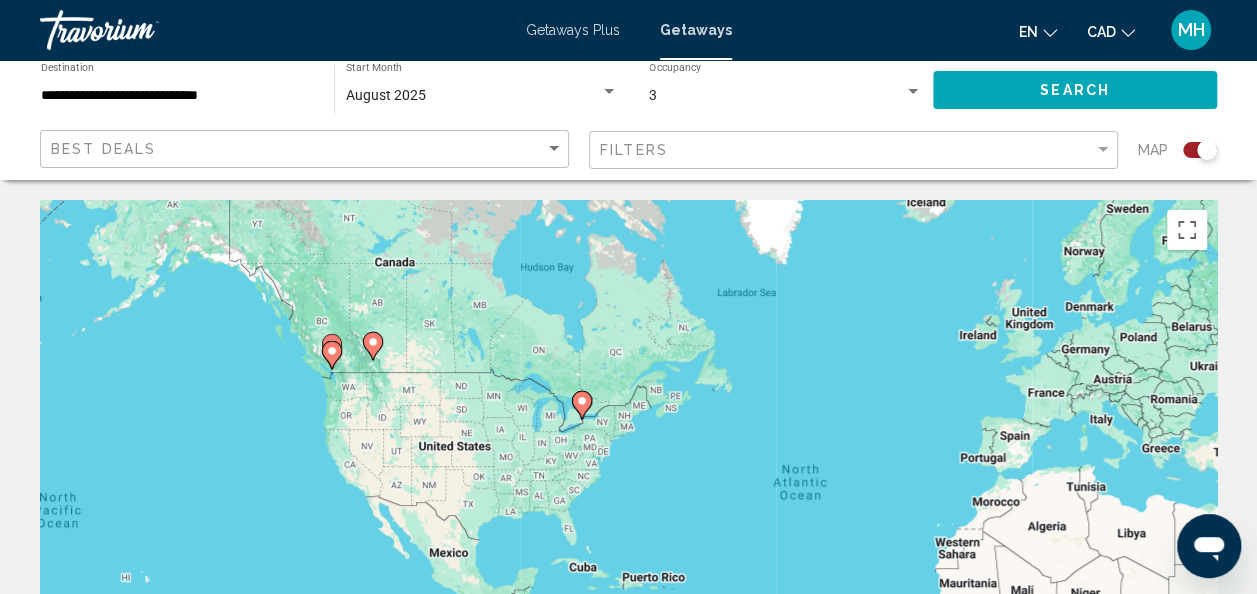 drag, startPoint x: 196, startPoint y: 406, endPoint x: 436, endPoint y: 420, distance: 240.40799 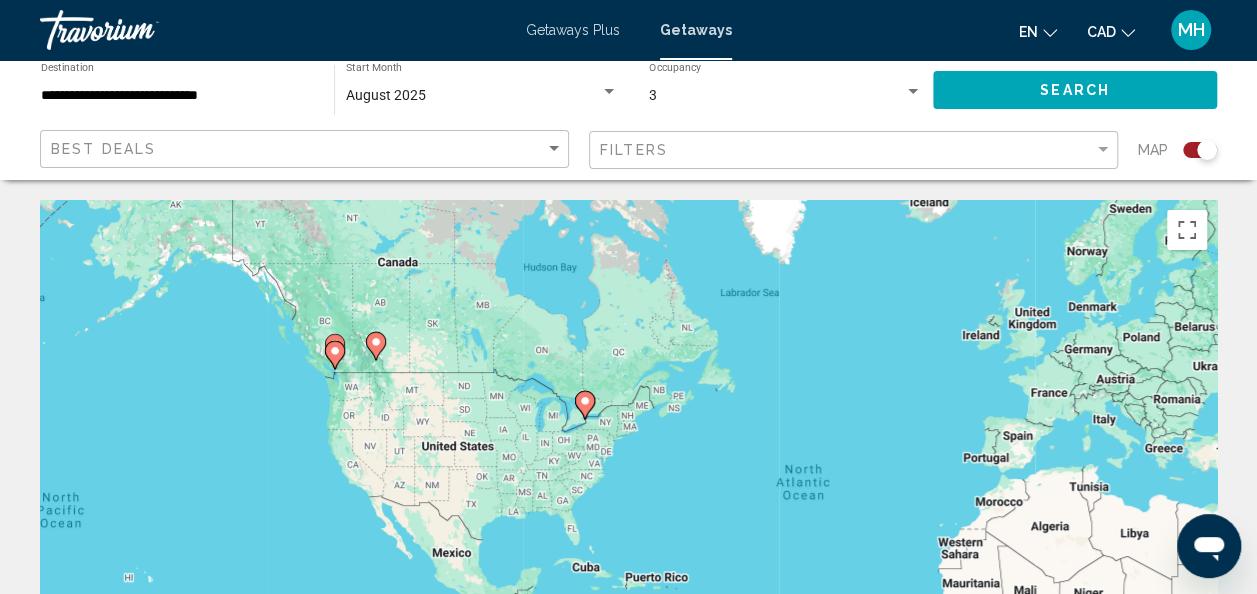 click at bounding box center [335, 355] 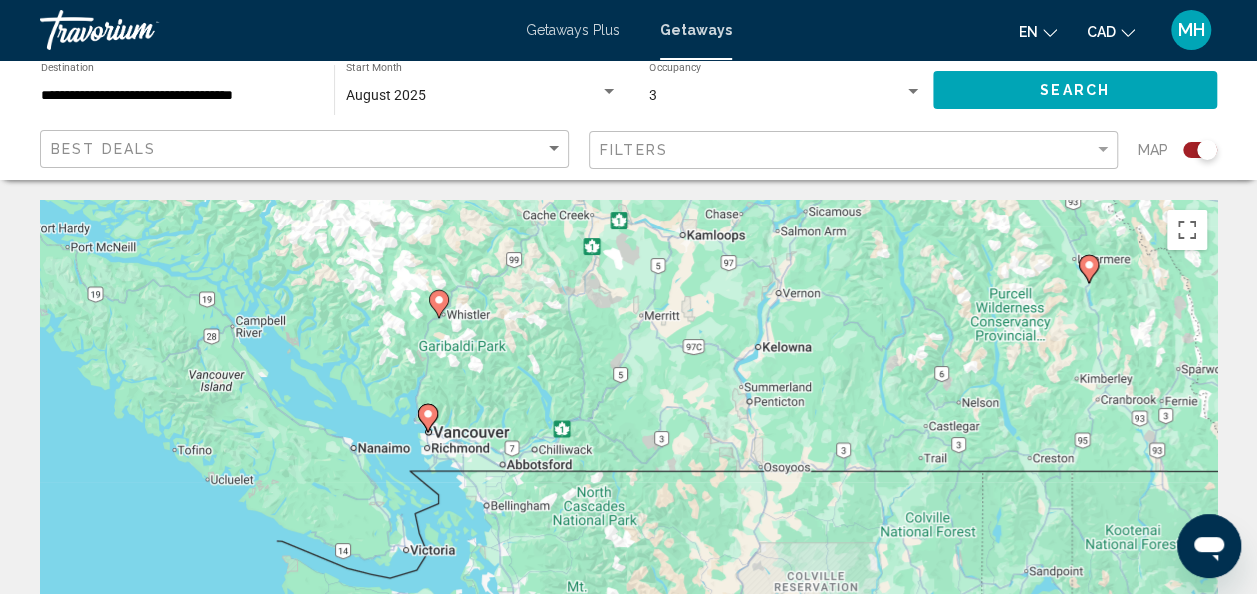 drag, startPoint x: 461, startPoint y: 416, endPoint x: 153, endPoint y: 318, distance: 323.2151 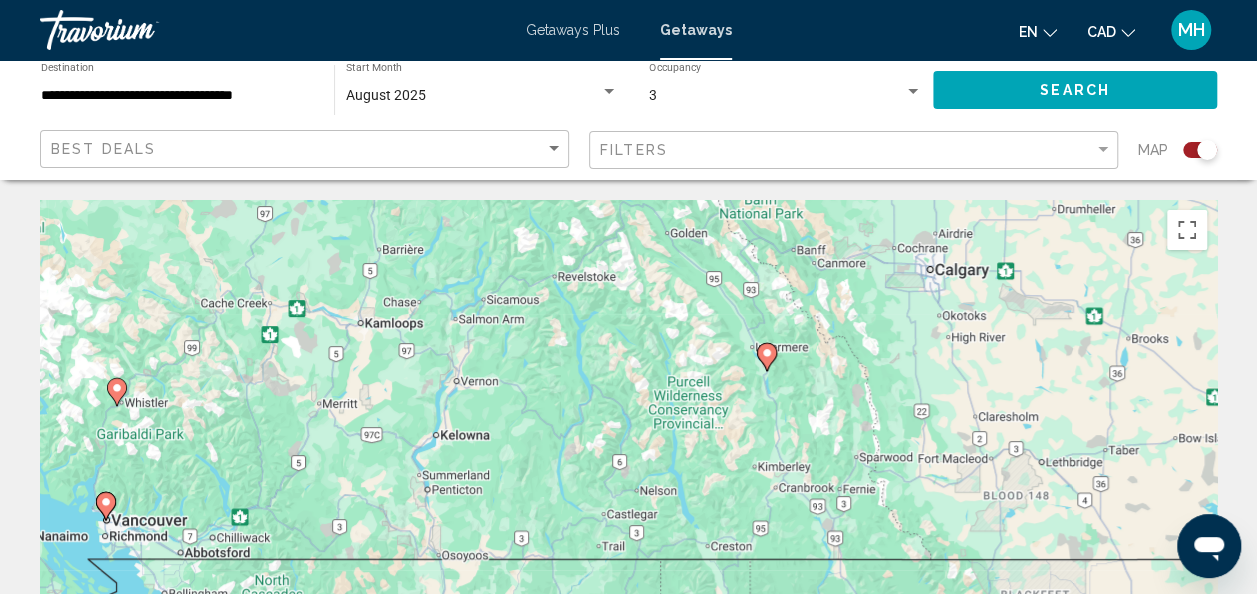 drag, startPoint x: 445, startPoint y: 379, endPoint x: 221, endPoint y: 499, distance: 254.11809 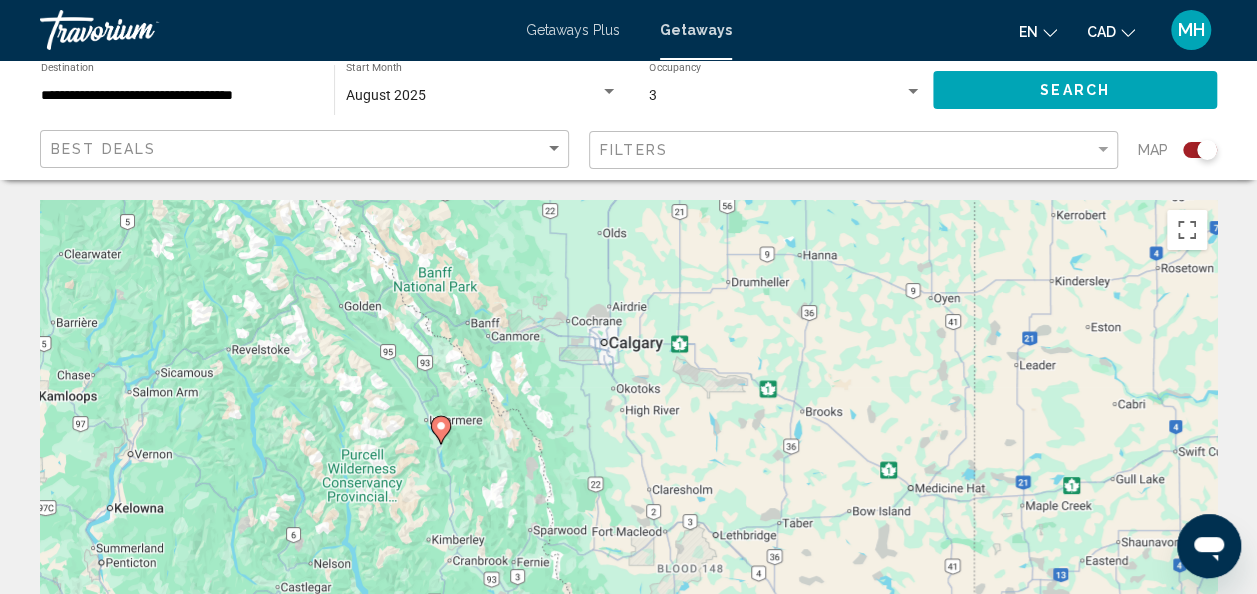 drag, startPoint x: 666, startPoint y: 422, endPoint x: 328, endPoint y: 500, distance: 346.88327 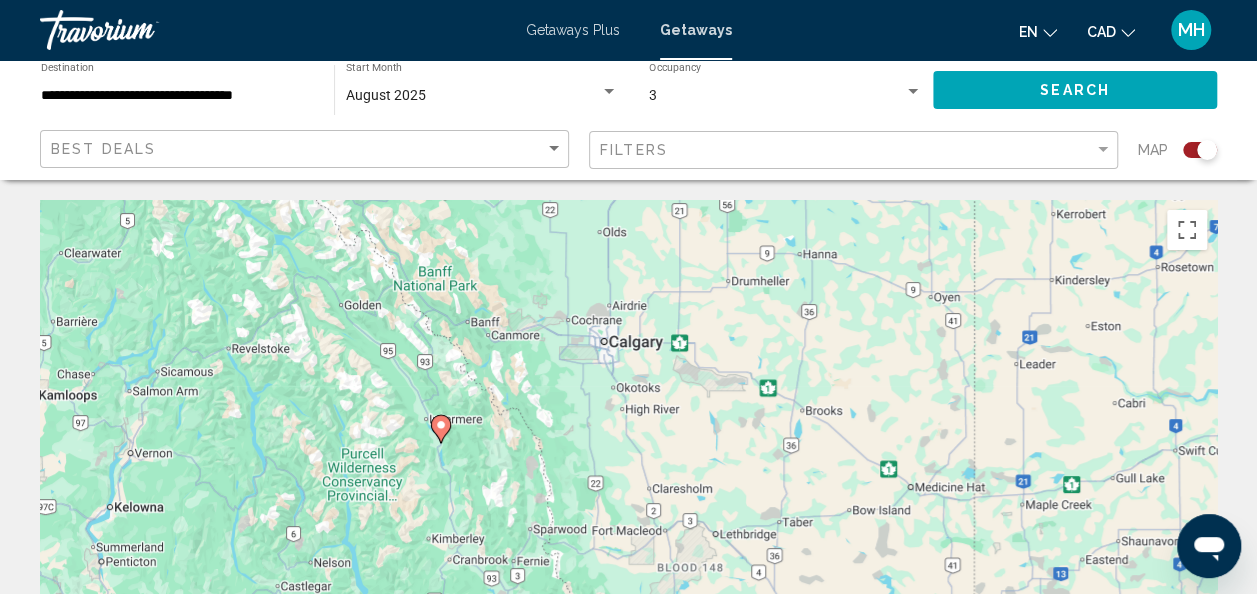click 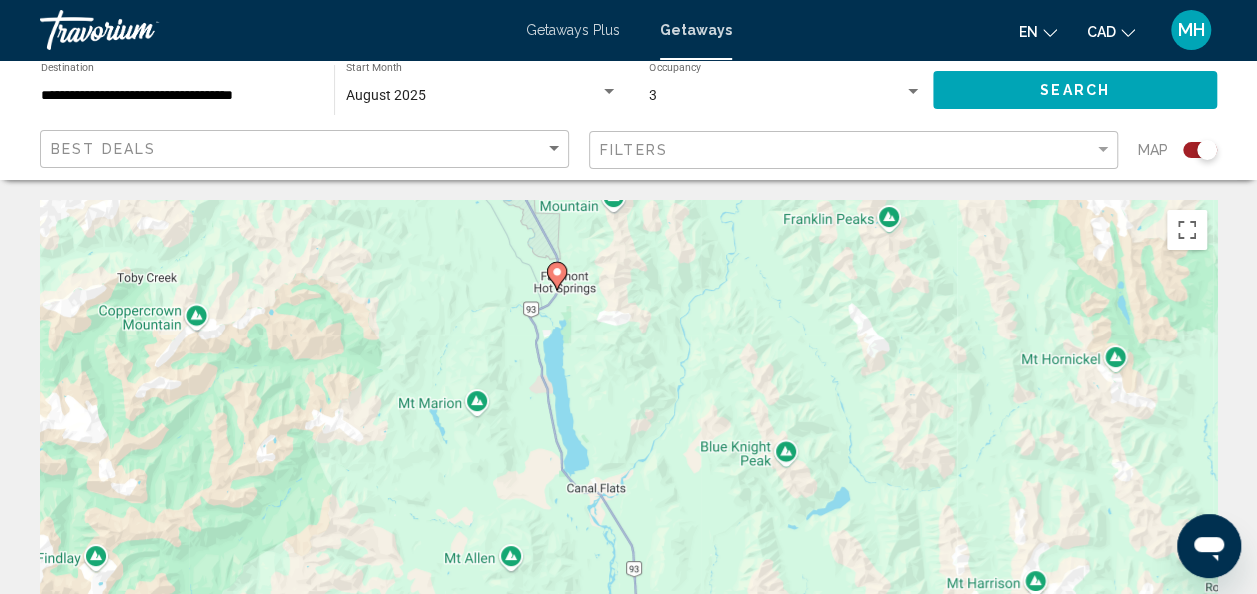 drag, startPoint x: 544, startPoint y: 490, endPoint x: 465, endPoint y: 273, distance: 230.93289 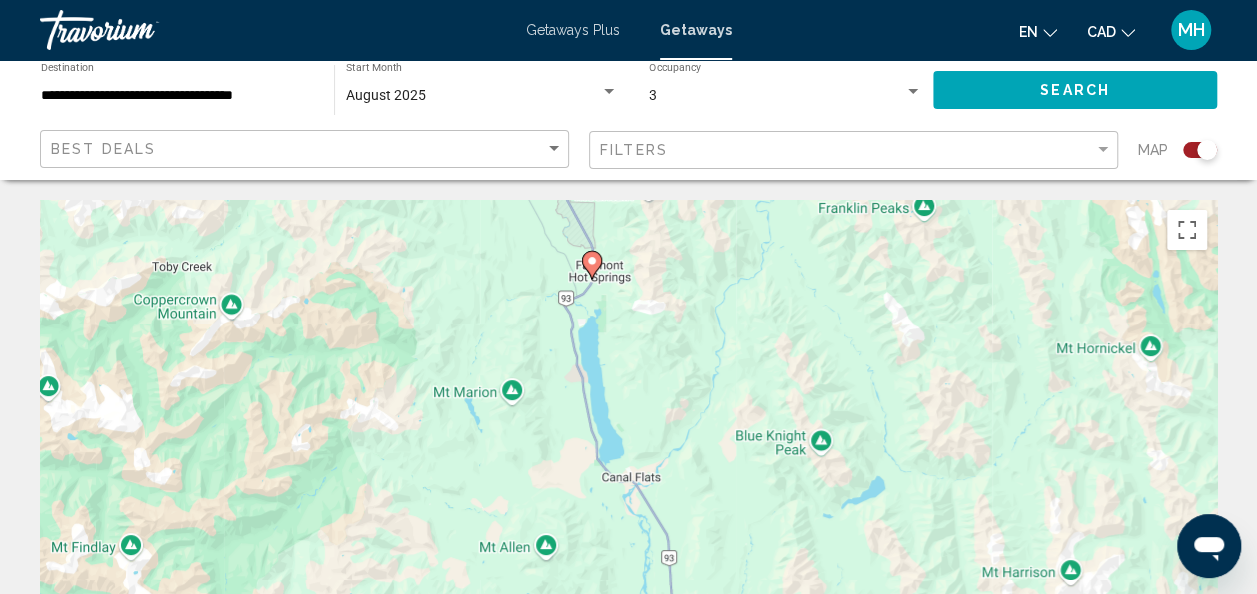 drag, startPoint x: 332, startPoint y: 310, endPoint x: 436, endPoint y: 289, distance: 106.09901 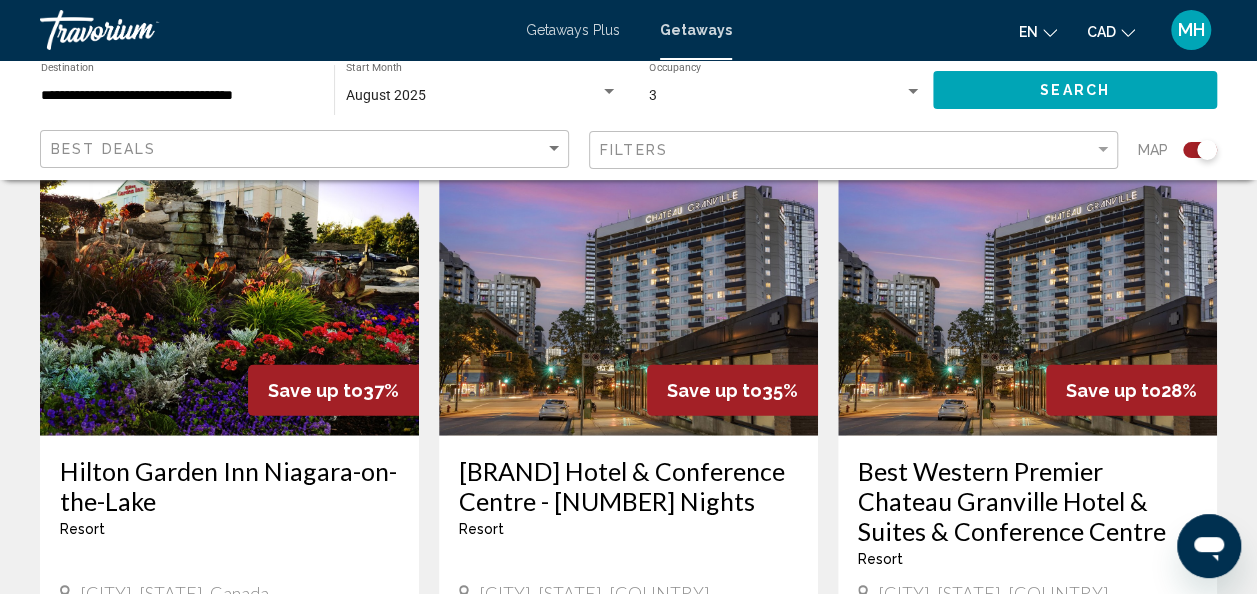 scroll, scrollTop: 2364, scrollLeft: 0, axis: vertical 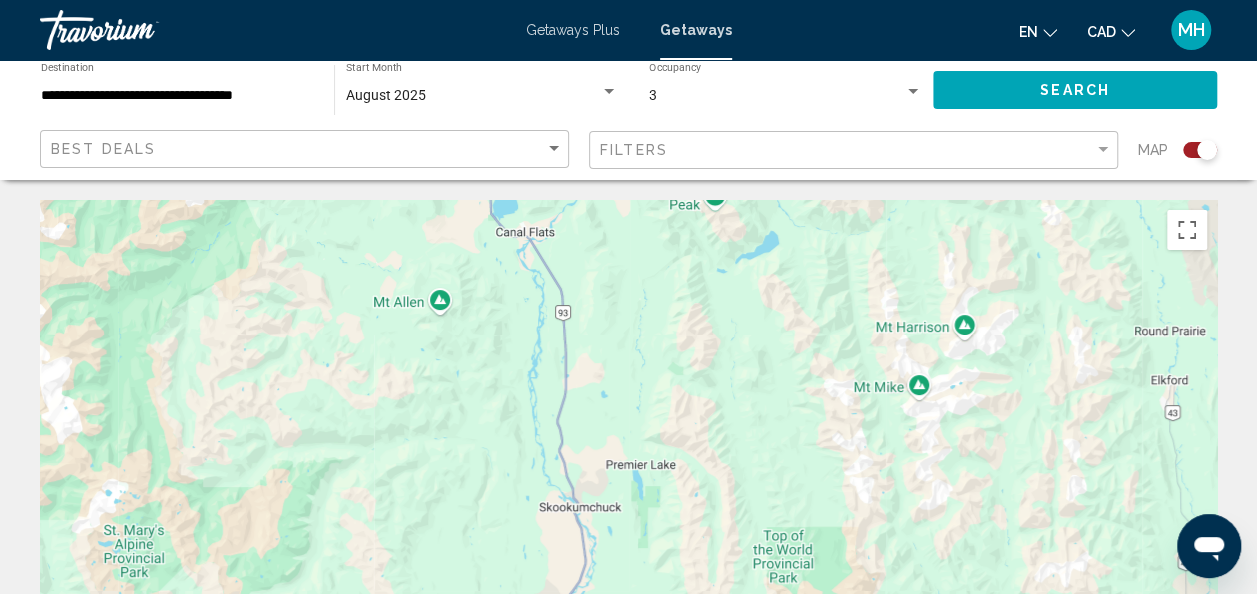drag, startPoint x: 742, startPoint y: 416, endPoint x: 554, endPoint y: 177, distance: 304.08057 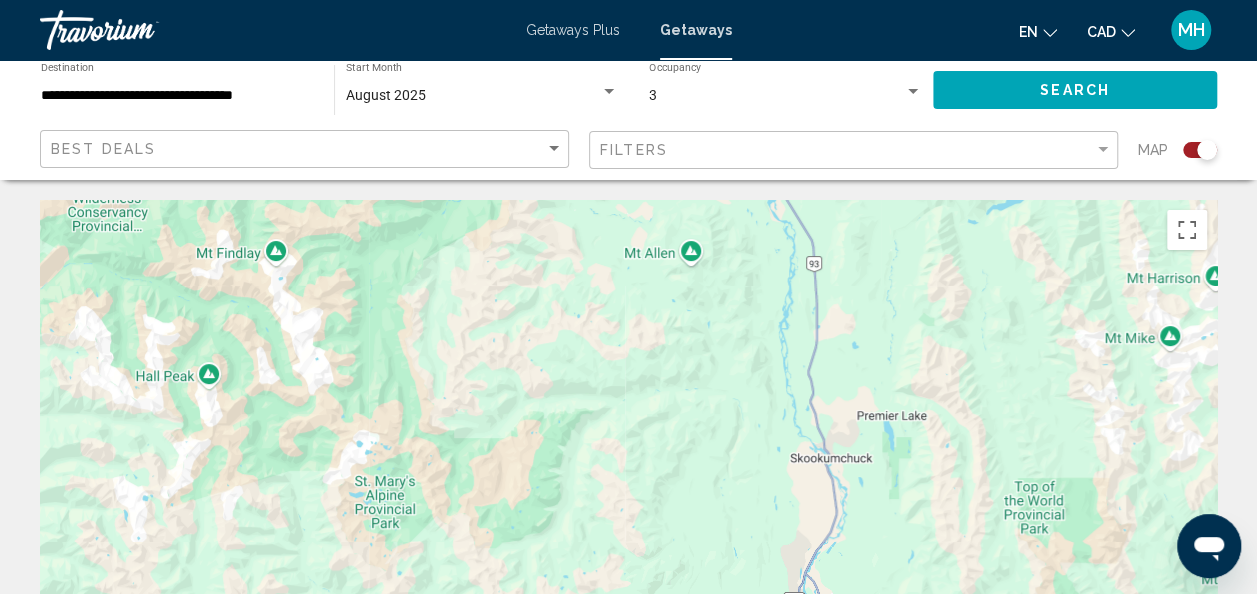 drag, startPoint x: 644, startPoint y: 448, endPoint x: 910, endPoint y: 406, distance: 269.29538 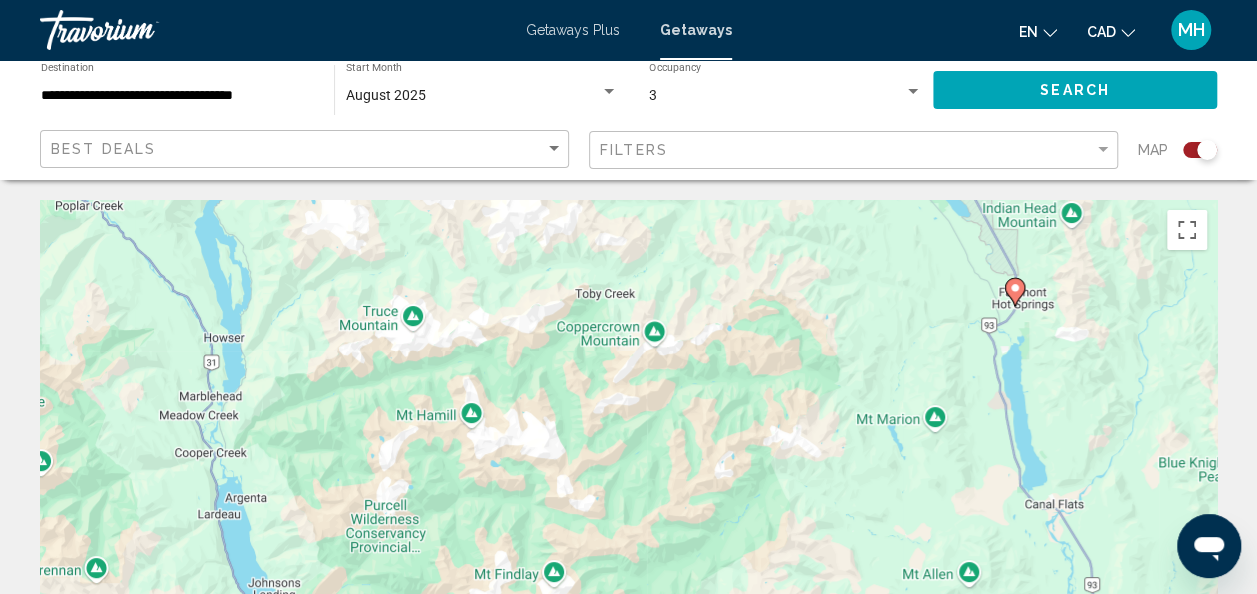 drag, startPoint x: 596, startPoint y: 398, endPoint x: 768, endPoint y: 642, distance: 298.52972 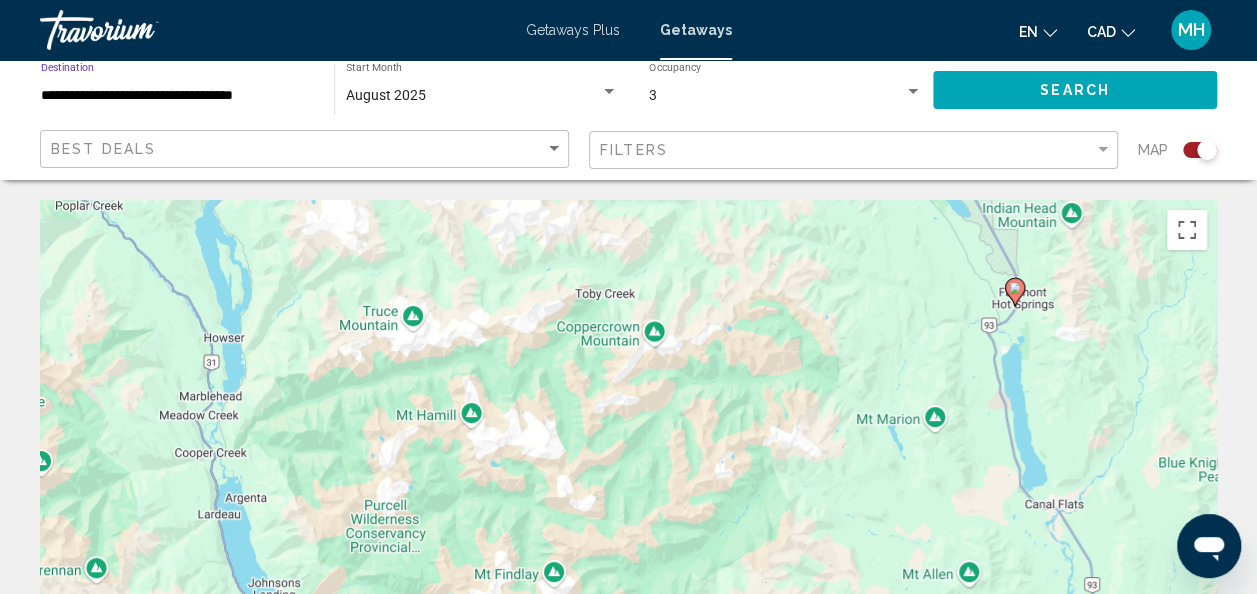 click on "**********" at bounding box center (177, 96) 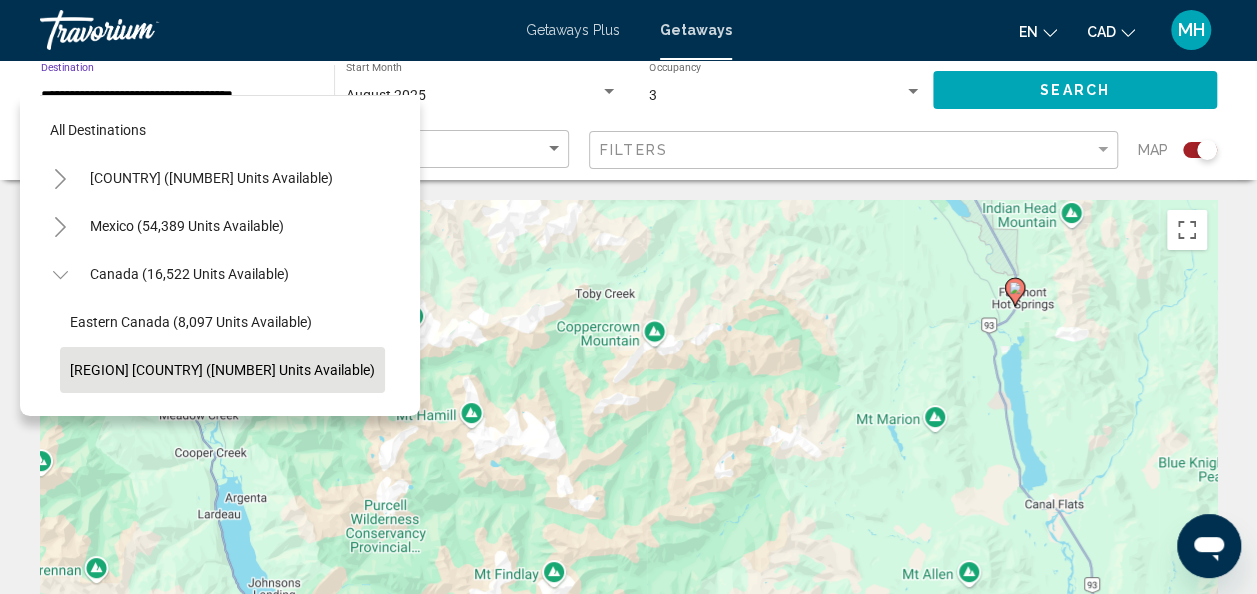 scroll, scrollTop: 126, scrollLeft: 0, axis: vertical 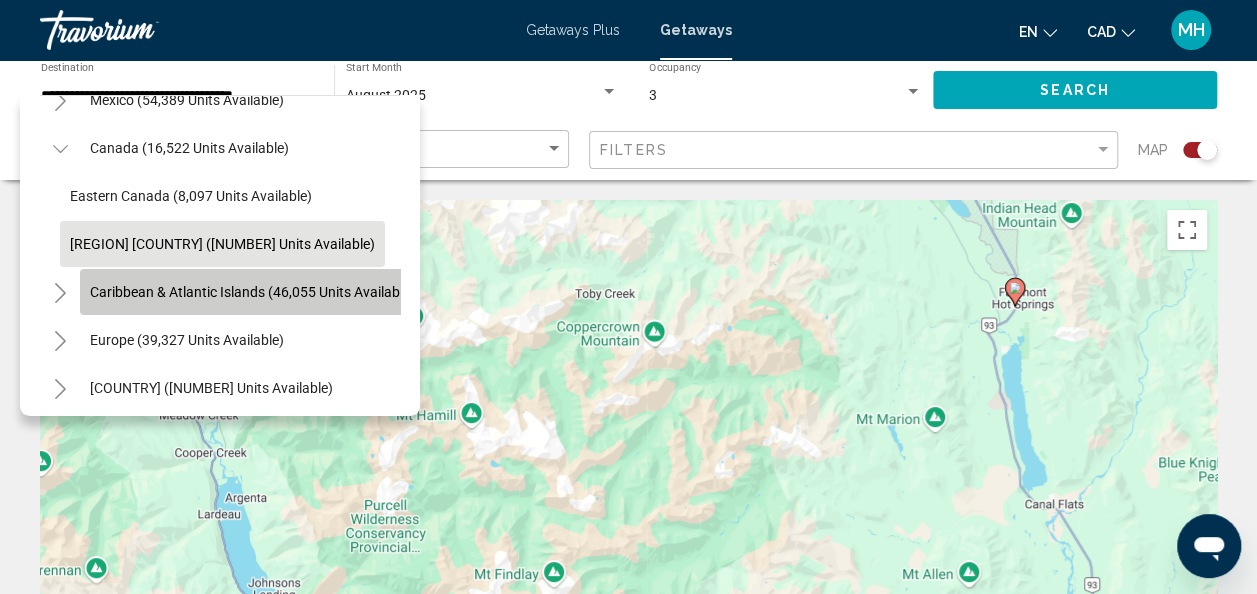 click on "Caribbean & Atlantic Islands (46,055 units available)" 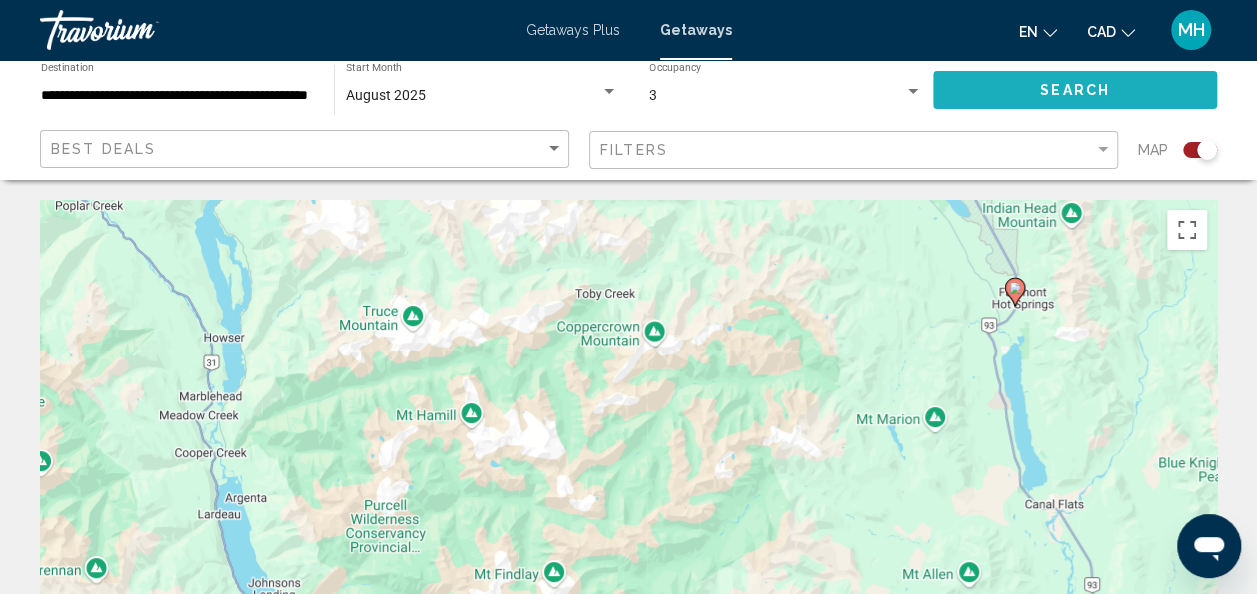 click on "Search" 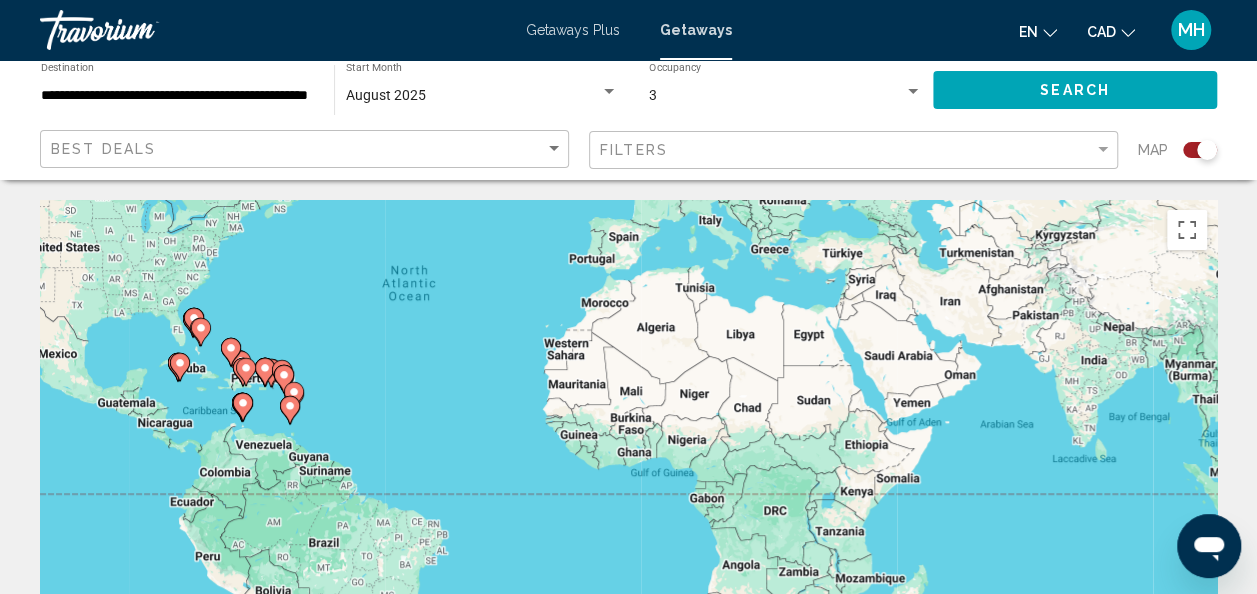 drag, startPoint x: 608, startPoint y: 410, endPoint x: 441, endPoint y: 222, distance: 251.46173 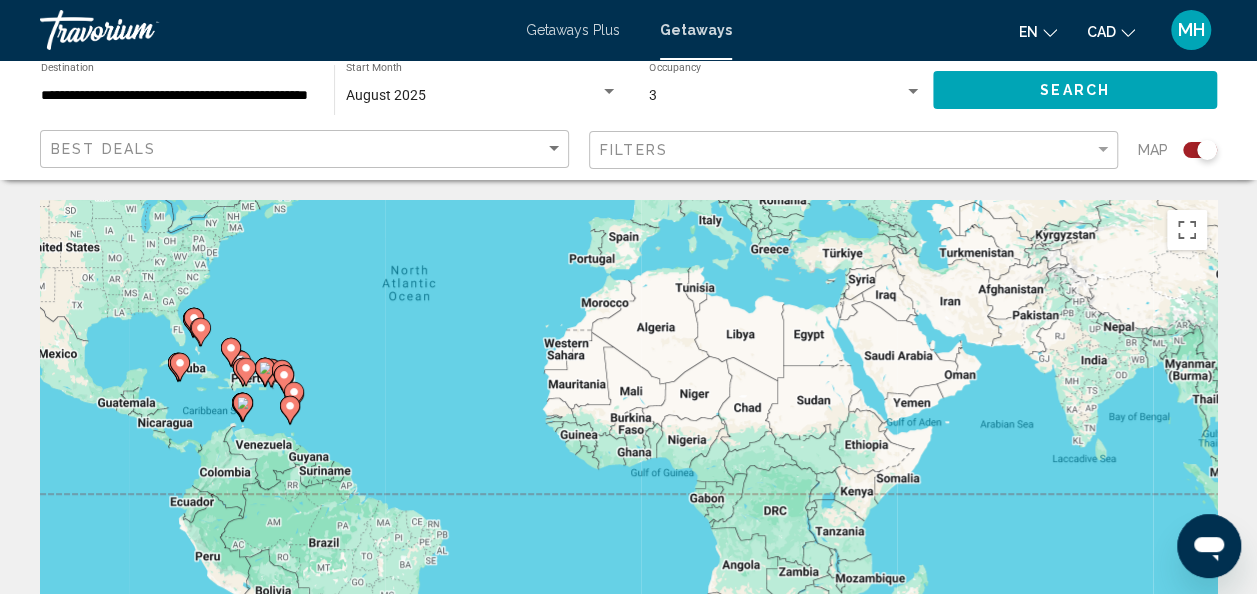 click on "To activate drag with keyboard, press Alt + Enter. Once in keyboard drag state, use the arrow keys to move the marker. To complete the drag, press the Enter key. To cancel, press Escape." at bounding box center (628, 500) 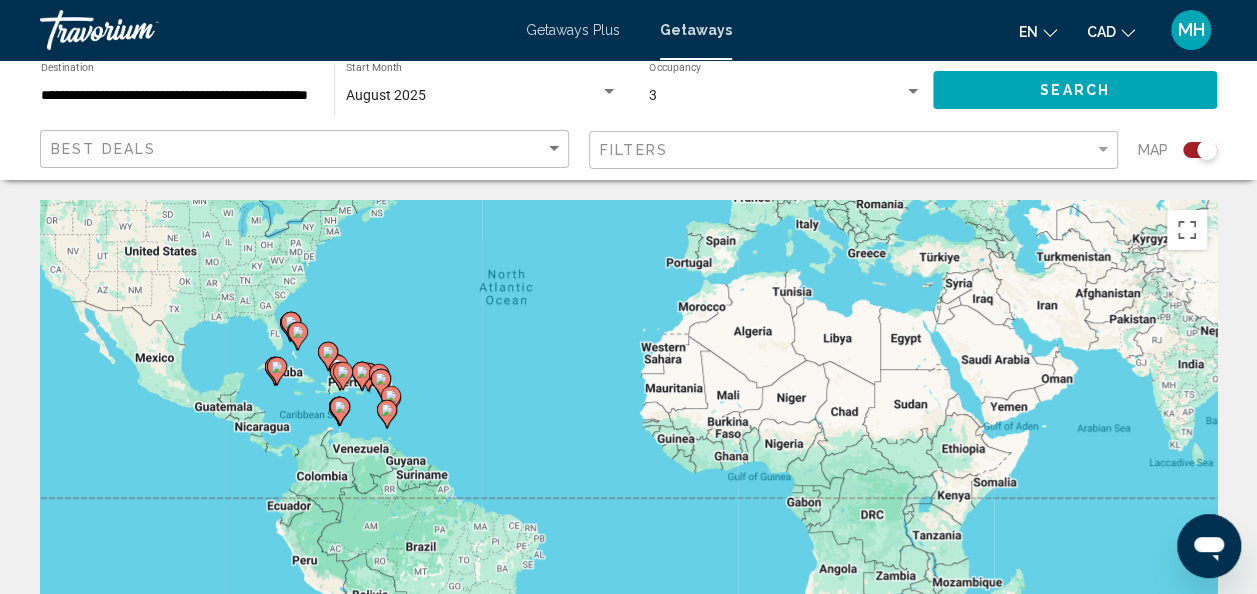 drag, startPoint x: 414, startPoint y: 413, endPoint x: 540, endPoint y: 422, distance: 126.32102 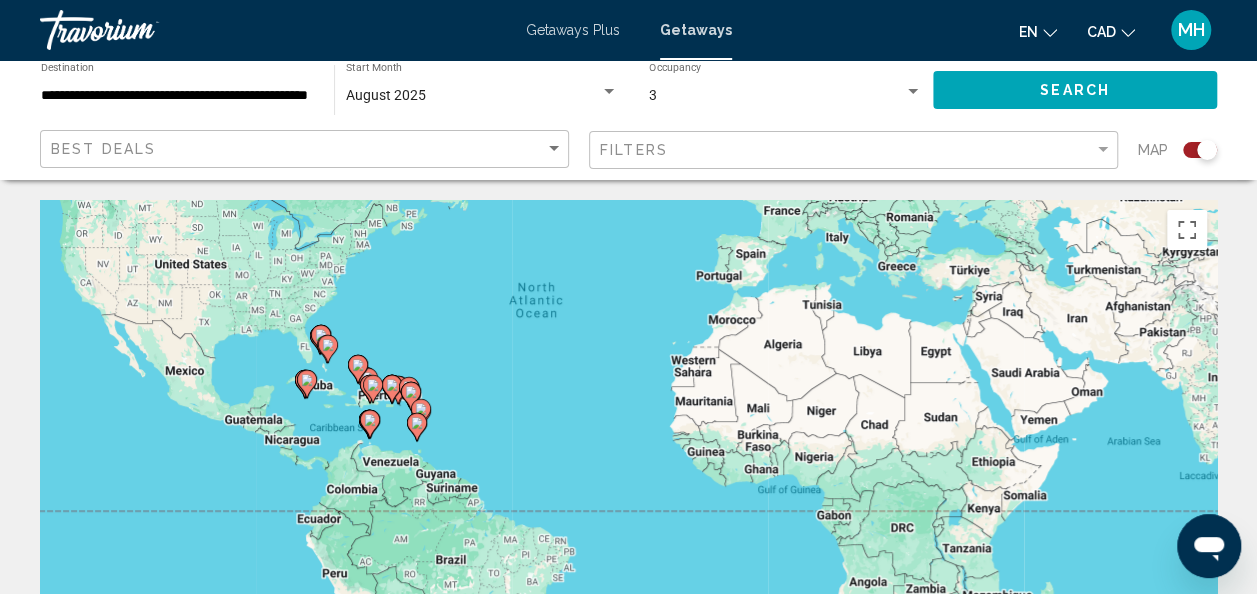 click on "To activate drag with keyboard, press Alt + Enter. Once in keyboard drag state, use the arrow keys to move the marker. To complete the drag, press the Enter key. To cancel, press Escape." at bounding box center (628, 500) 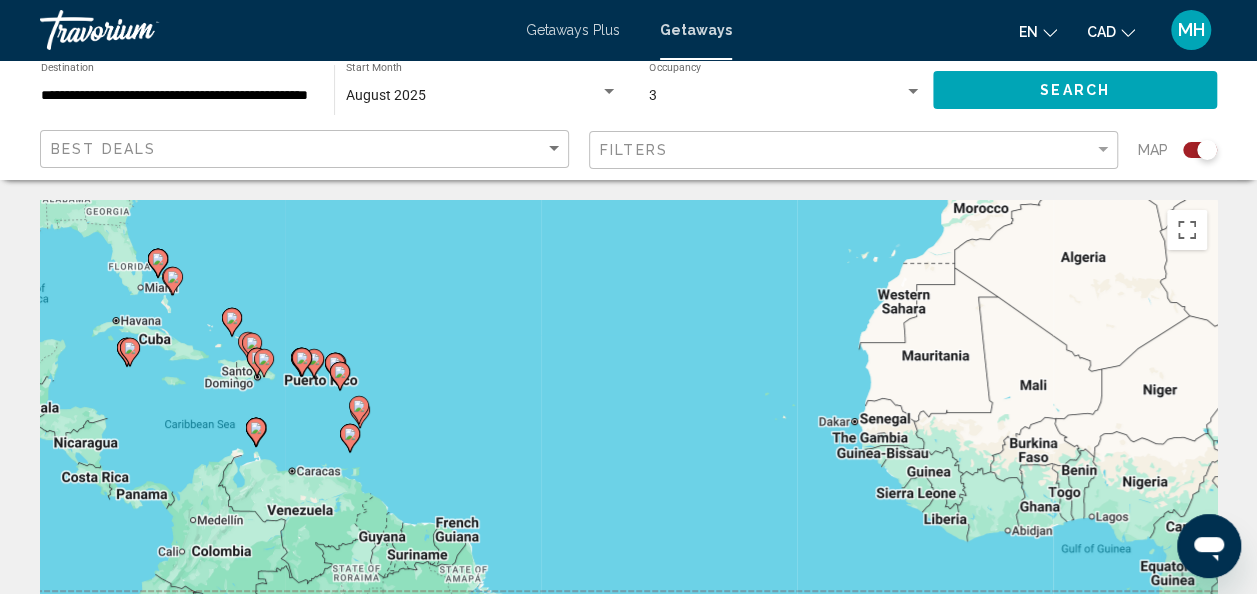 click on "To activate drag with keyboard, press Alt + Enter. Once in keyboard drag state, use the arrow keys to move the marker. To complete the drag, press the Enter key. To cancel, press Escape." at bounding box center [628, 500] 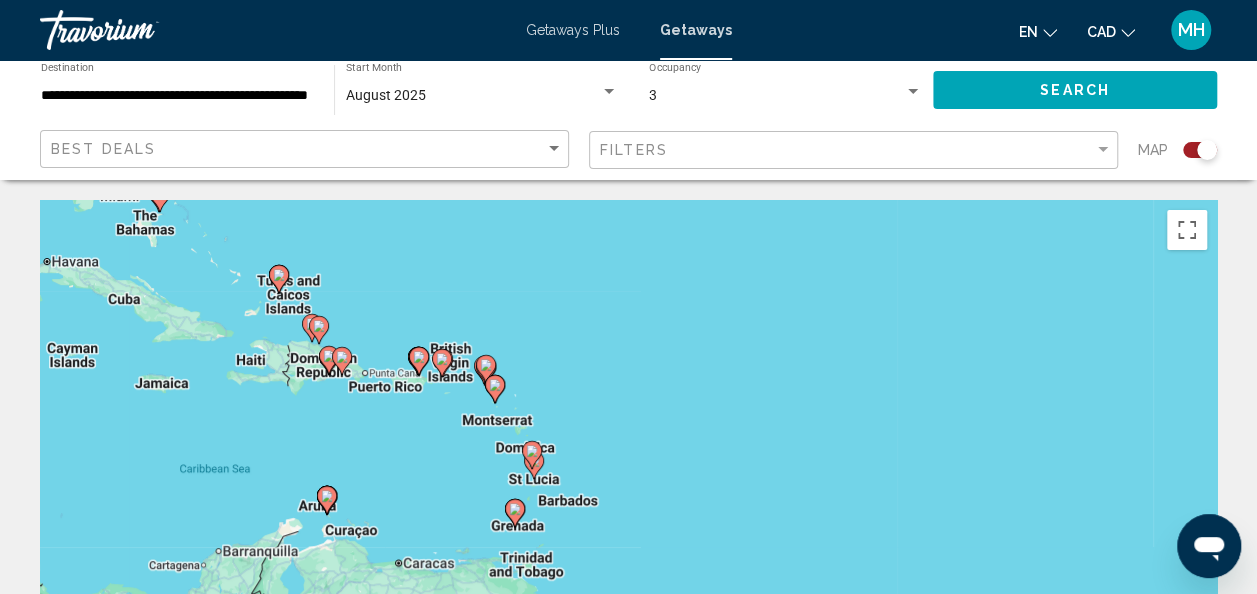 drag, startPoint x: 336, startPoint y: 377, endPoint x: 665, endPoint y: 431, distance: 333.40216 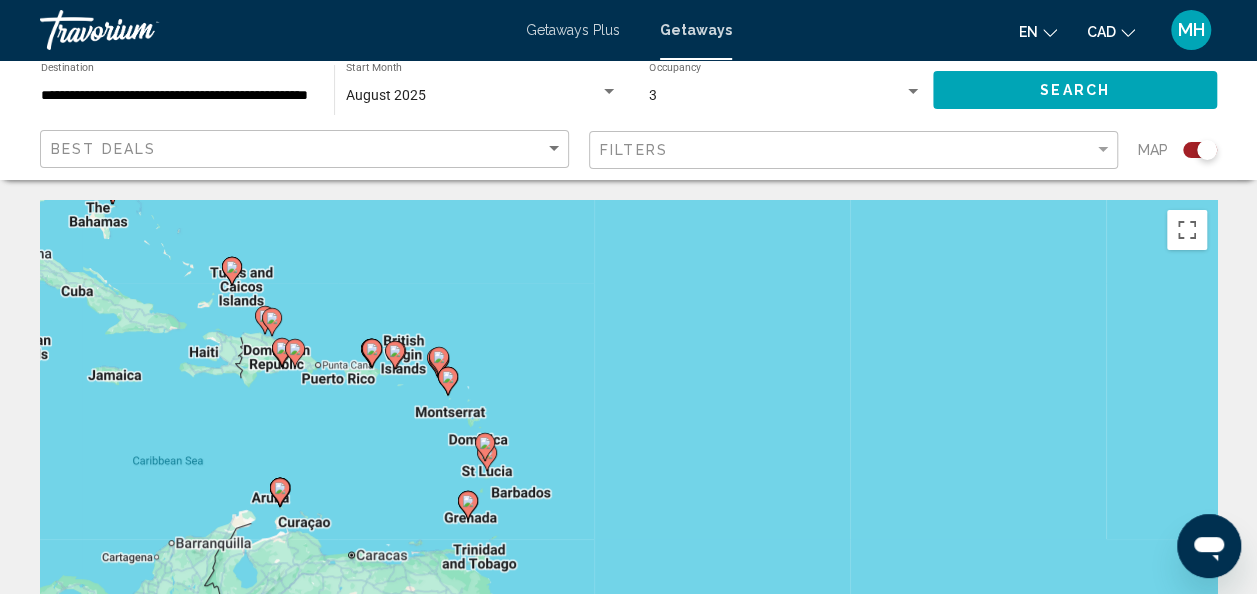 drag, startPoint x: 609, startPoint y: 411, endPoint x: 536, endPoint y: 402, distance: 73.552704 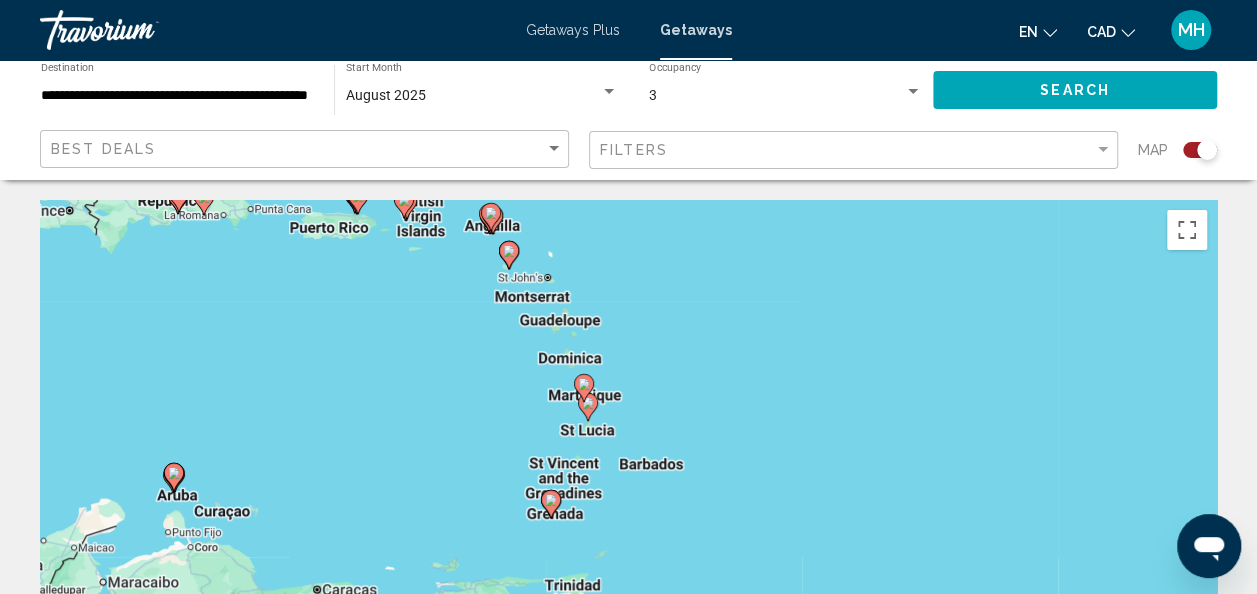 drag, startPoint x: 506, startPoint y: 509, endPoint x: 659, endPoint y: 386, distance: 196.31097 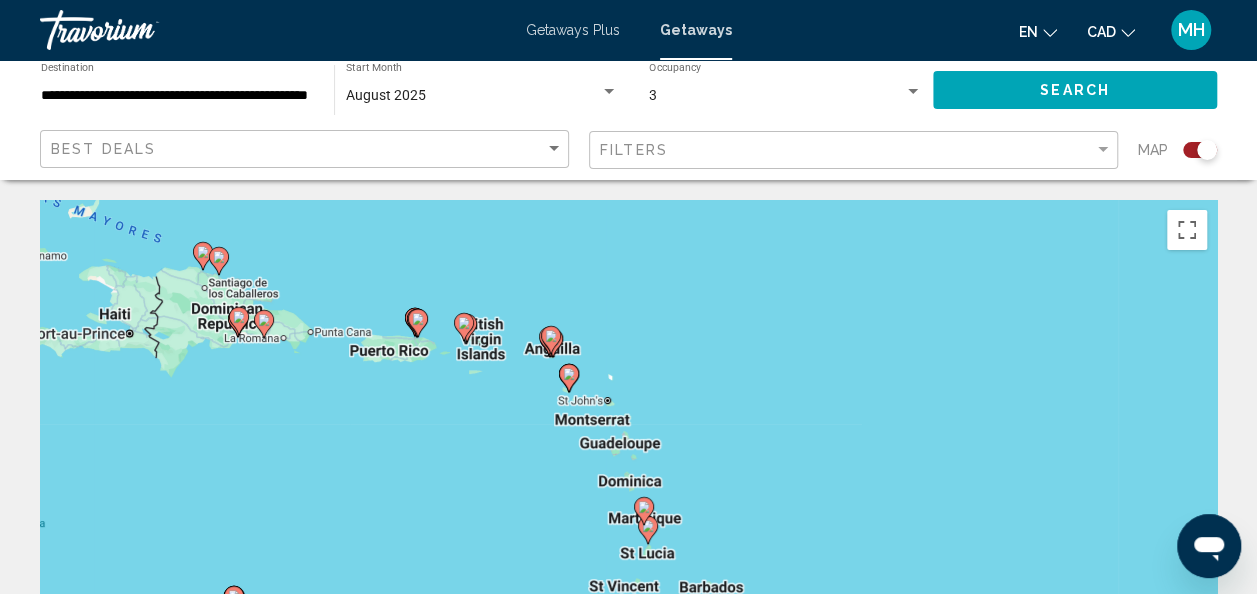 drag, startPoint x: 402, startPoint y: 389, endPoint x: 466, endPoint y: 521, distance: 146.69696 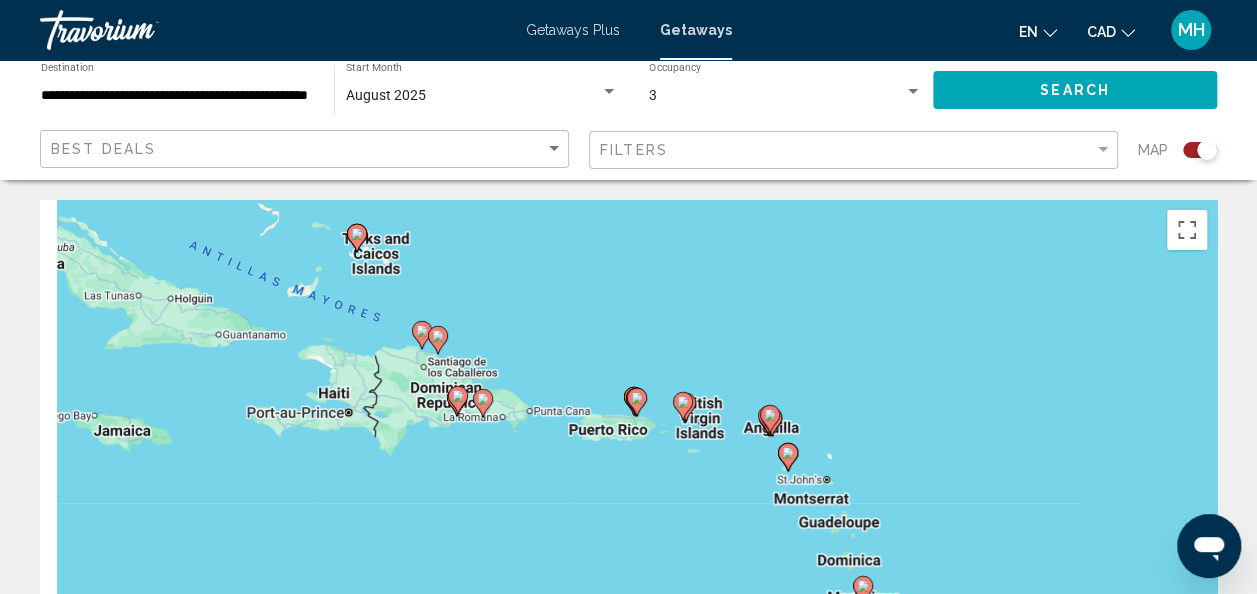 drag, startPoint x: 404, startPoint y: 397, endPoint x: 632, endPoint y: 476, distance: 241.29857 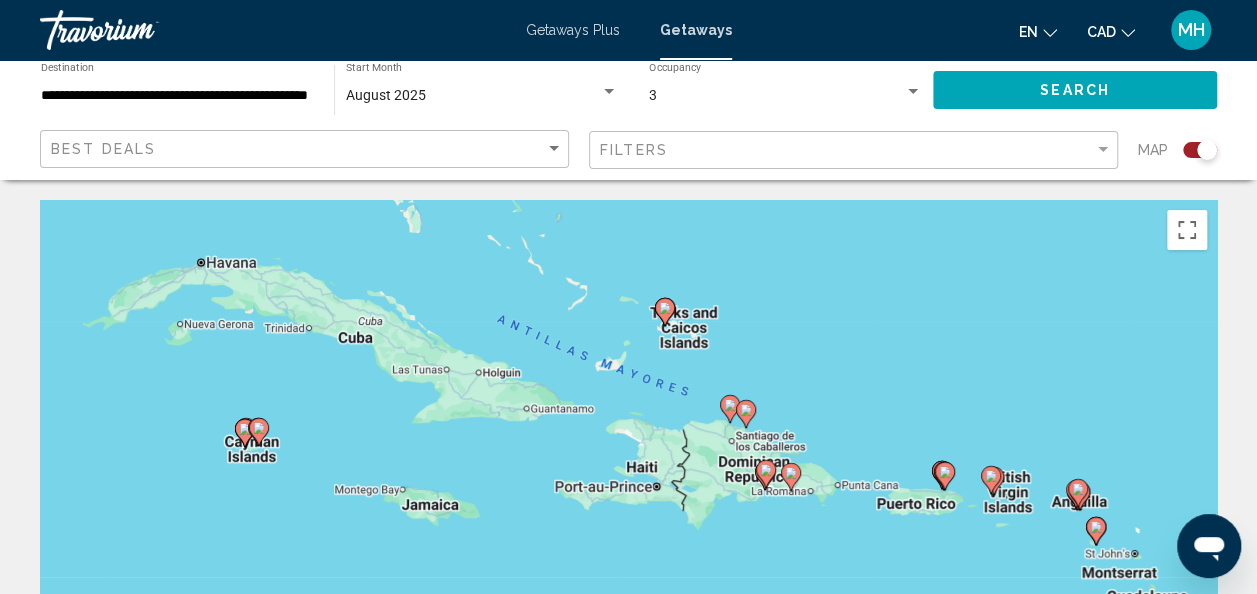 drag, startPoint x: 426, startPoint y: 474, endPoint x: 723, endPoint y: 552, distance: 307.07166 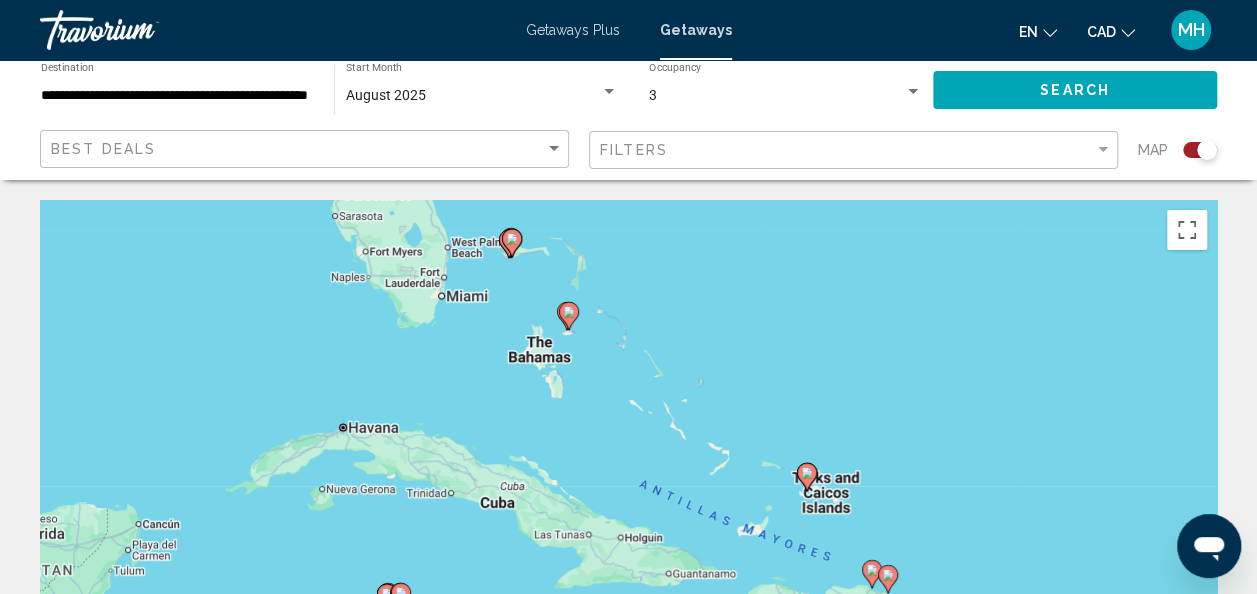 drag, startPoint x: 524, startPoint y: 447, endPoint x: 670, endPoint y: 619, distance: 225.61029 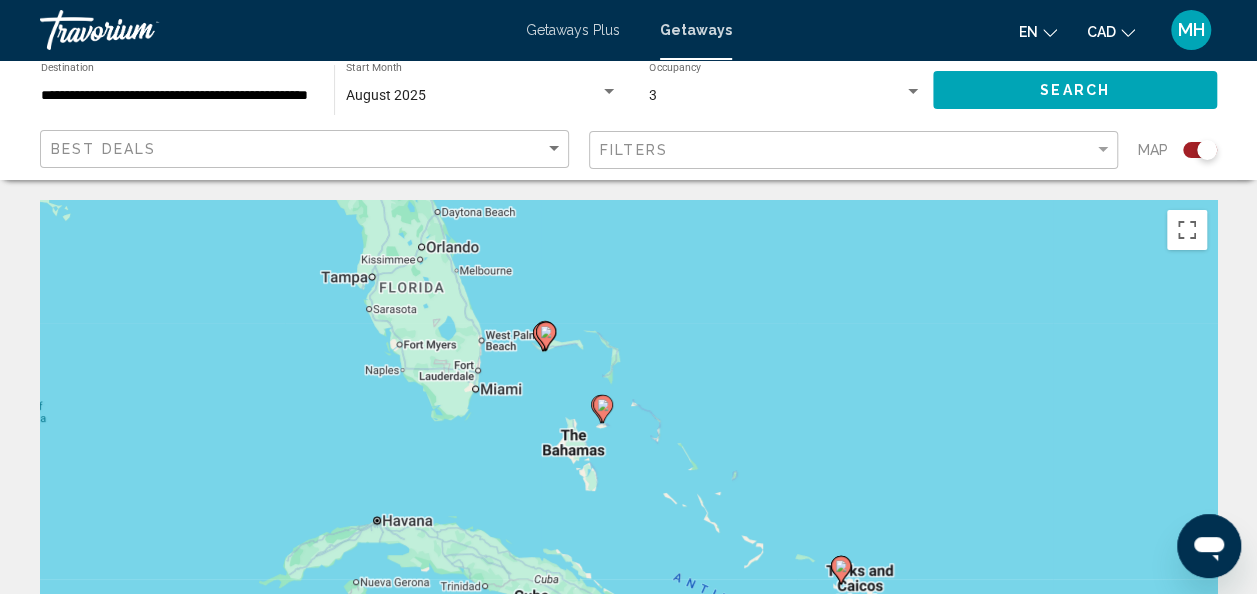 drag, startPoint x: 582, startPoint y: 437, endPoint x: 606, endPoint y: 494, distance: 61.846584 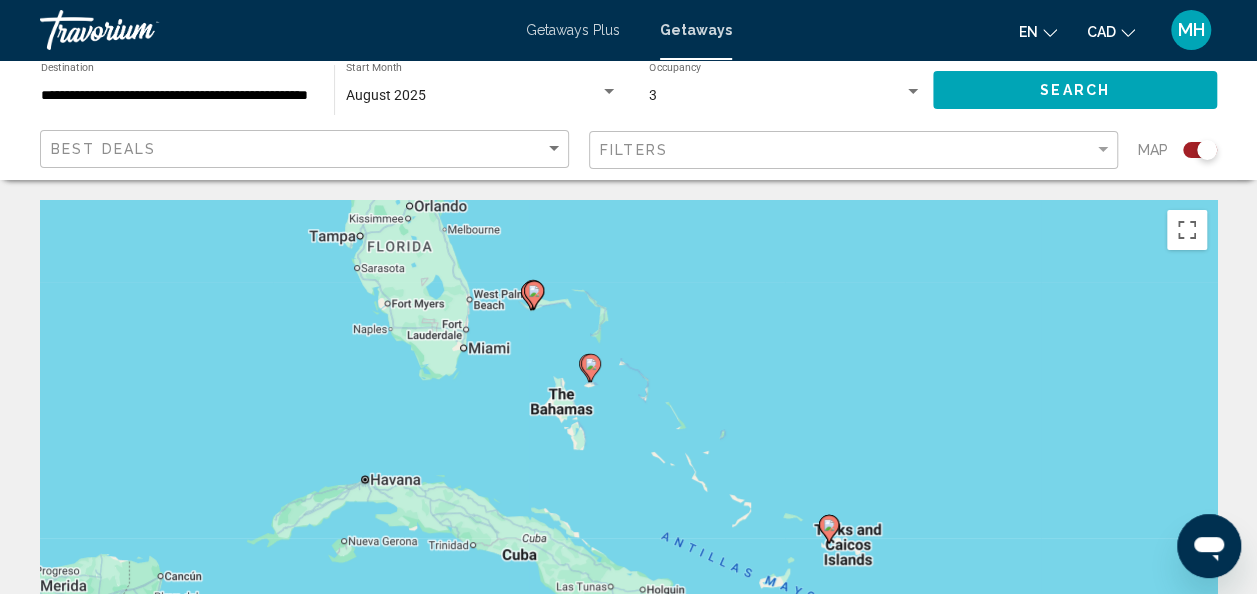 click on "To activate drag with keyboard, press Alt + Enter. Once in keyboard drag state, use the arrow keys to move the marker. To complete the drag, press the Enter key. To cancel, press Escape." at bounding box center [628, 500] 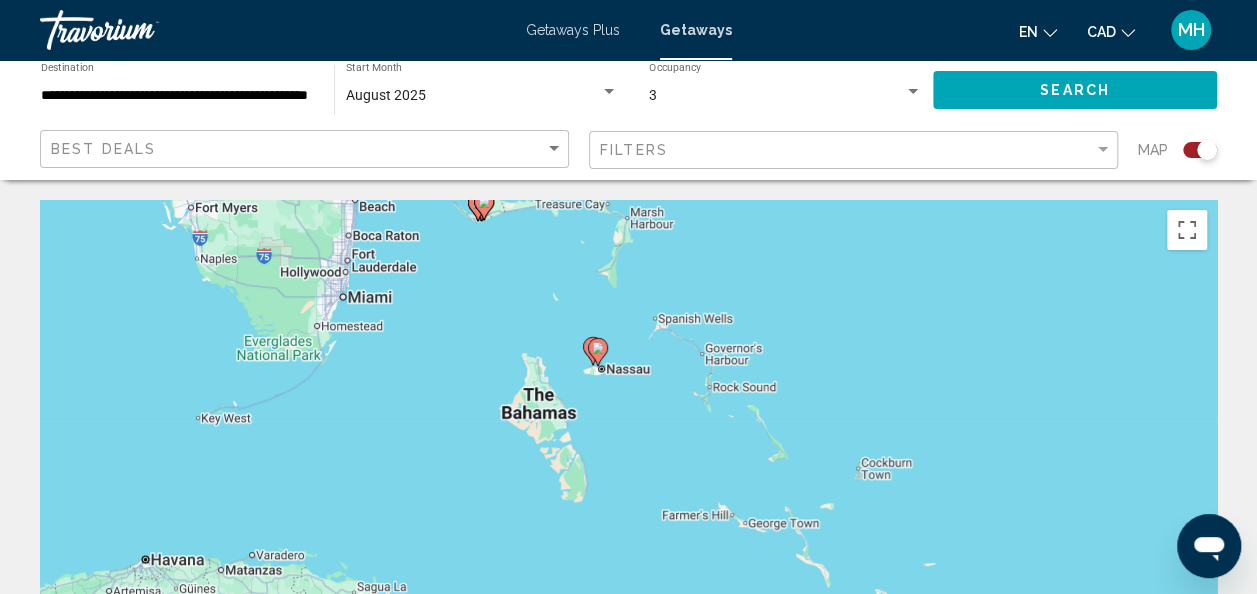 click on "To activate drag with keyboard, press Alt + Enter. Once in keyboard drag state, use the arrow keys to move the marker. To complete the drag, press the Enter key. To cancel, press Escape." at bounding box center (628, 500) 